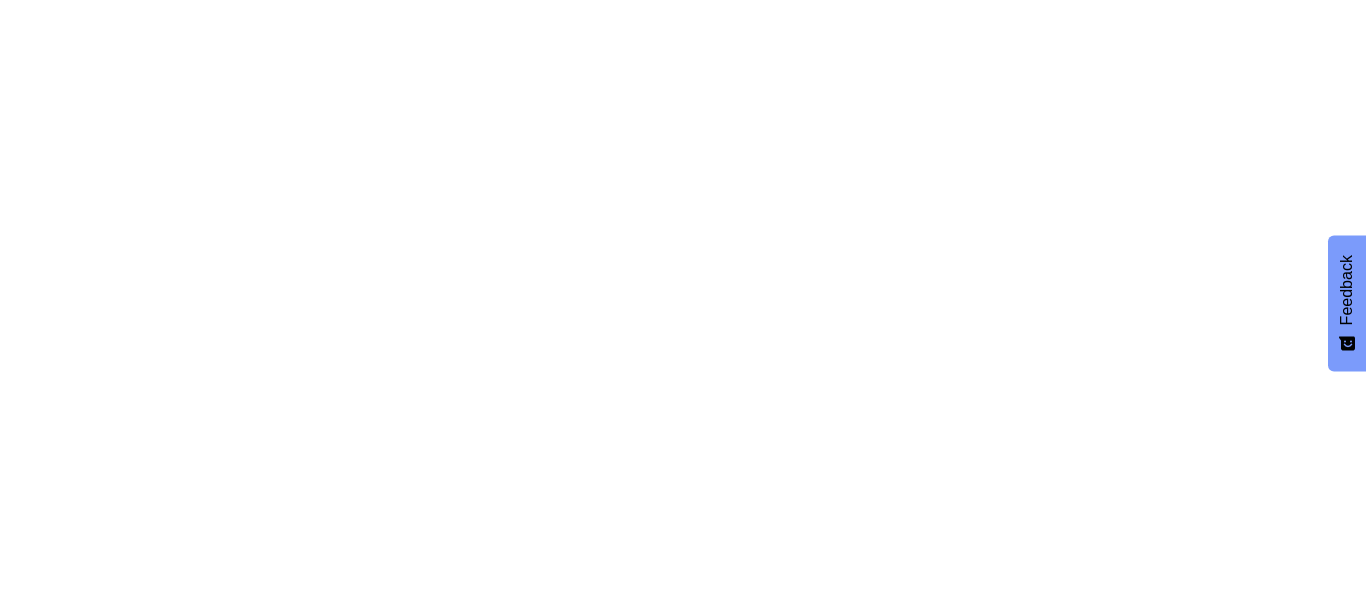 scroll, scrollTop: 0, scrollLeft: 0, axis: both 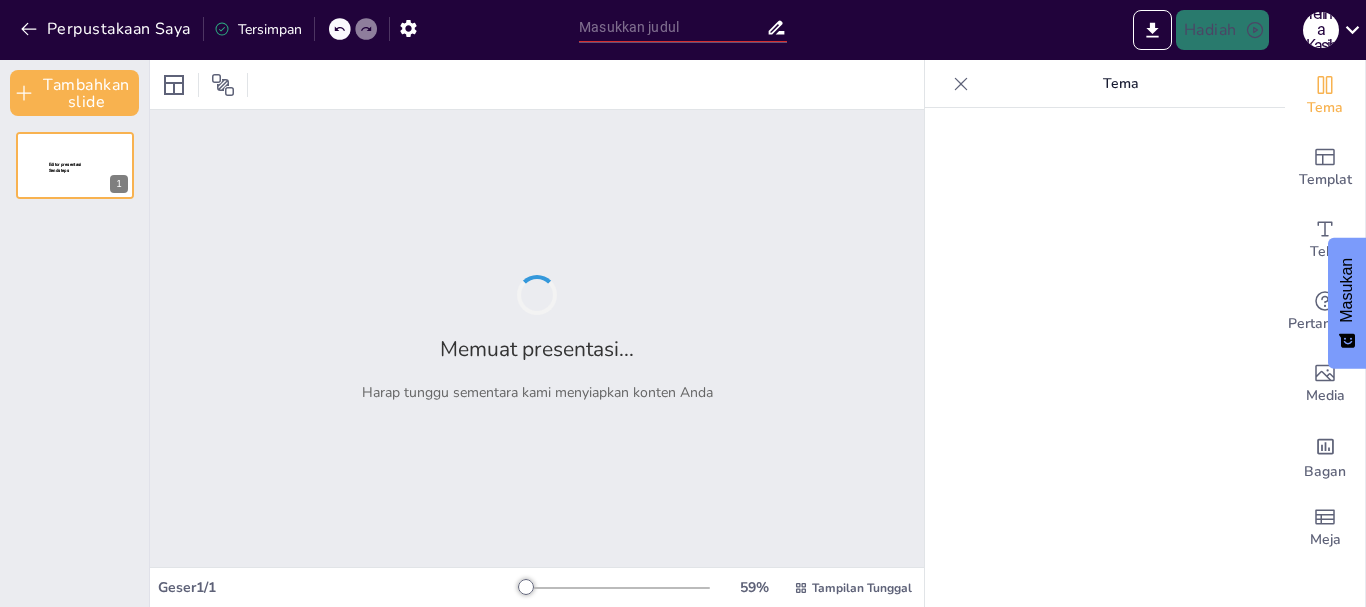 type on "Analisis Kebijakan Permendikdasmen 2025 Nomor 10: Implikasi dan Strategi Implementasi" 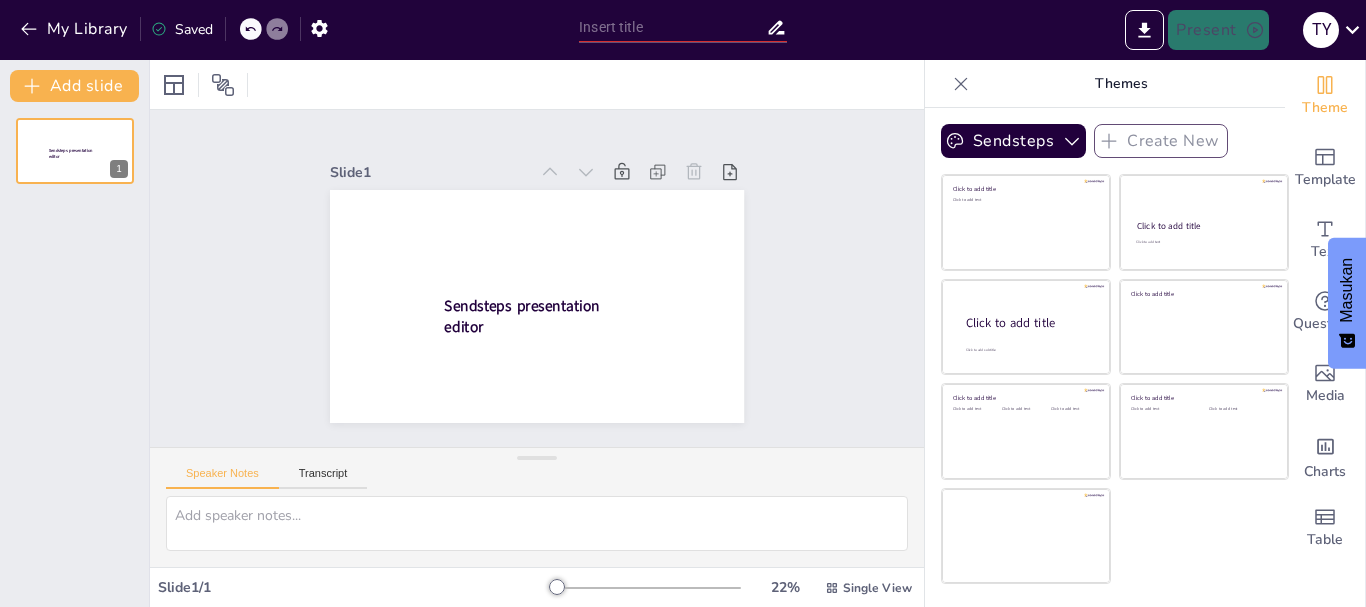 scroll, scrollTop: 0, scrollLeft: 0, axis: both 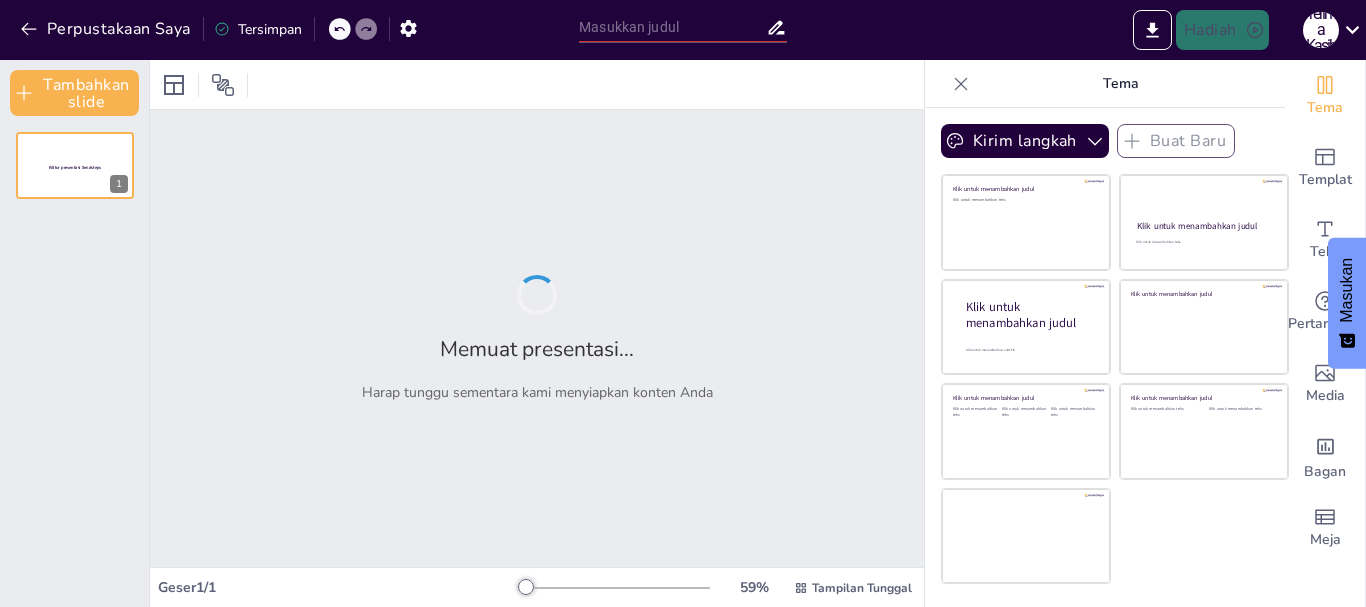 type on "Analisis Kebijakan Permendikdasmen 2025 Nomor 10: Implikasi dan Strategi Implementasi" 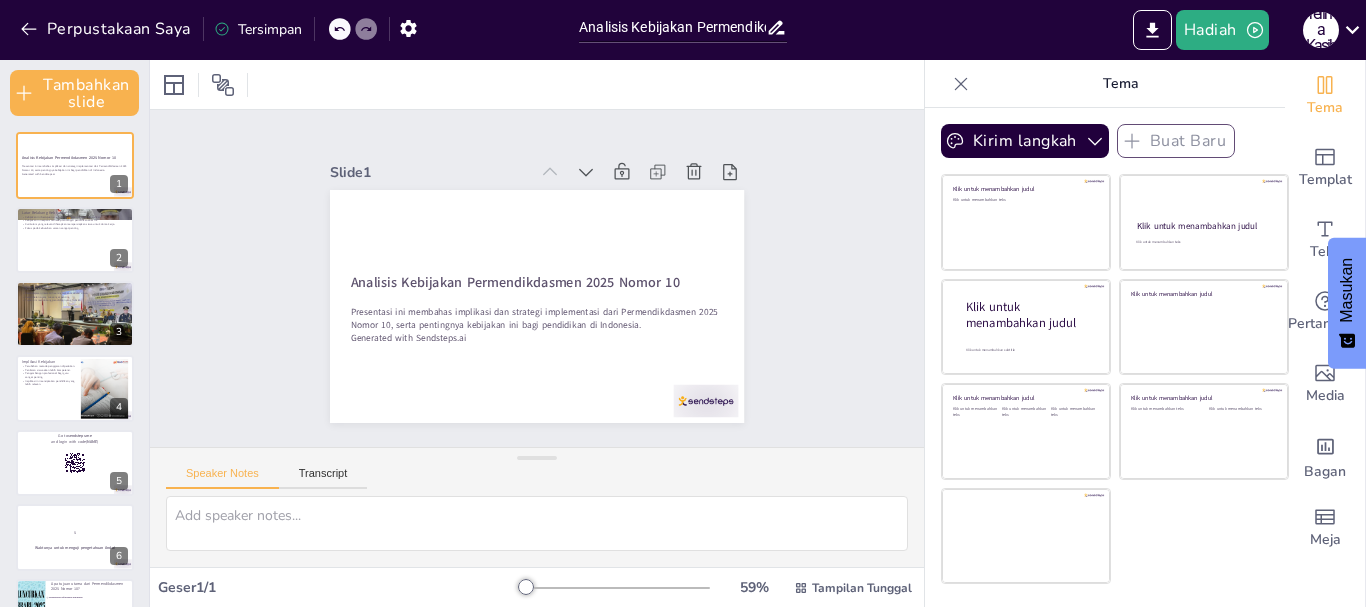 checkbox on "true" 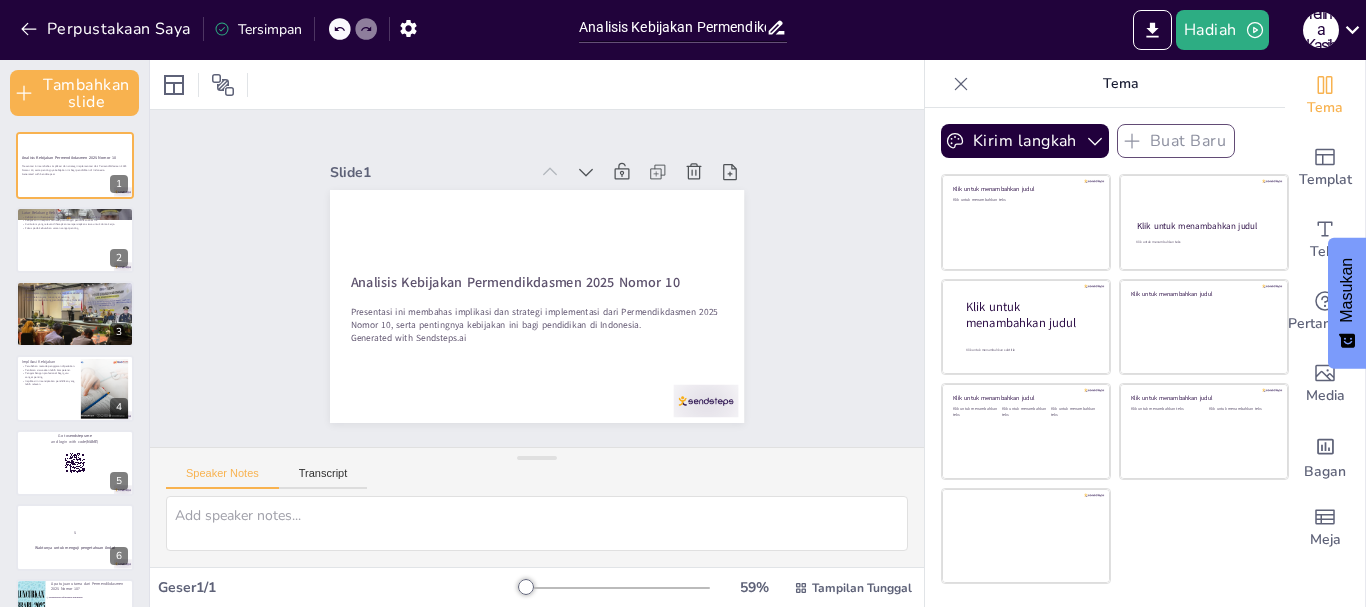 checkbox on "true" 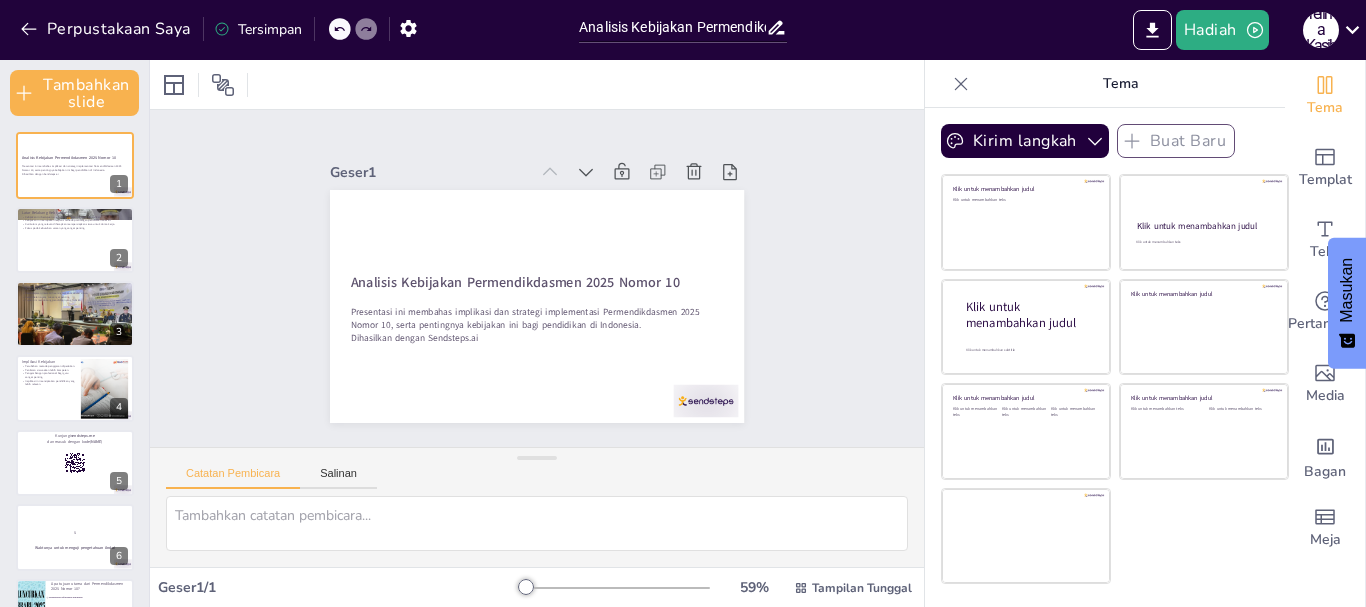 checkbox on "true" 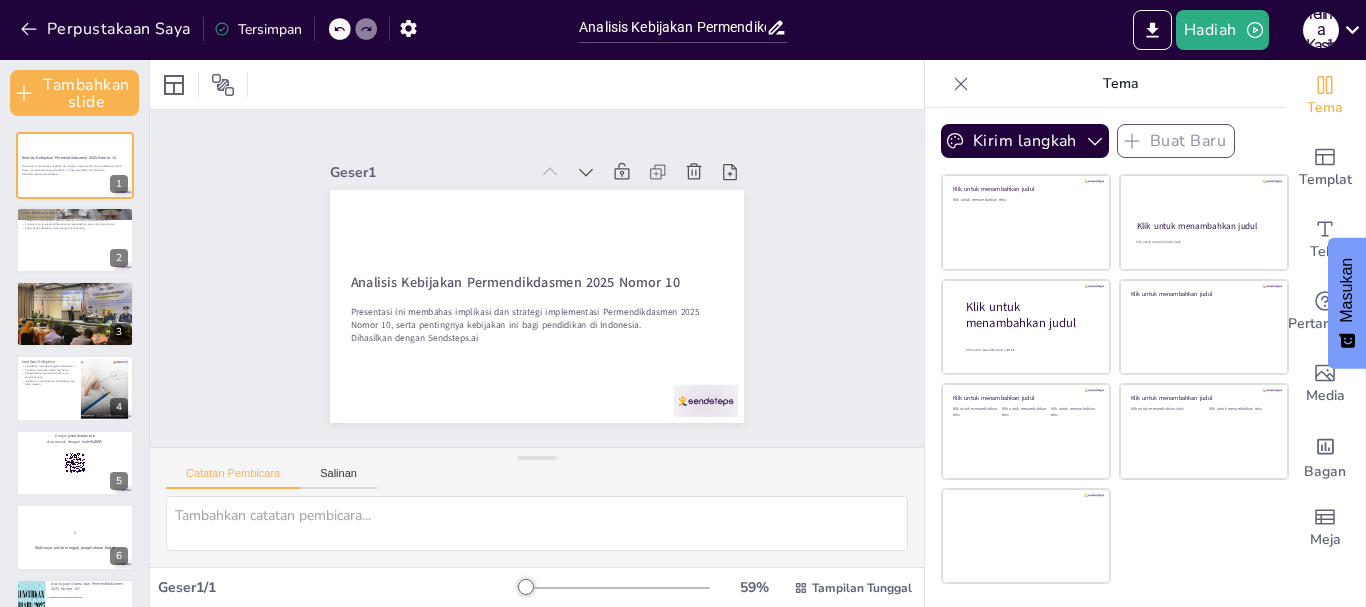 checkbox on "true" 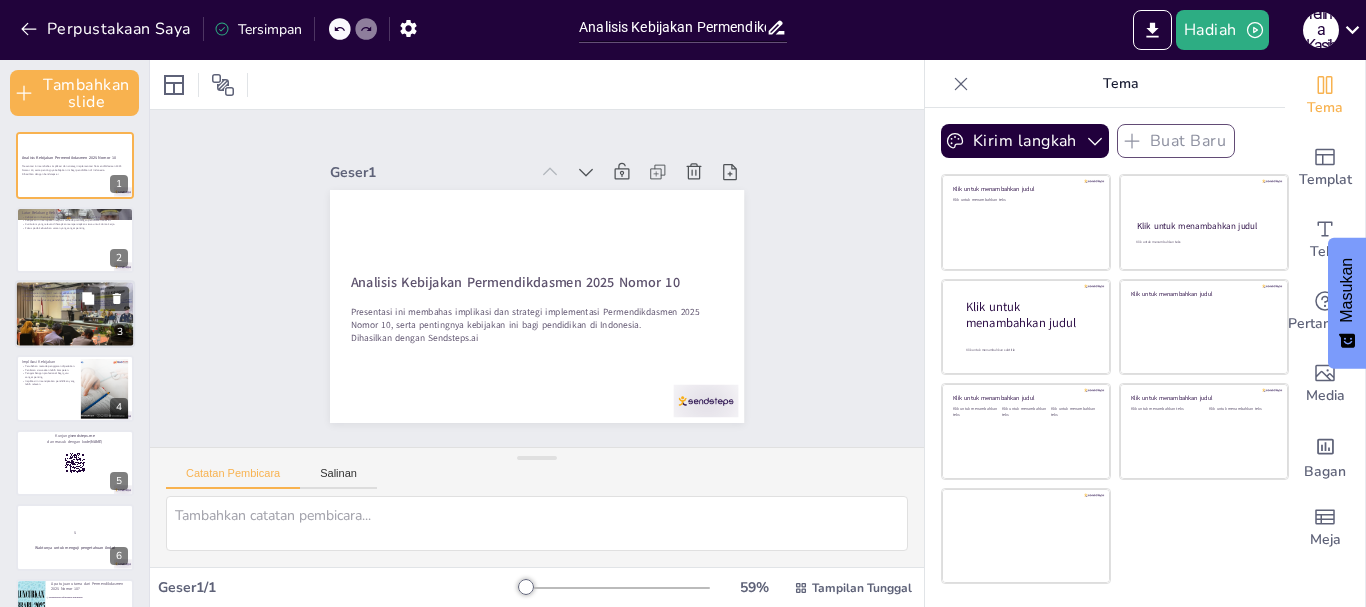 checkbox on "true" 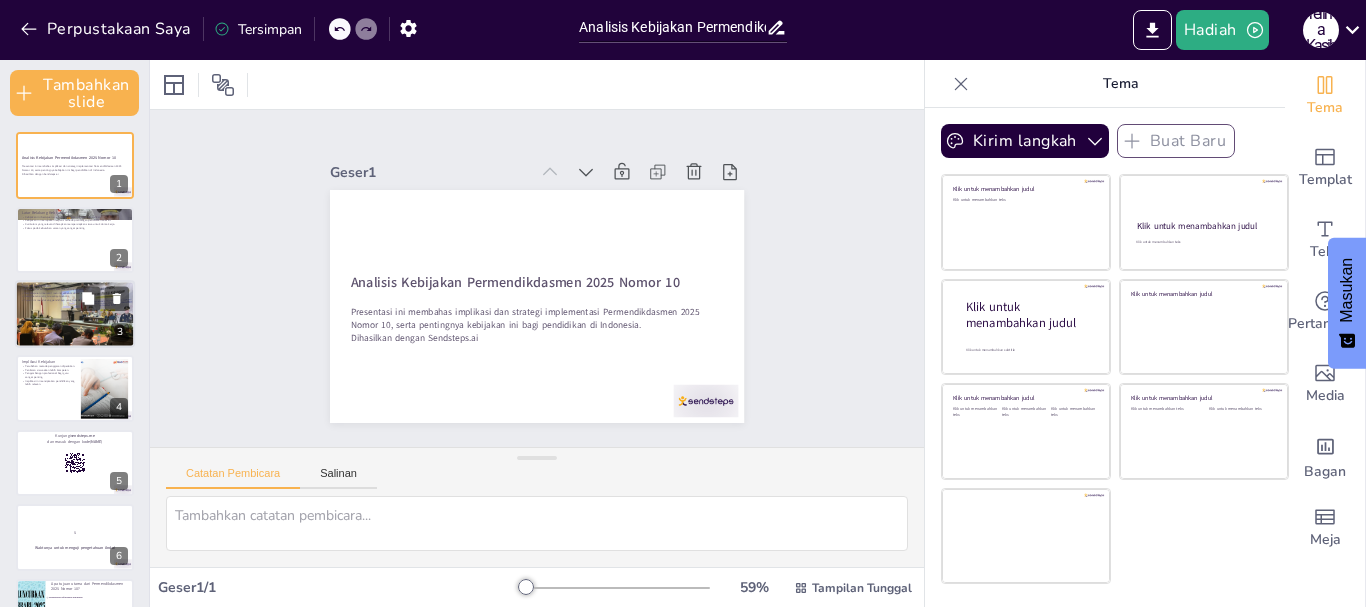 checkbox on "true" 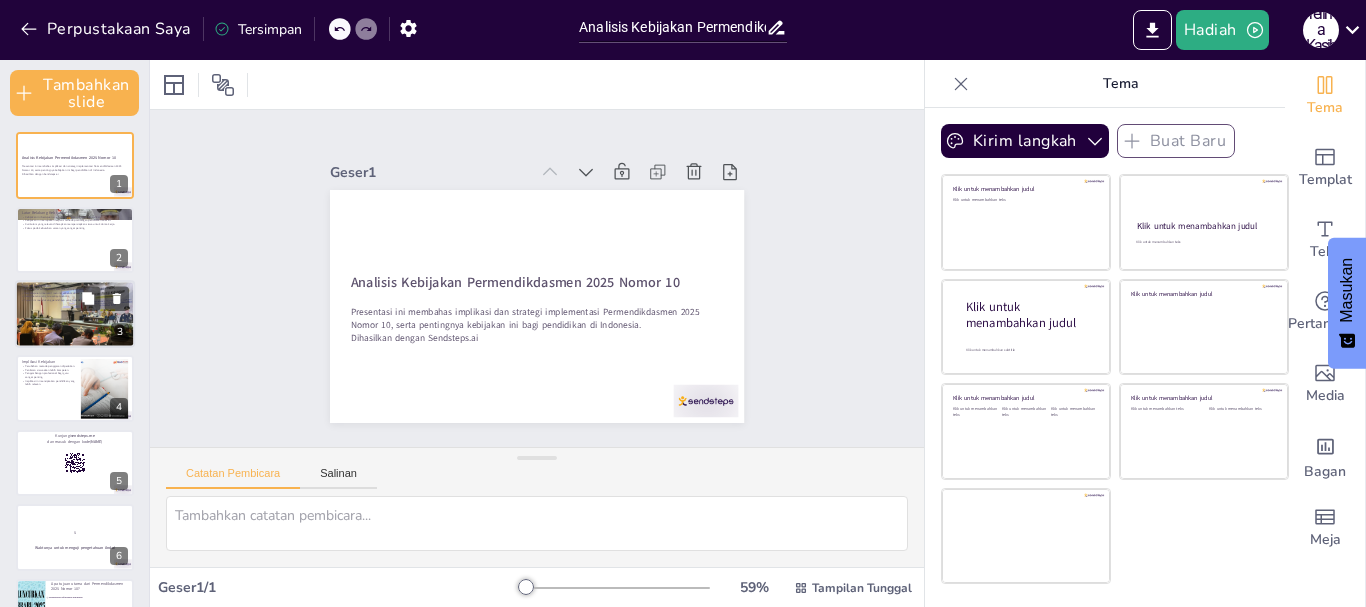 checkbox on "true" 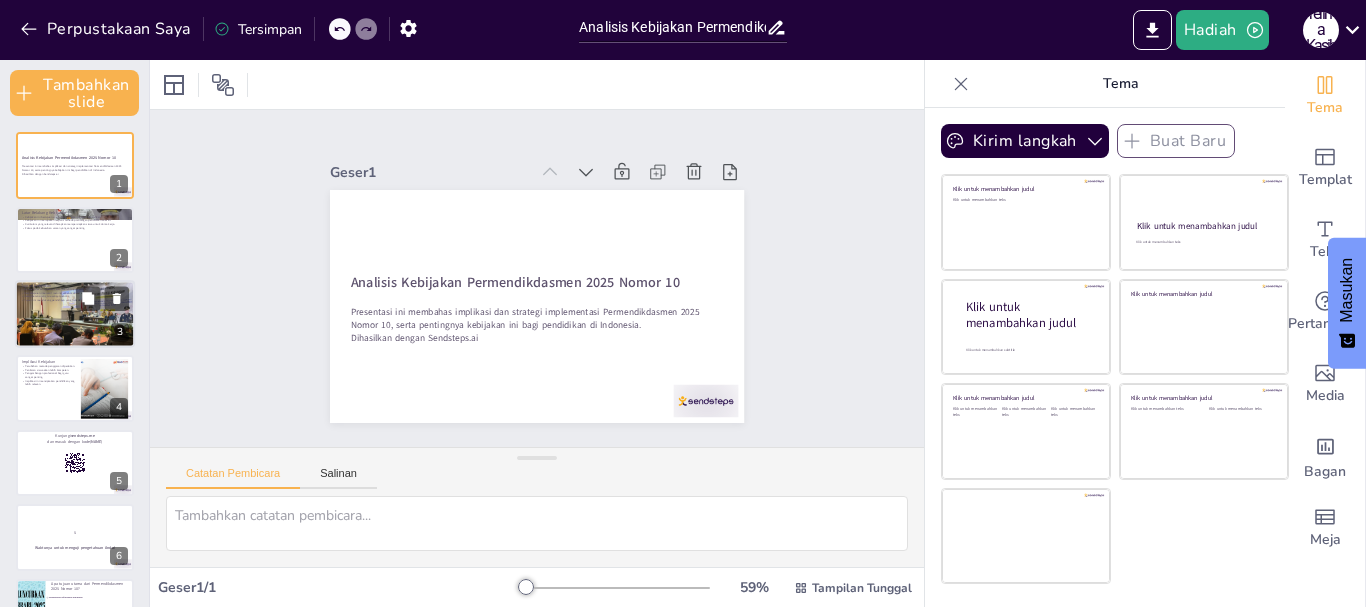 checkbox on "true" 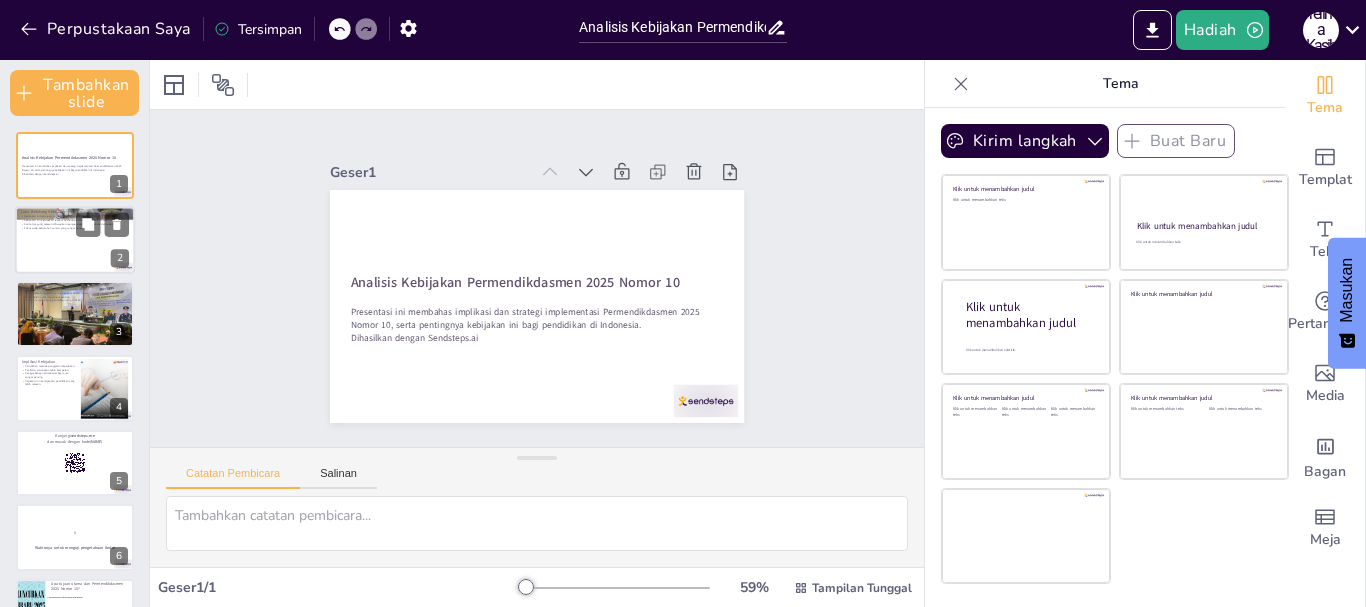 checkbox on "true" 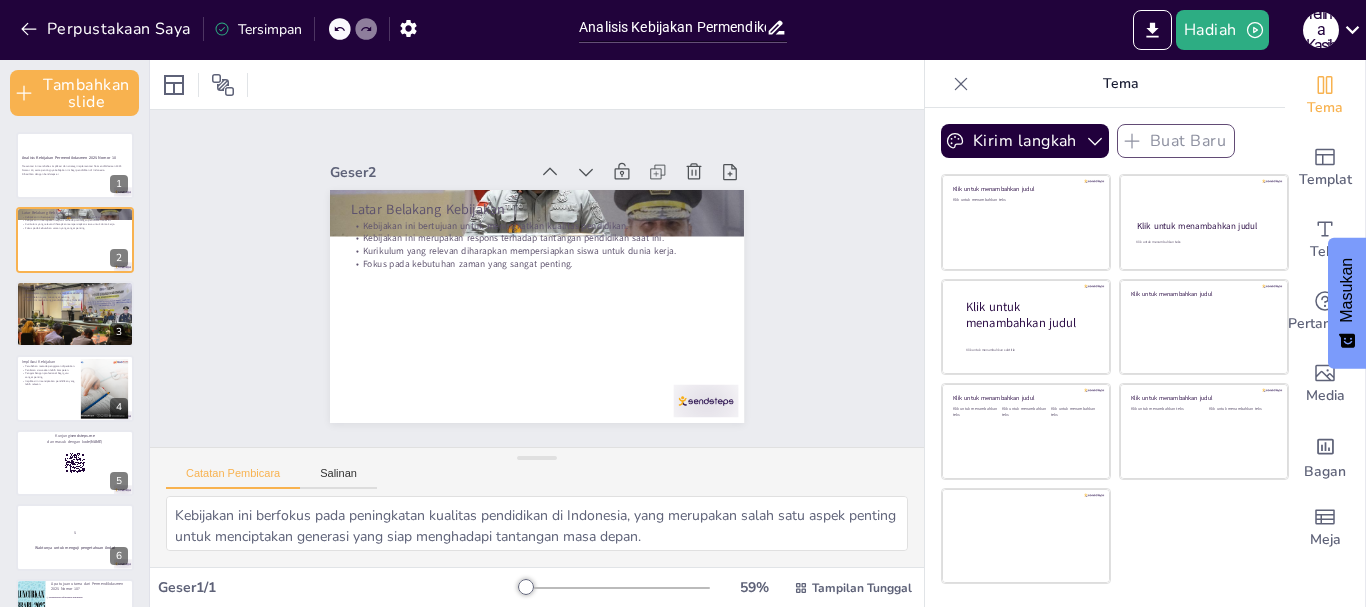 checkbox on "true" 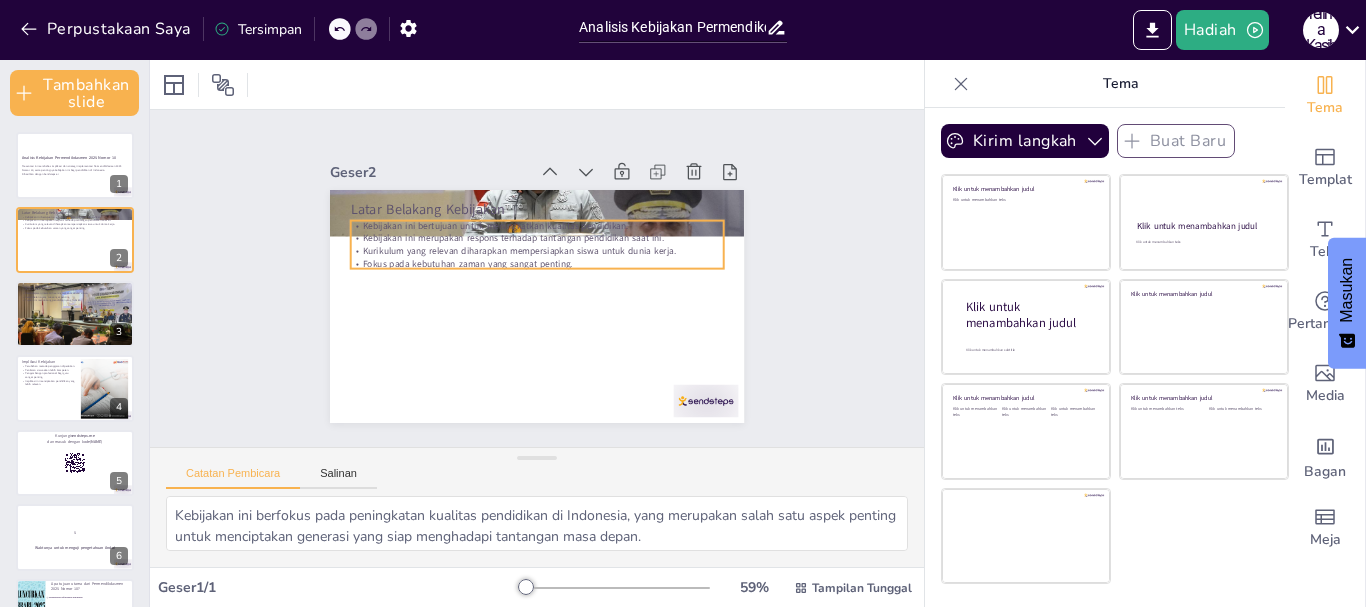 checkbox on "true" 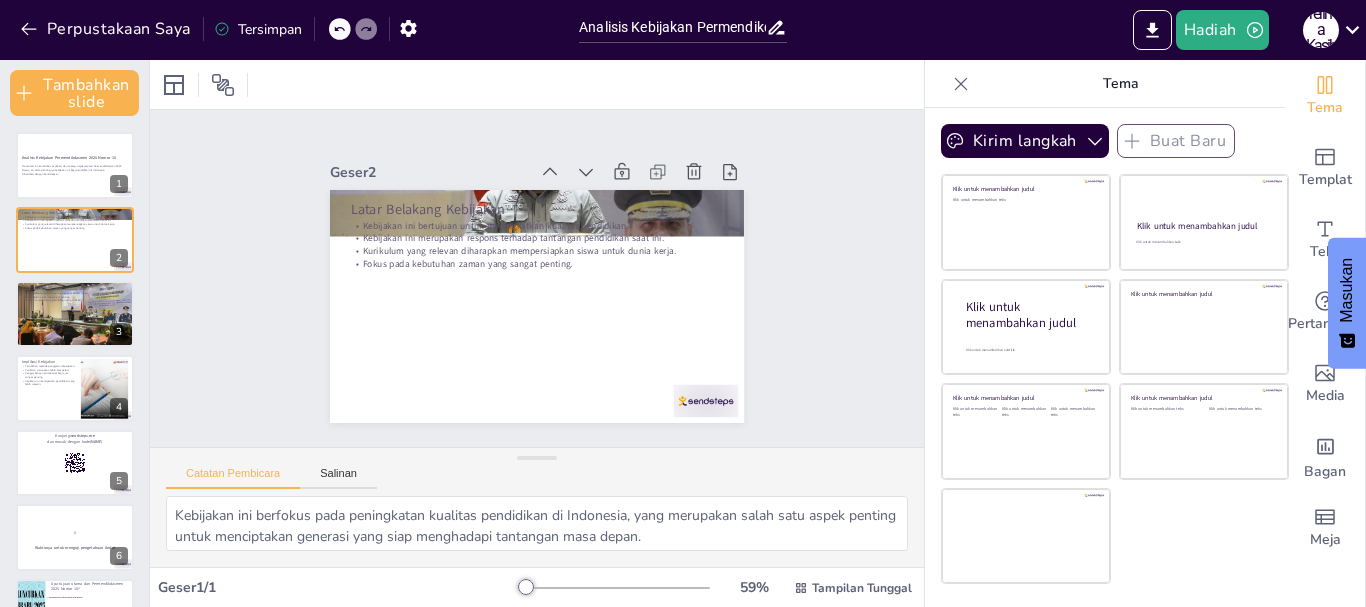 checkbox on "true" 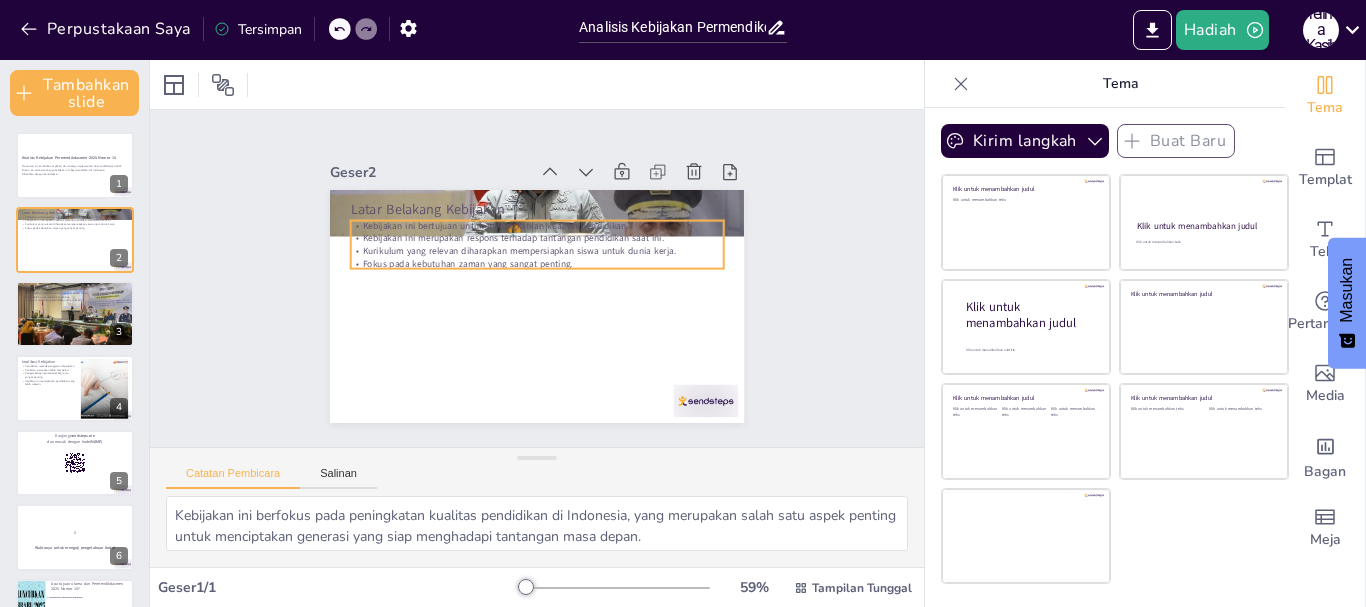 checkbox on "true" 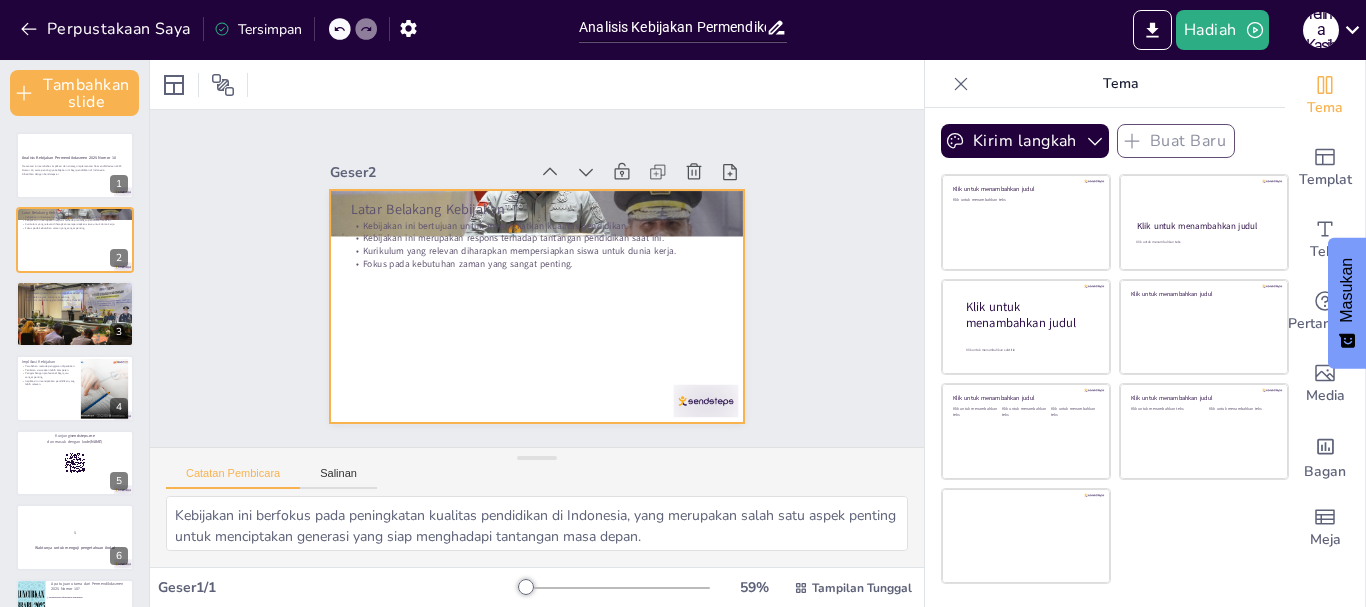 checkbox on "true" 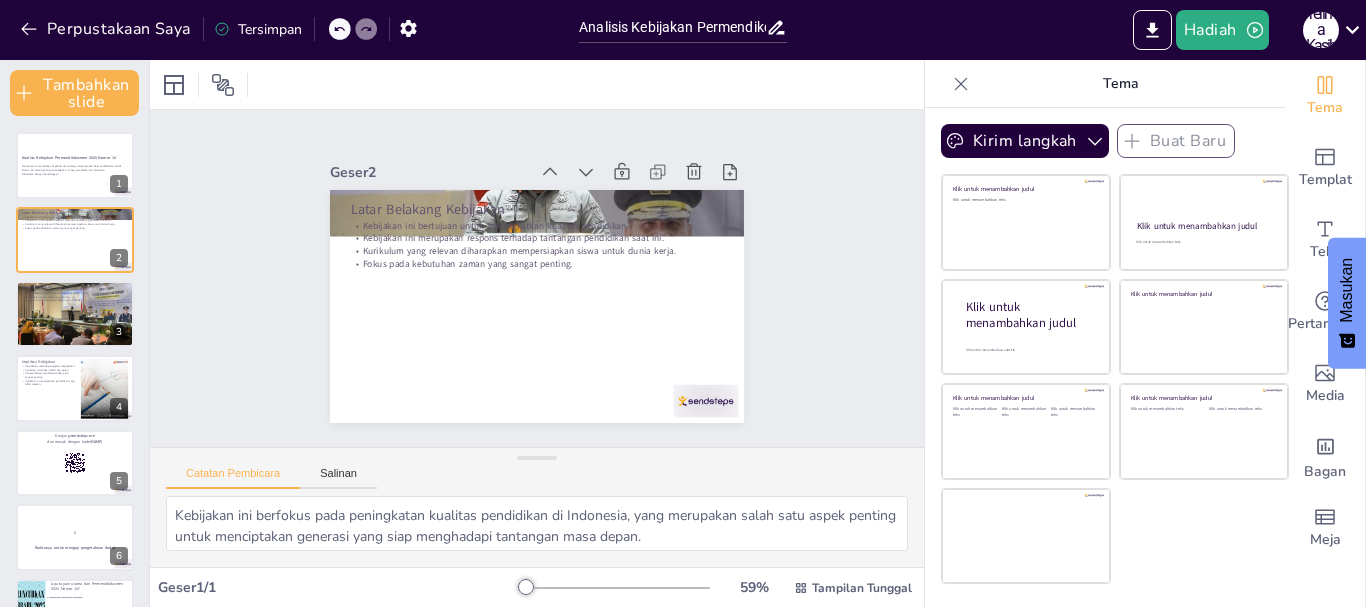 checkbox on "true" 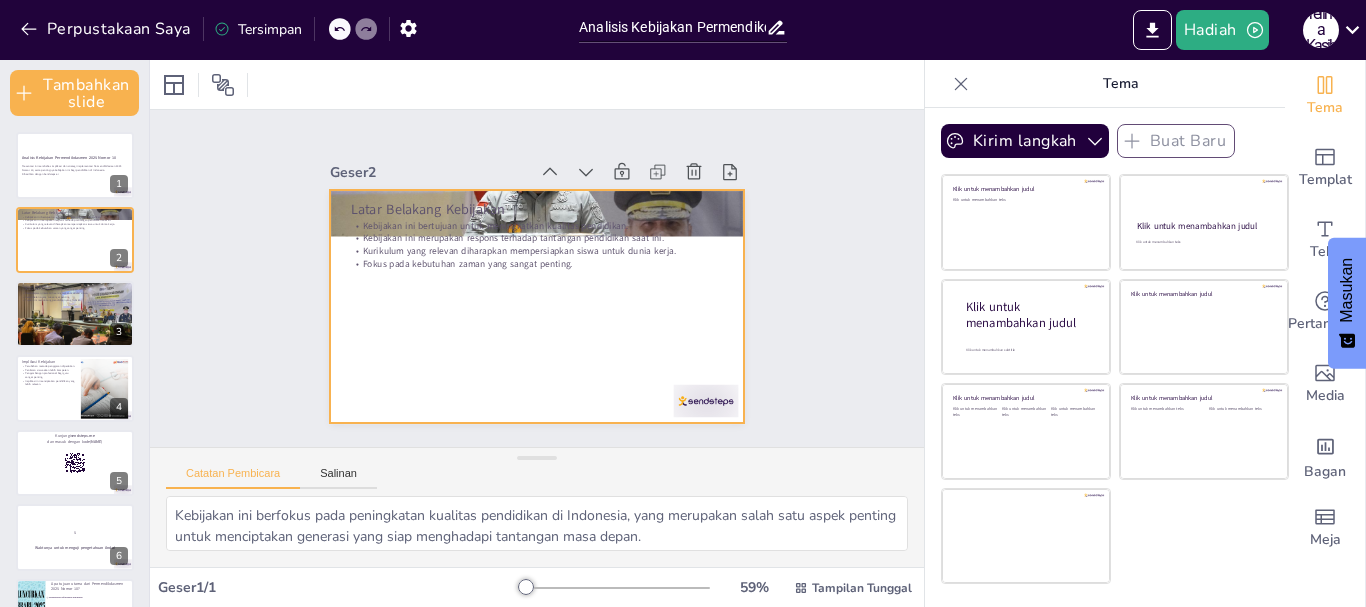 checkbox on "true" 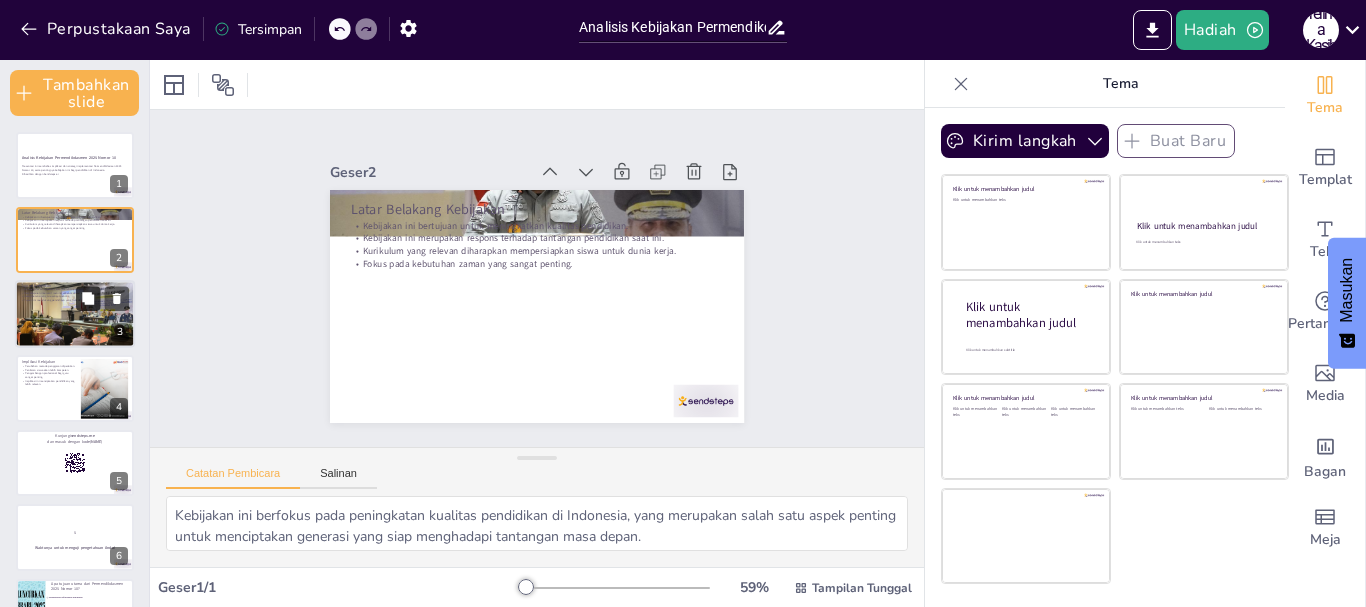 checkbox on "true" 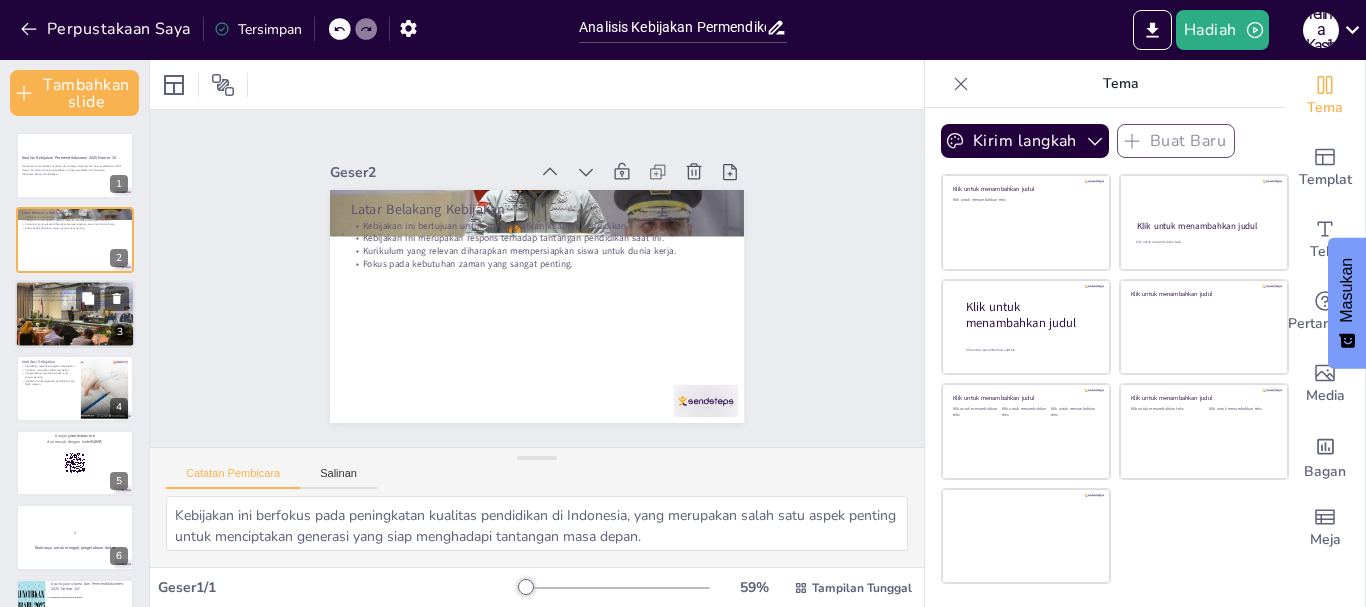 checkbox on "true" 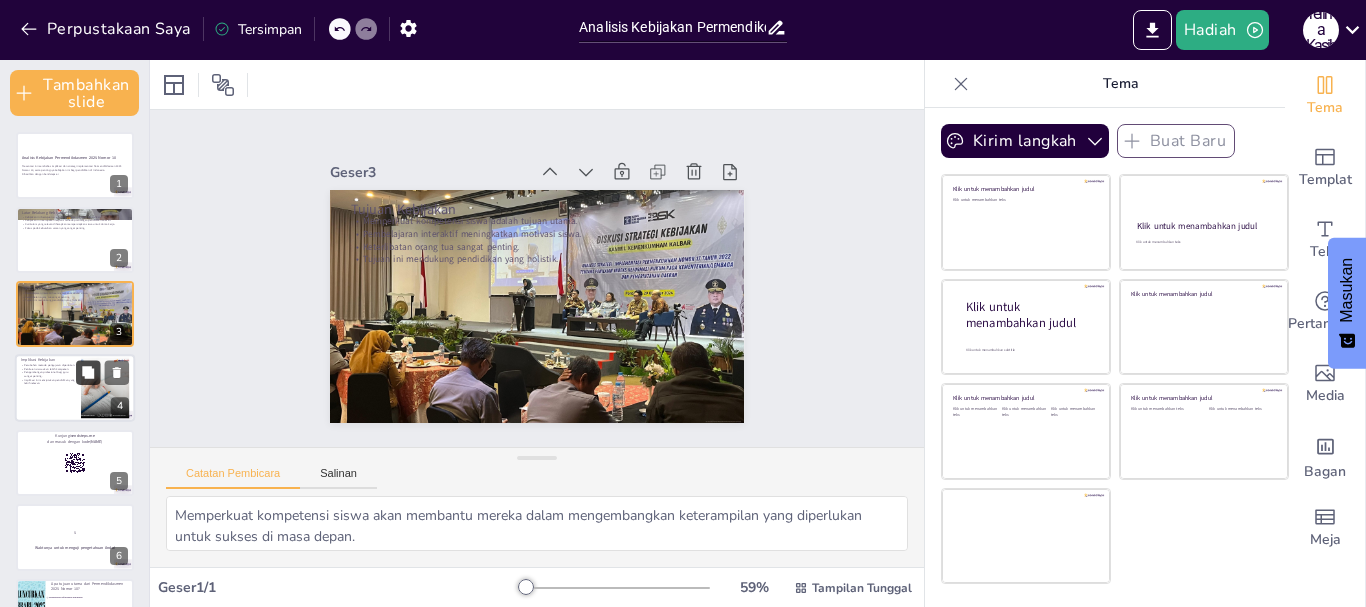 checkbox on "true" 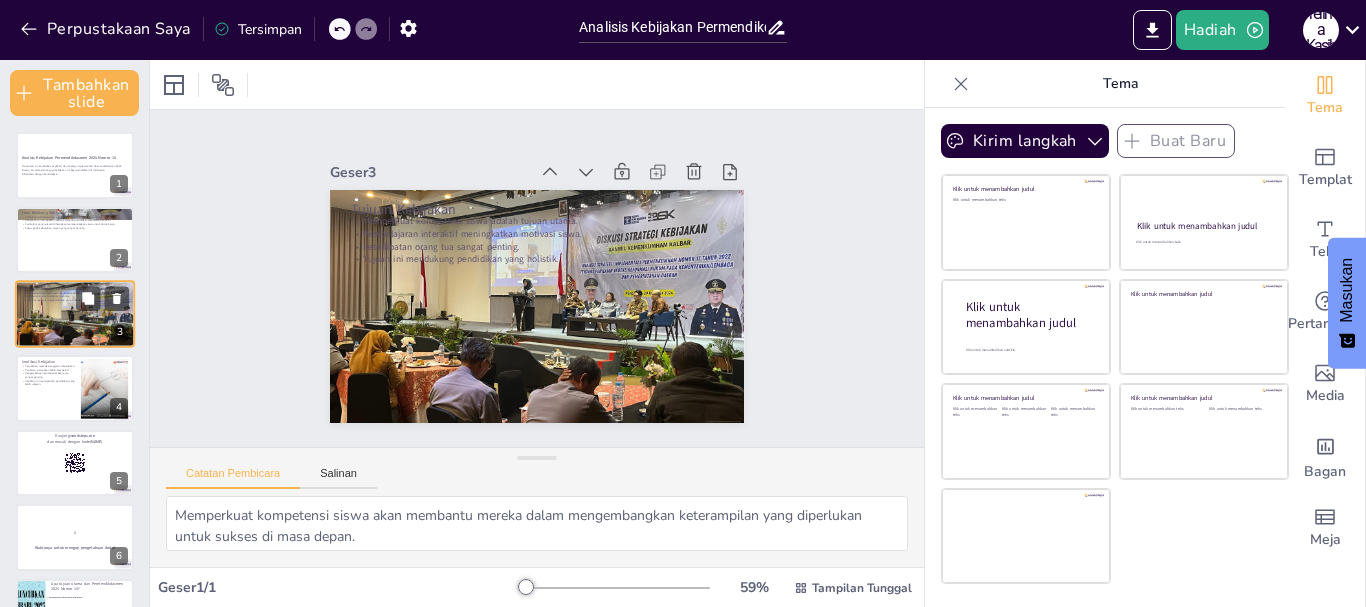 checkbox on "true" 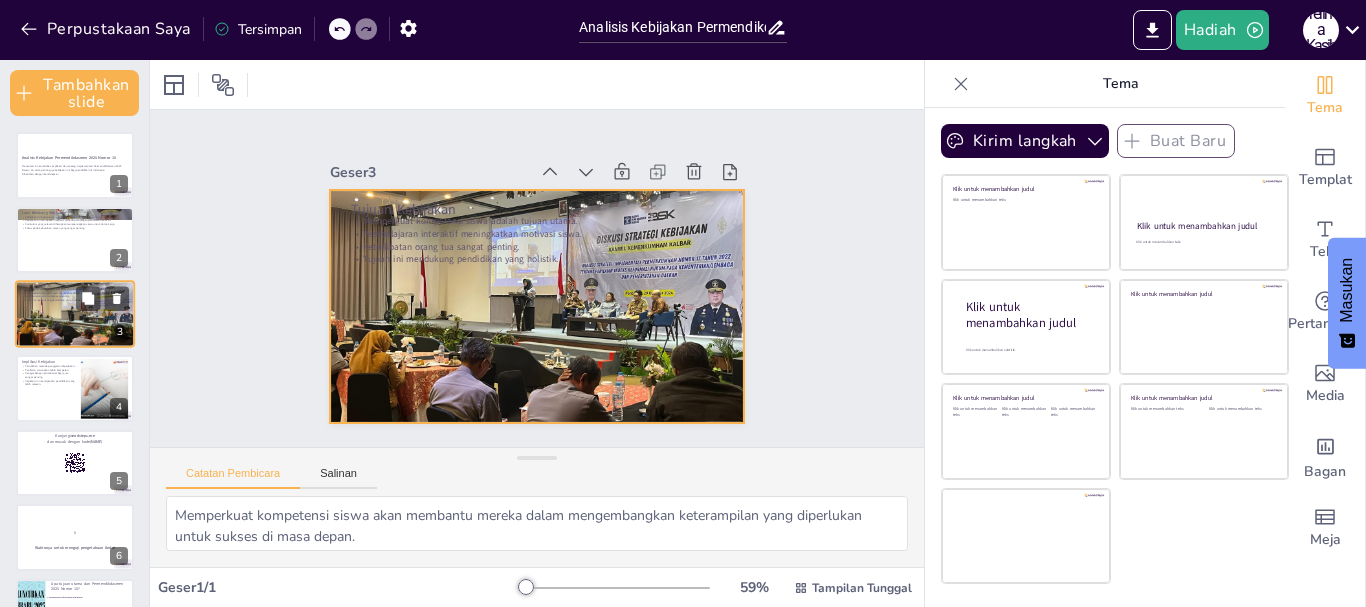 checkbox on "true" 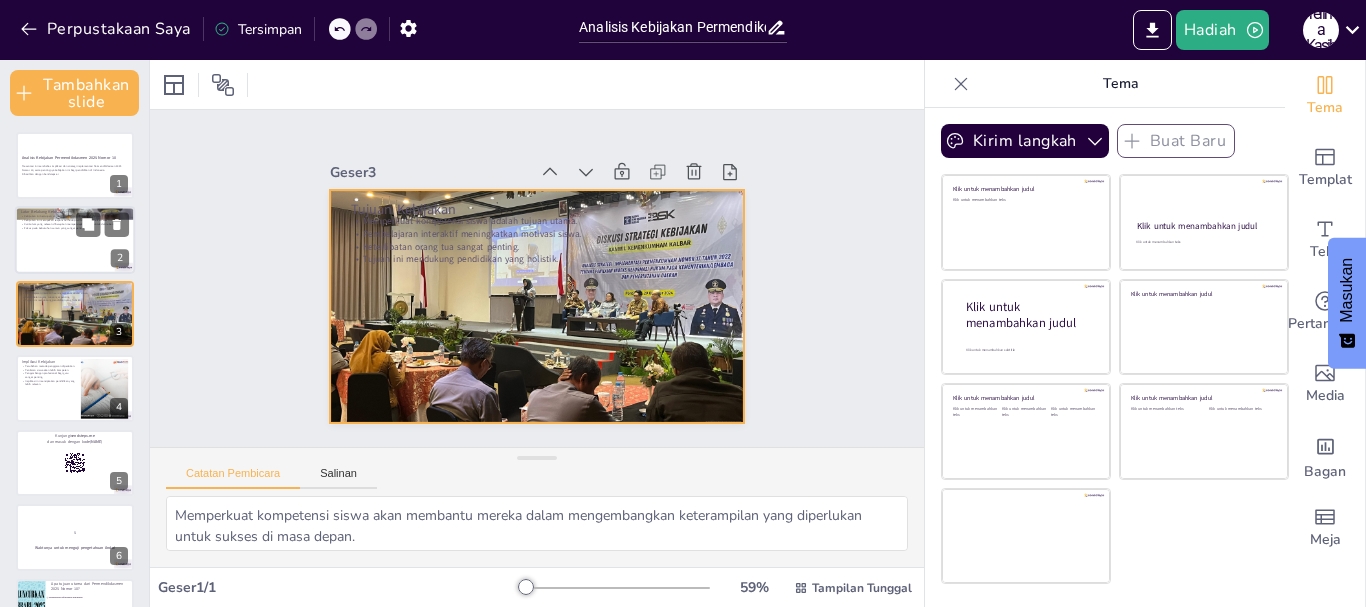checkbox on "true" 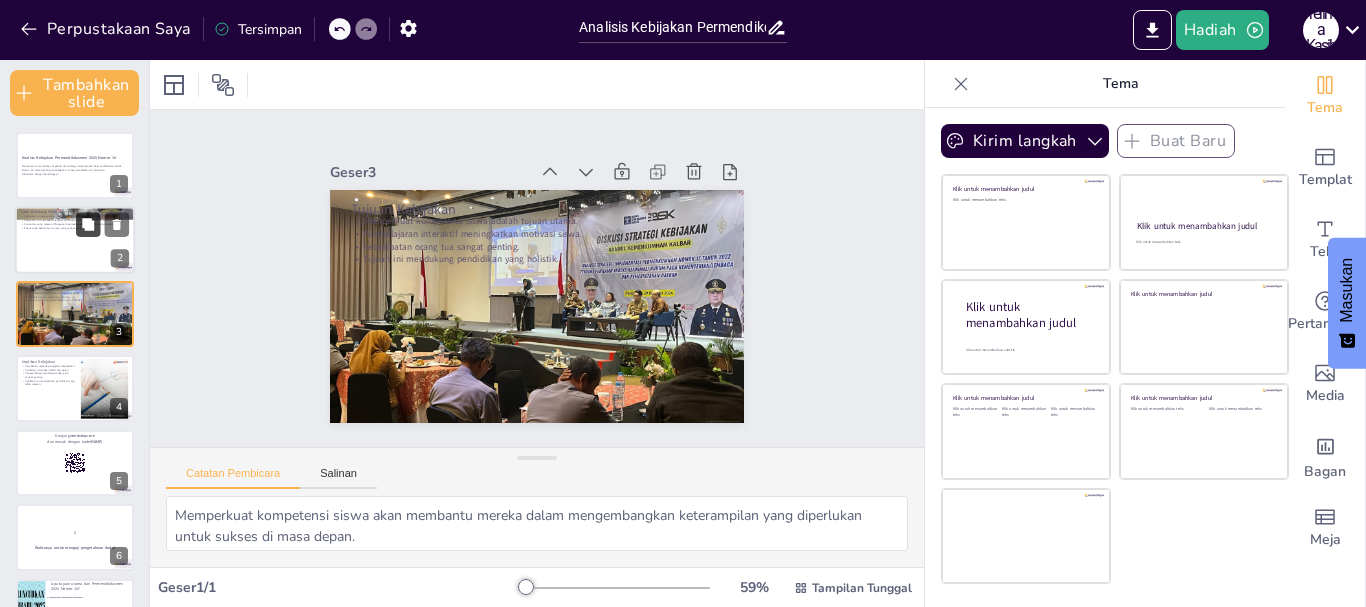 checkbox on "true" 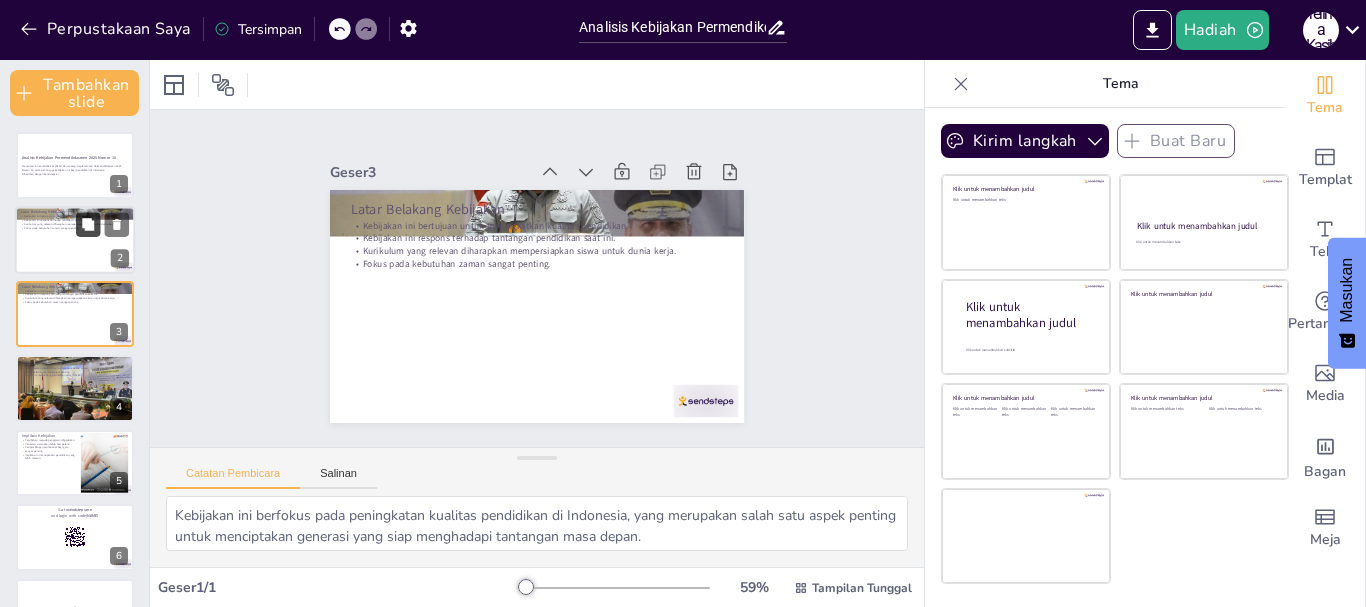 checkbox on "true" 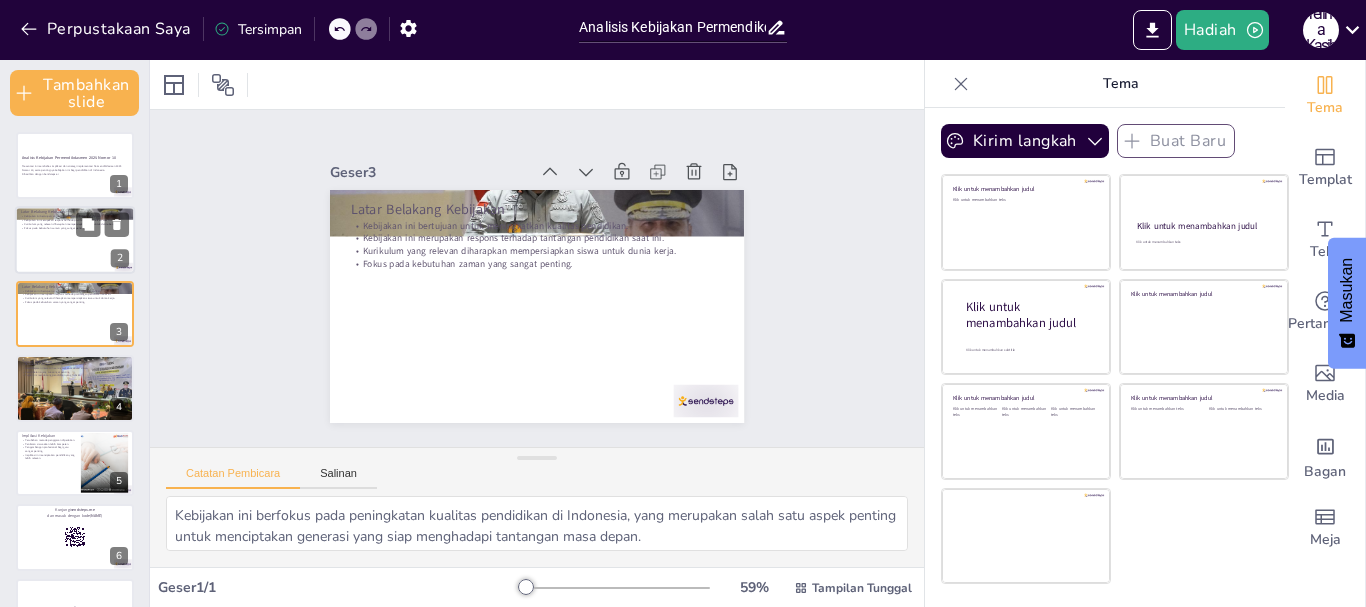 checkbox on "true" 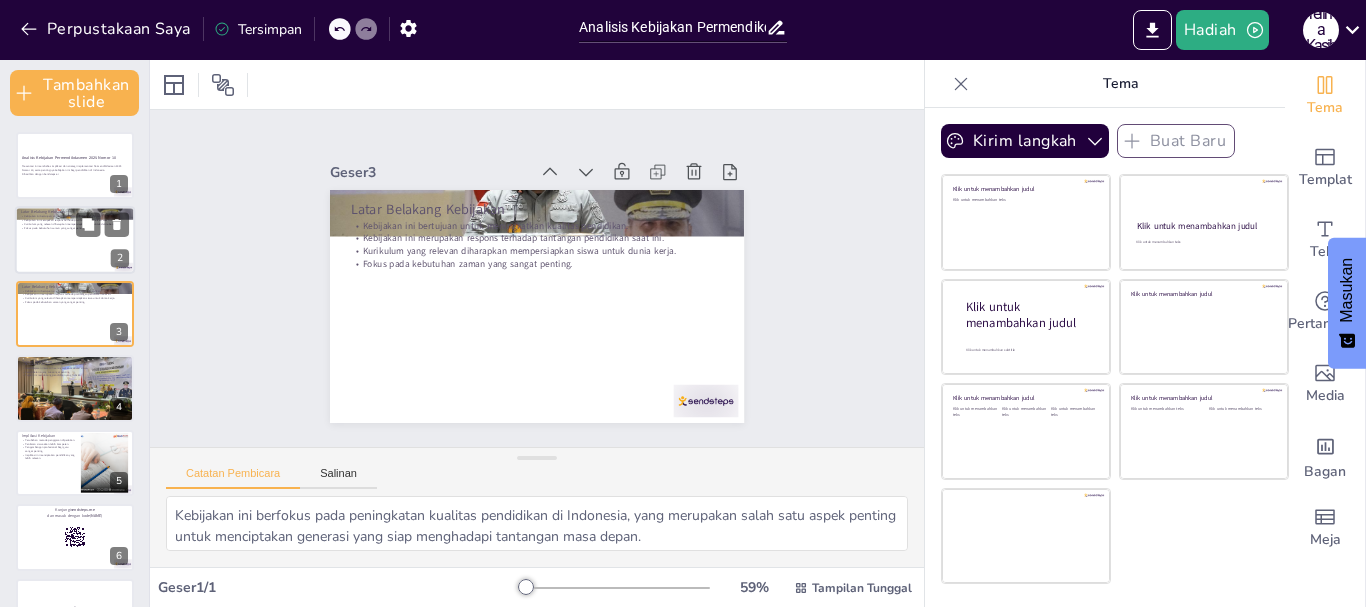 checkbox on "true" 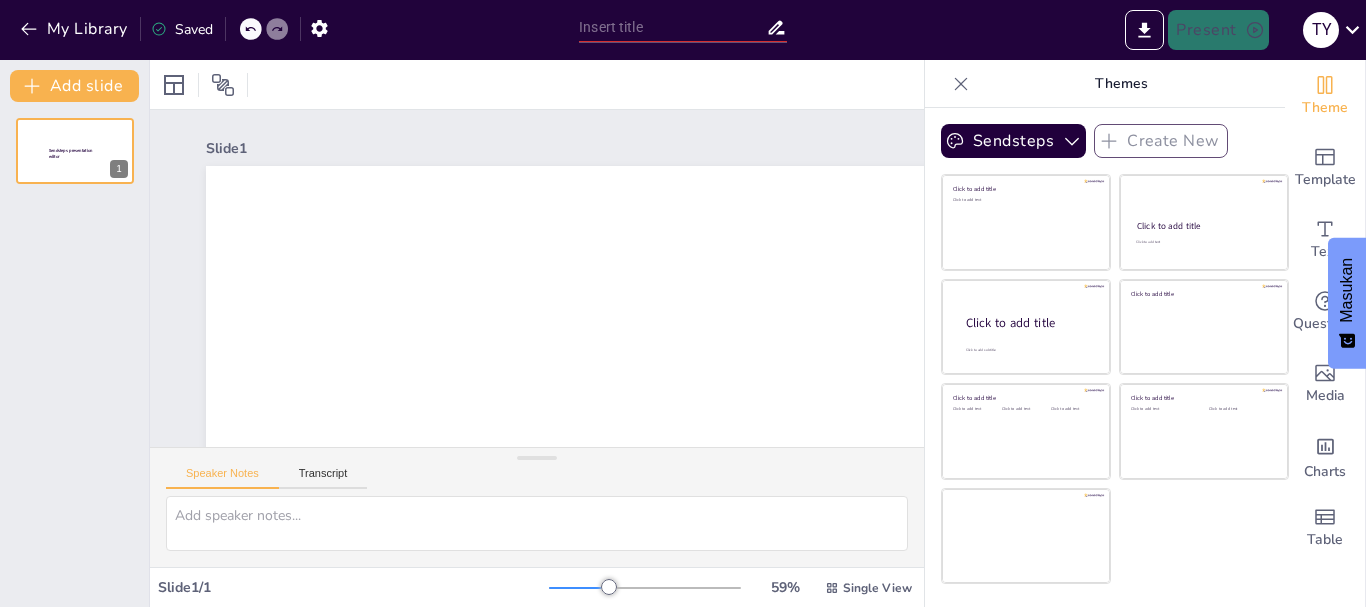 scroll, scrollTop: 0, scrollLeft: 0, axis: both 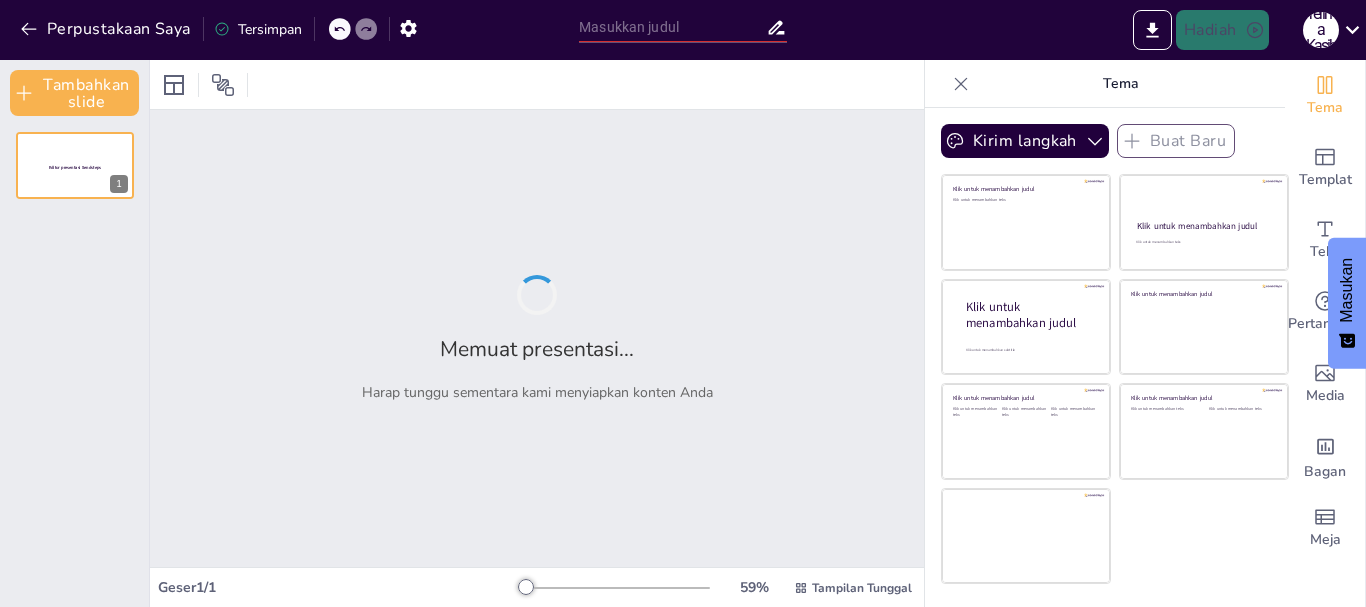 type on "Analisis Kebijakan Permendikdasmen 2025 Nomor 10: Implikasi dan Strategi Implementasi" 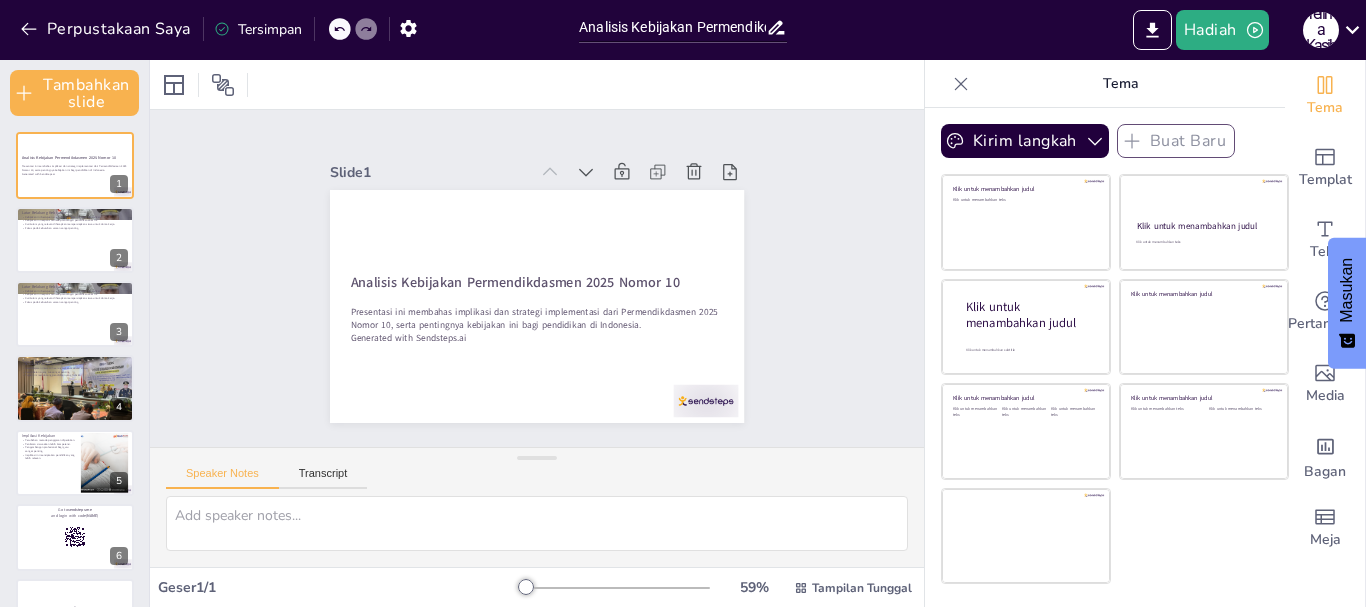 checkbox on "true" 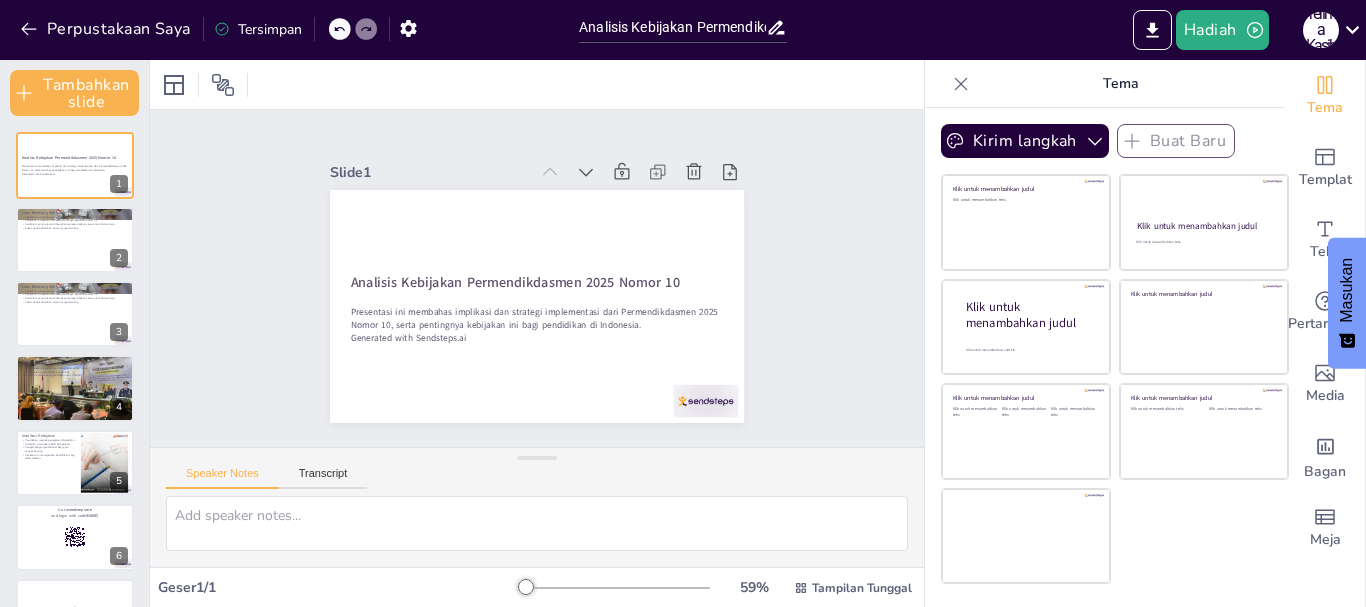 checkbox on "true" 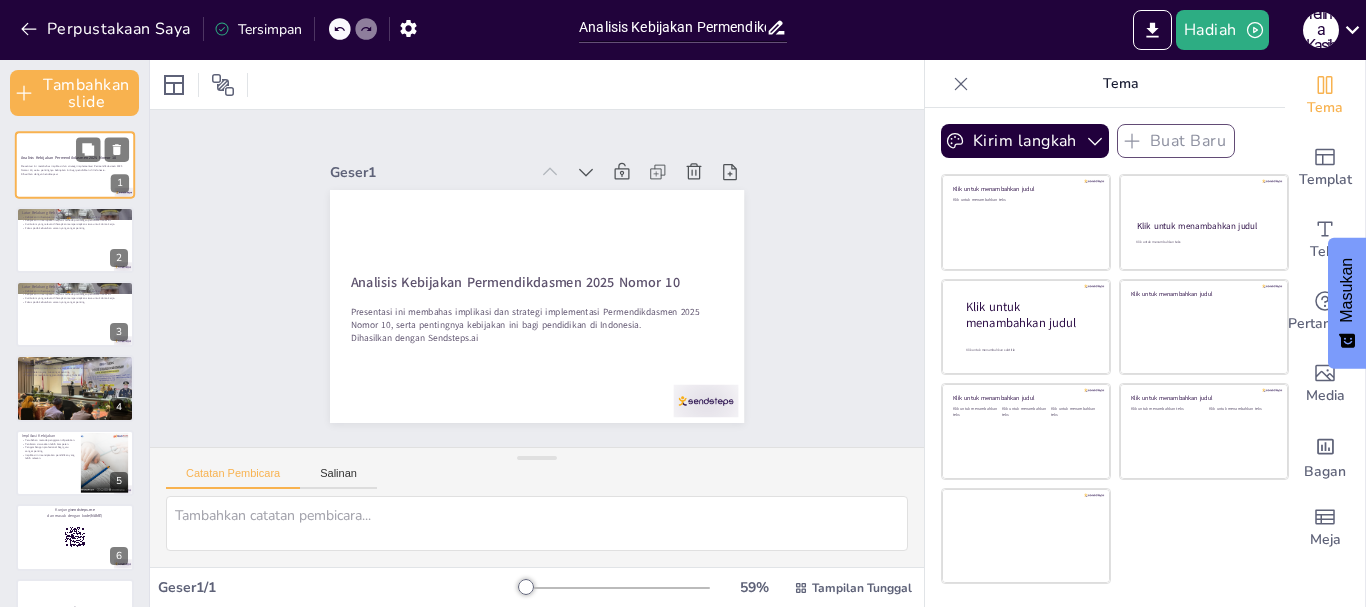 checkbox on "true" 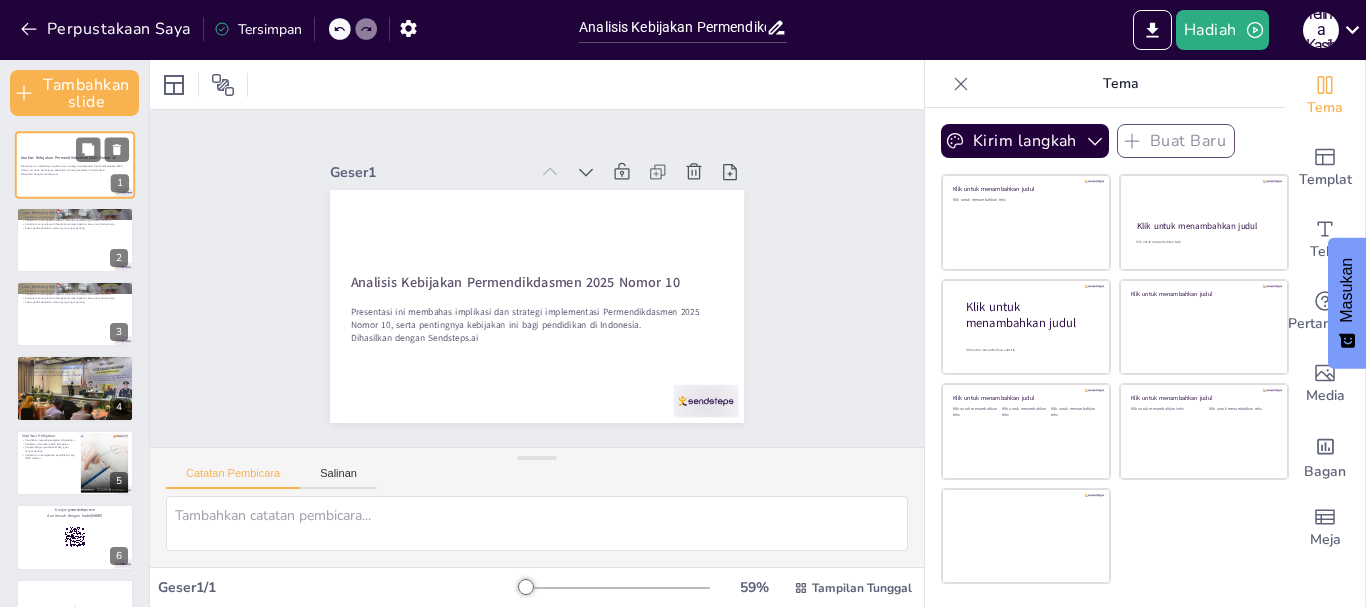 checkbox on "true" 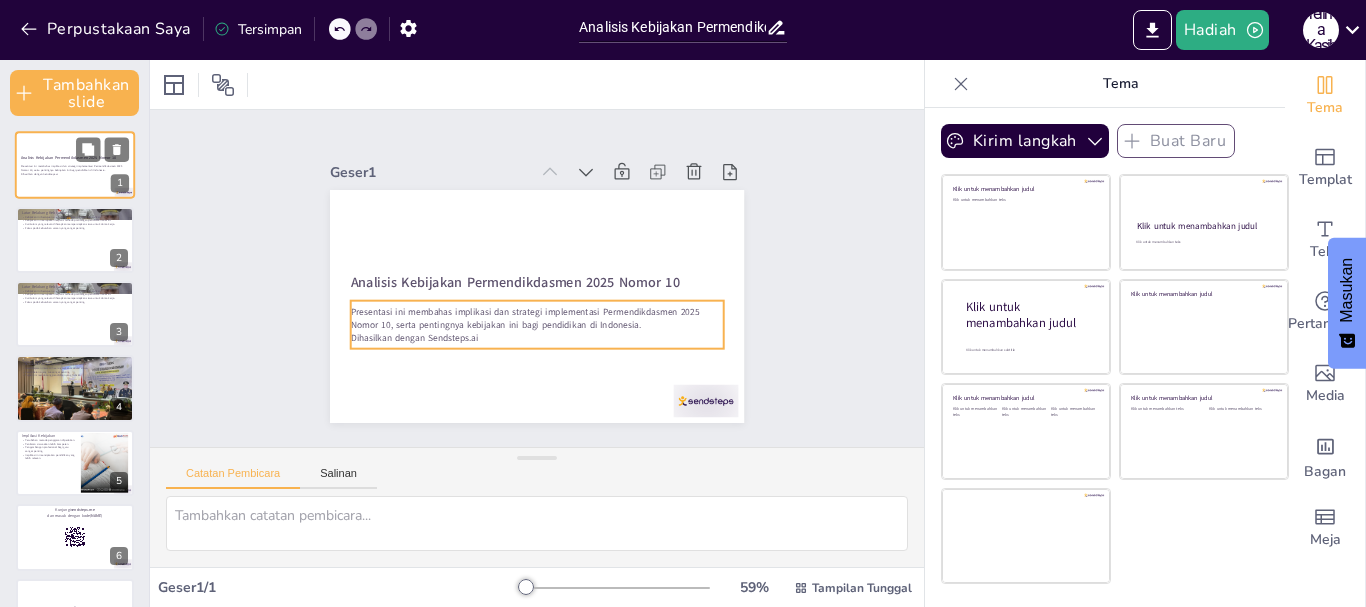 click on "Presentasi ini membahas implikasi dan strategi implementasi Permendikdasmen 2025 Nomor 10, serta pentingnya kebijakan ini bagi pendidikan di Indonesia." at bounding box center [71, 168] 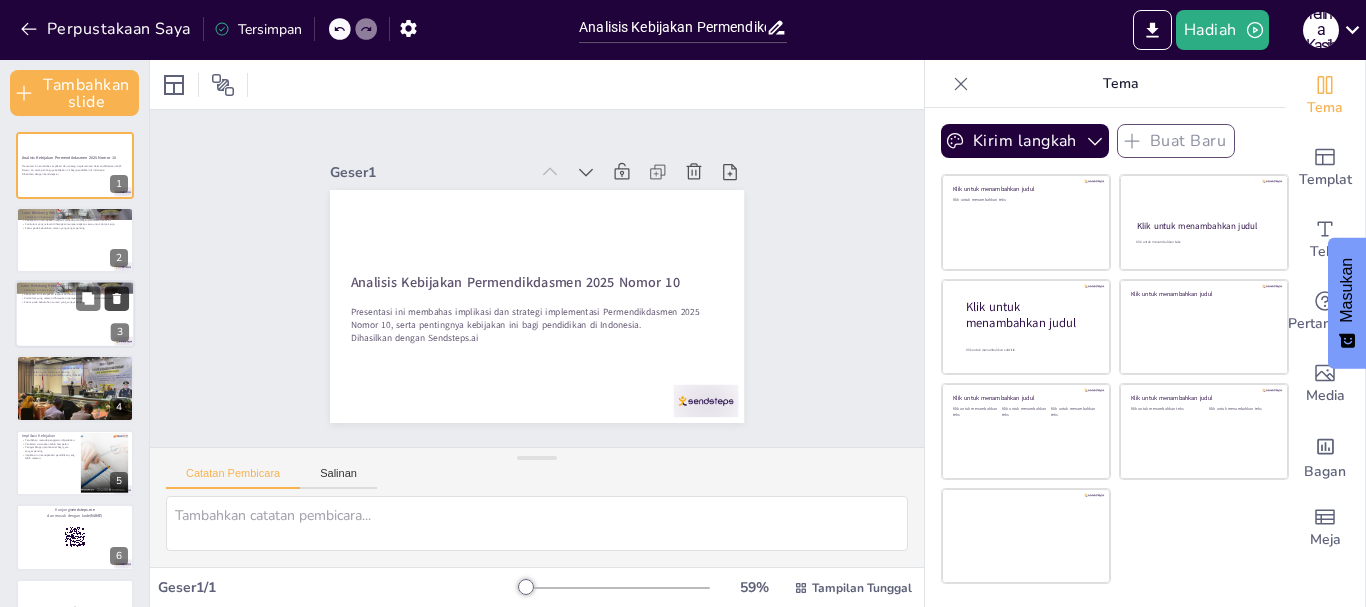 click 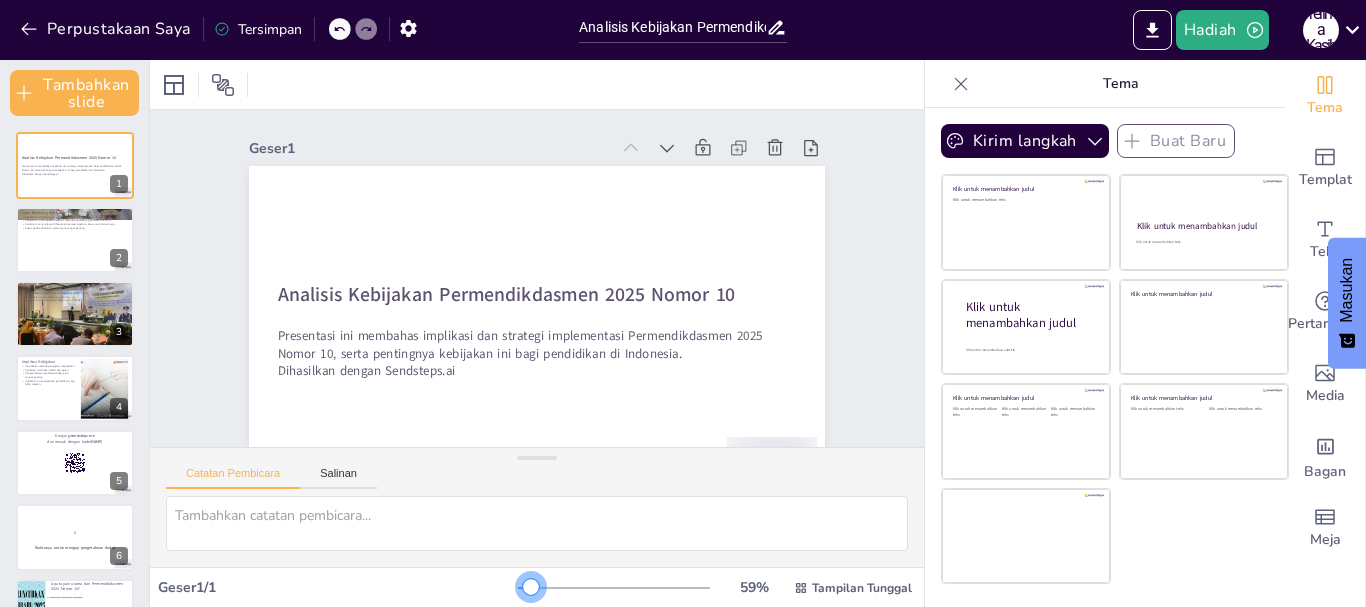 click at bounding box center [531, 587] 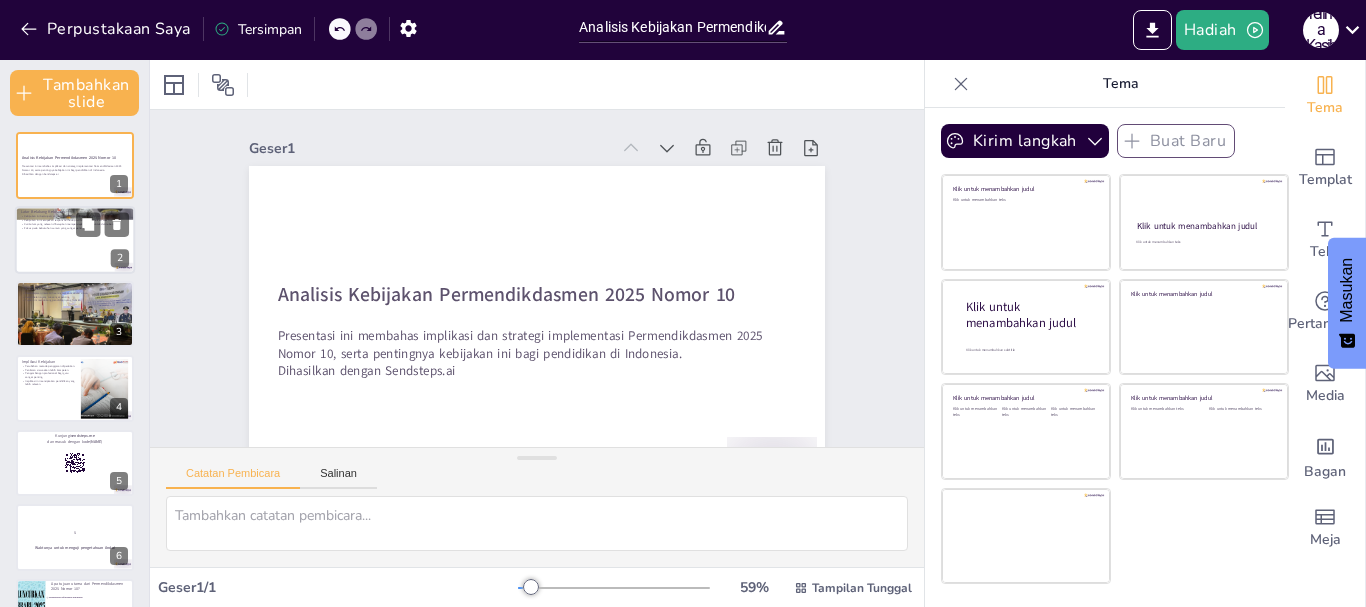 click at bounding box center [75, 240] 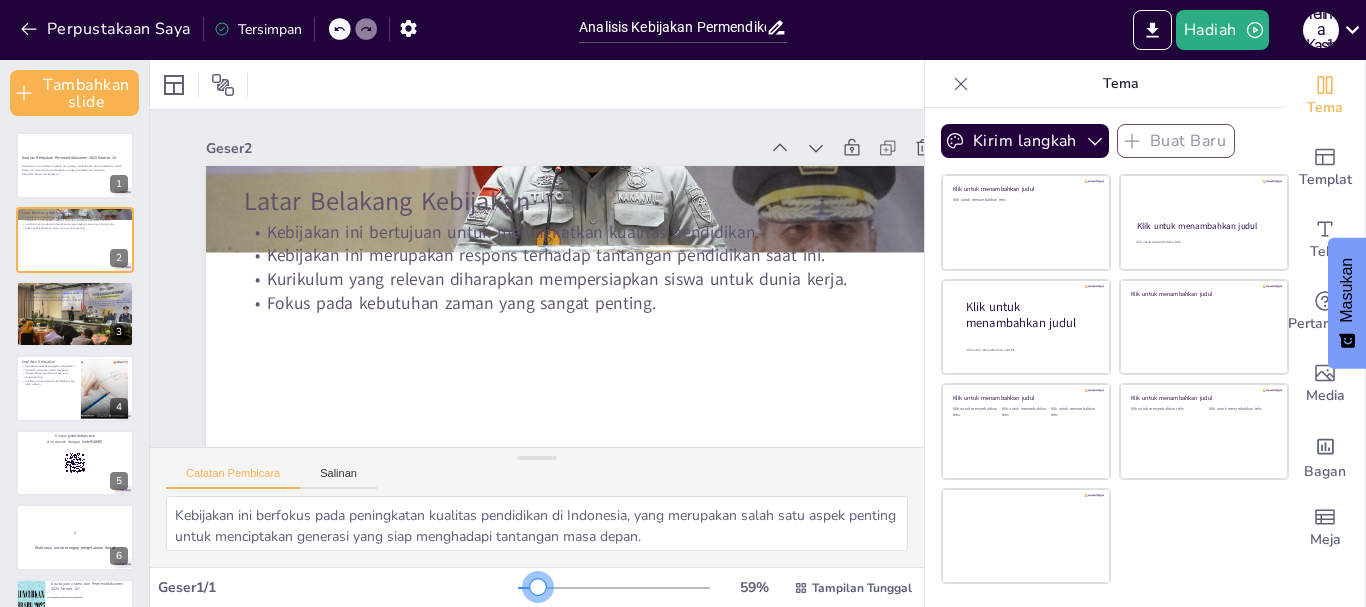 click at bounding box center [538, 587] 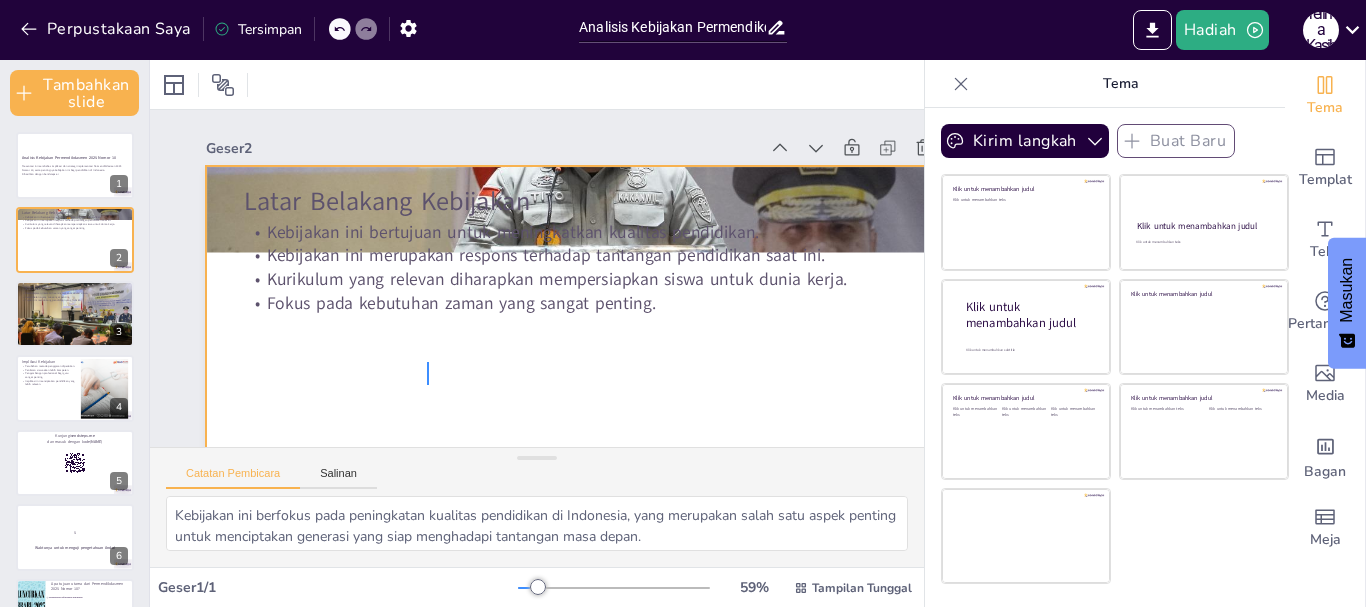 drag, startPoint x: 427, startPoint y: 362, endPoint x: 427, endPoint y: 385, distance: 23 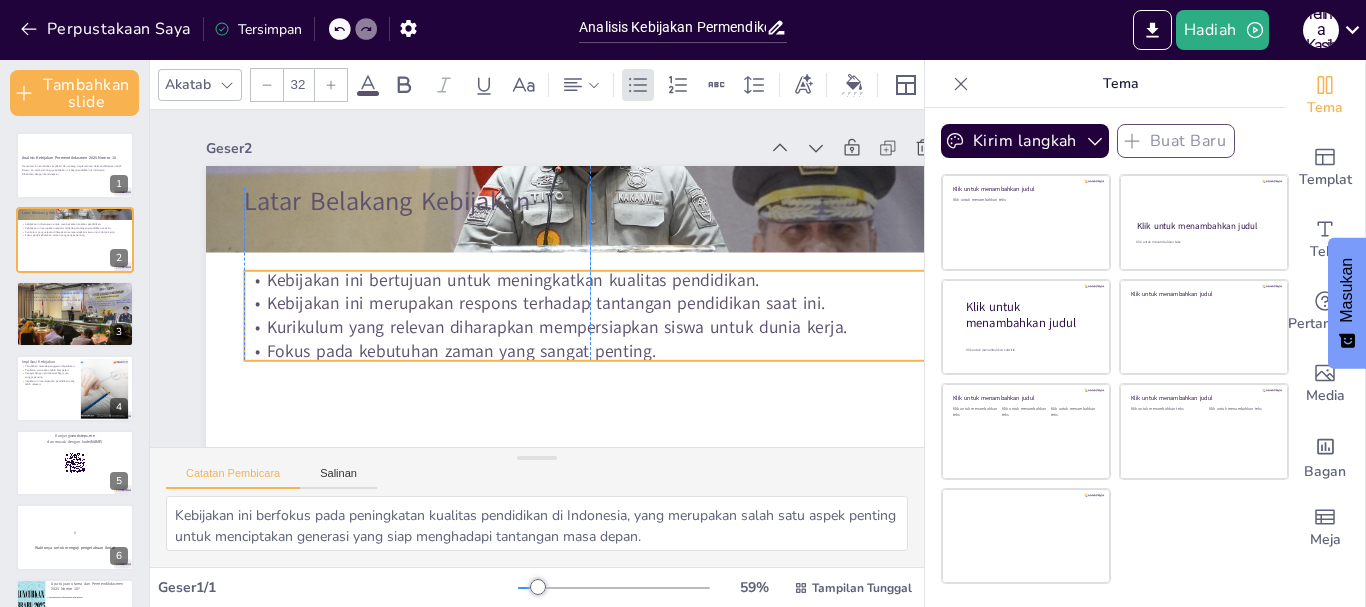 drag, startPoint x: 538, startPoint y: 278, endPoint x: 539, endPoint y: 326, distance: 48.010414 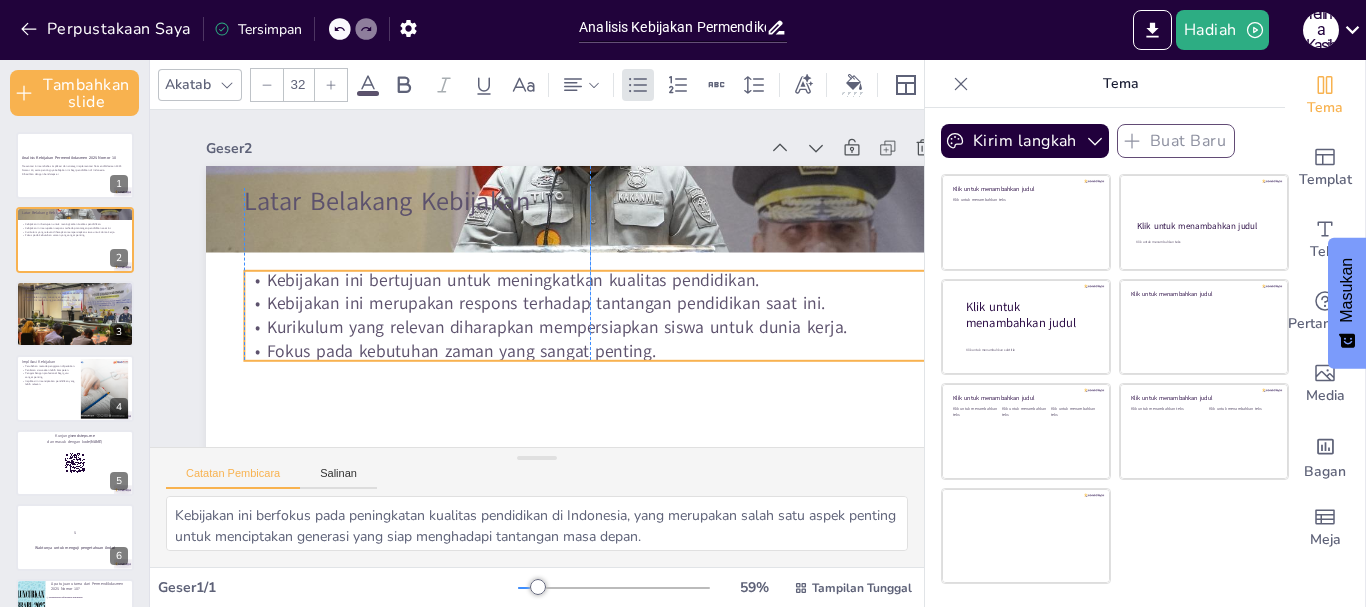 click on "Kurikulum yang relevan diharapkan mempersiapkan siswa untuk dunia kerja." at bounding box center [557, 328] 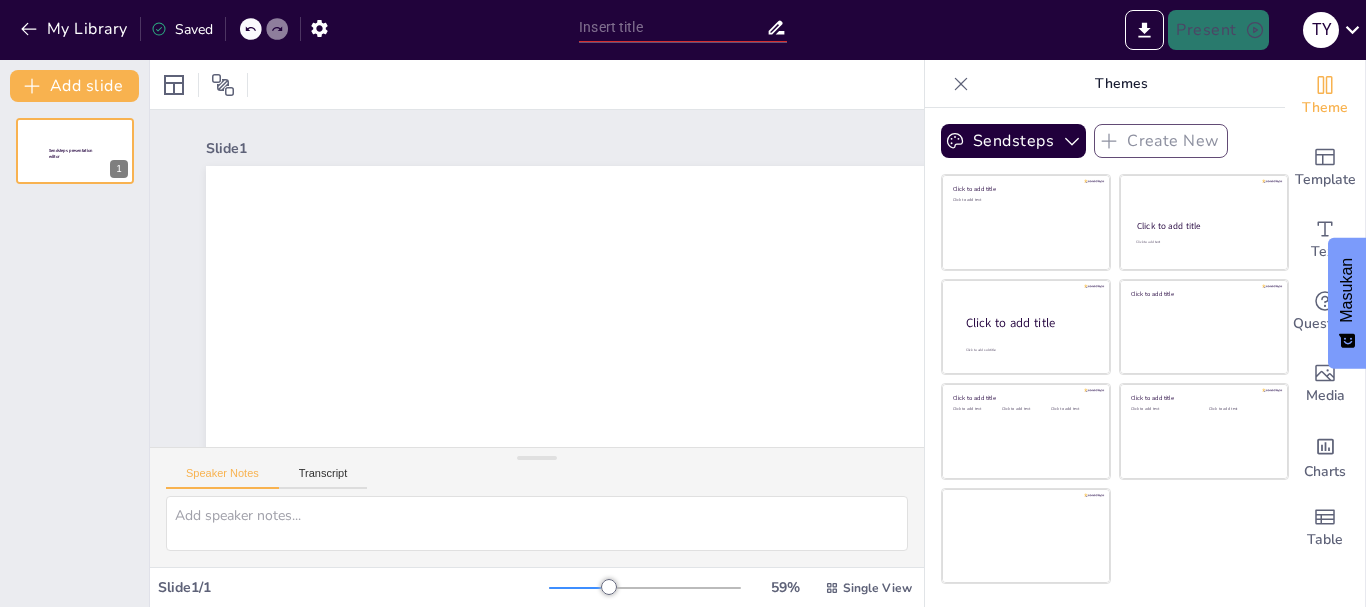 scroll, scrollTop: 0, scrollLeft: 0, axis: both 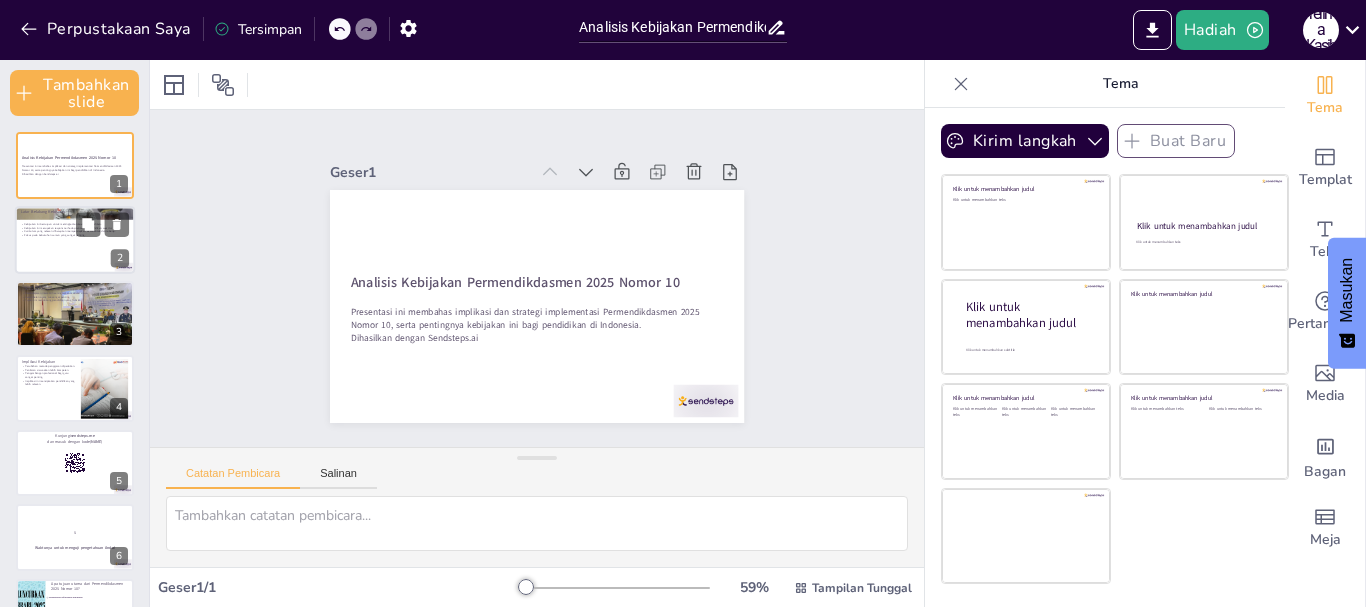 click at bounding box center [75, 240] 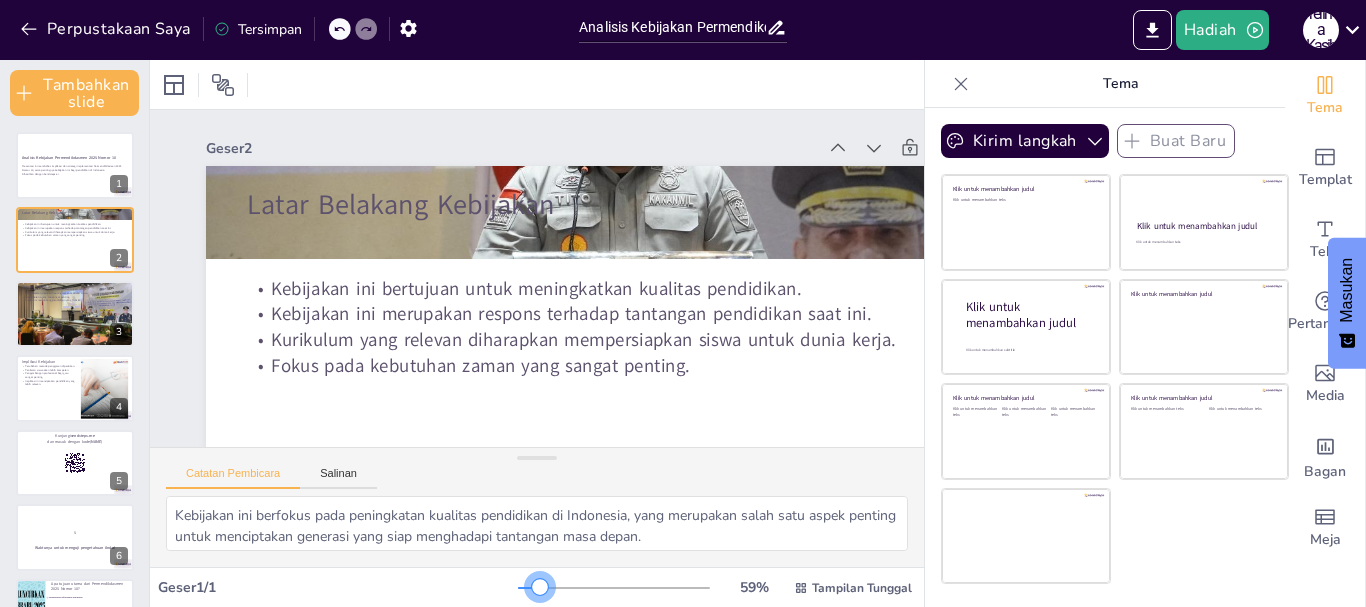 drag, startPoint x: 513, startPoint y: 587, endPoint x: 525, endPoint y: 590, distance: 12.369317 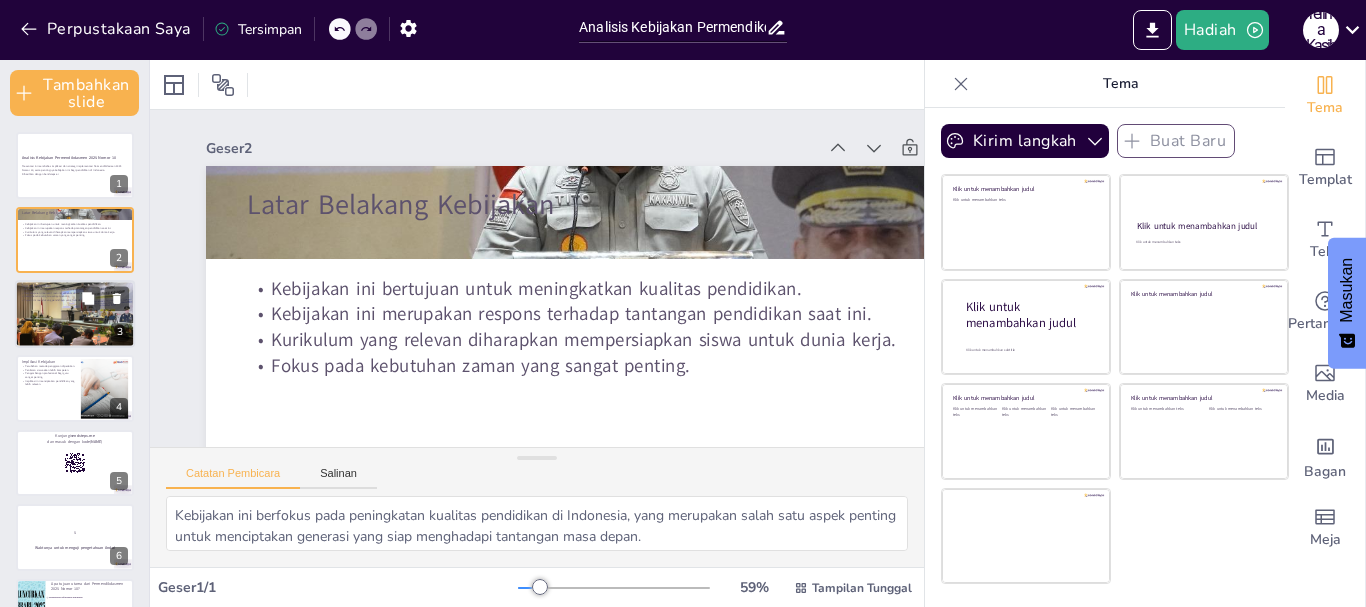 click at bounding box center [75, 314] 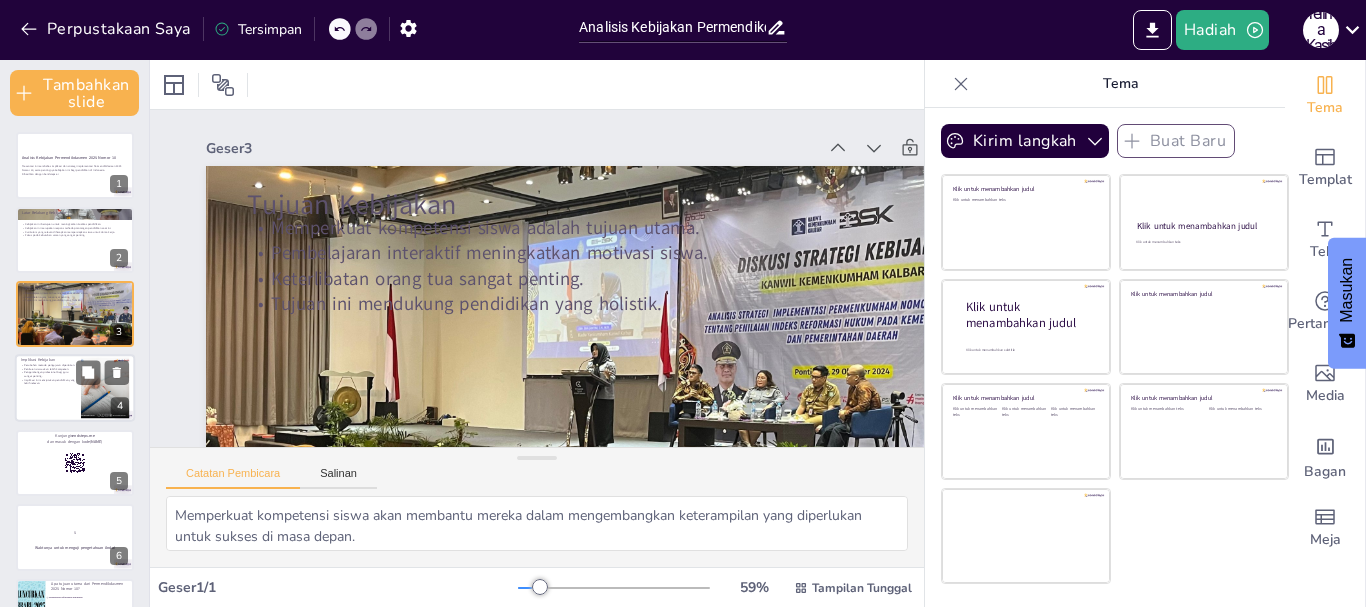 click at bounding box center [75, 389] 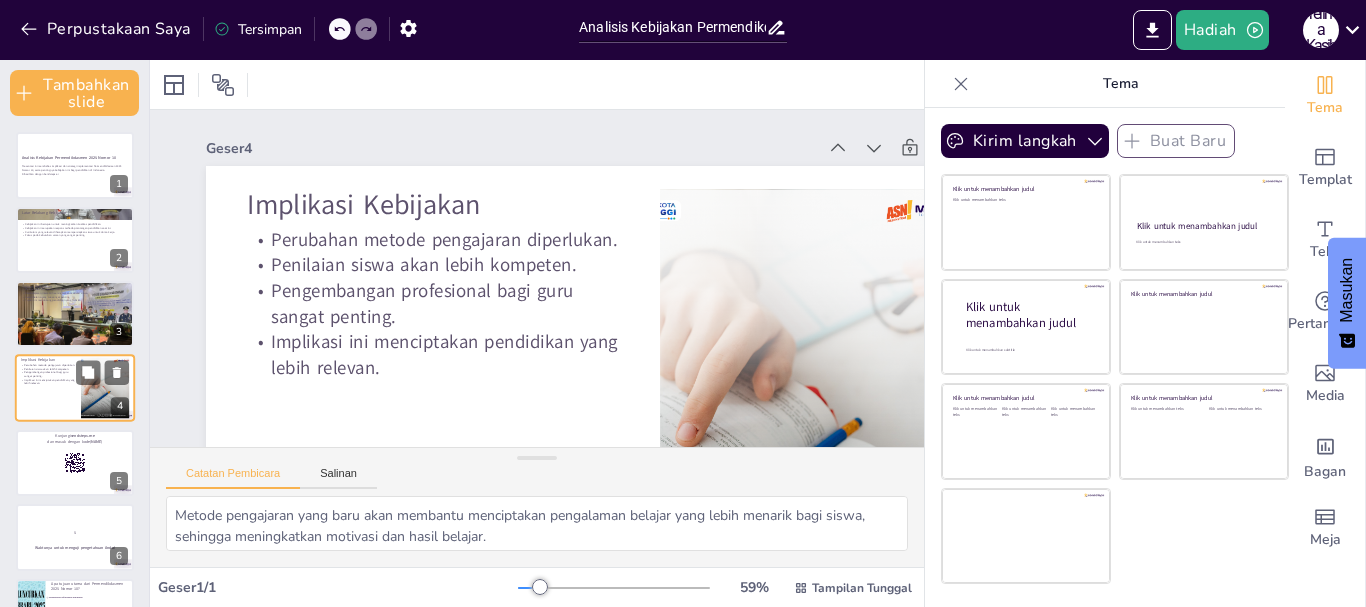 scroll, scrollTop: 27, scrollLeft: 0, axis: vertical 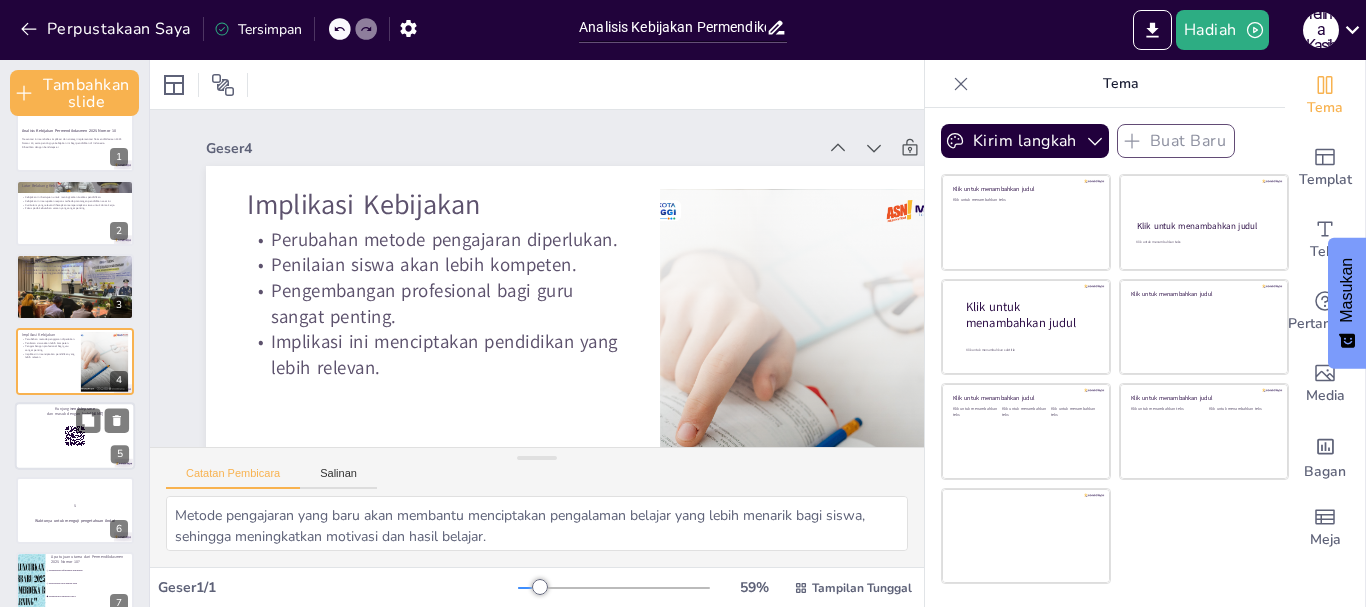 click at bounding box center (75, 436) 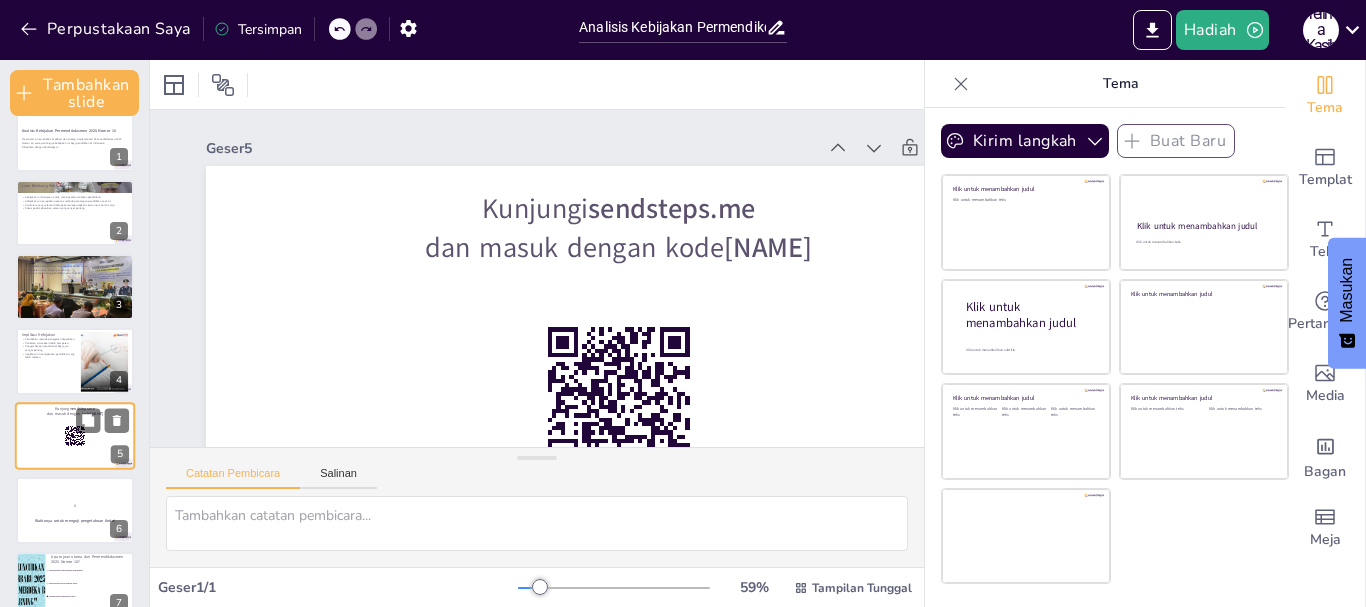 scroll, scrollTop: 101, scrollLeft: 0, axis: vertical 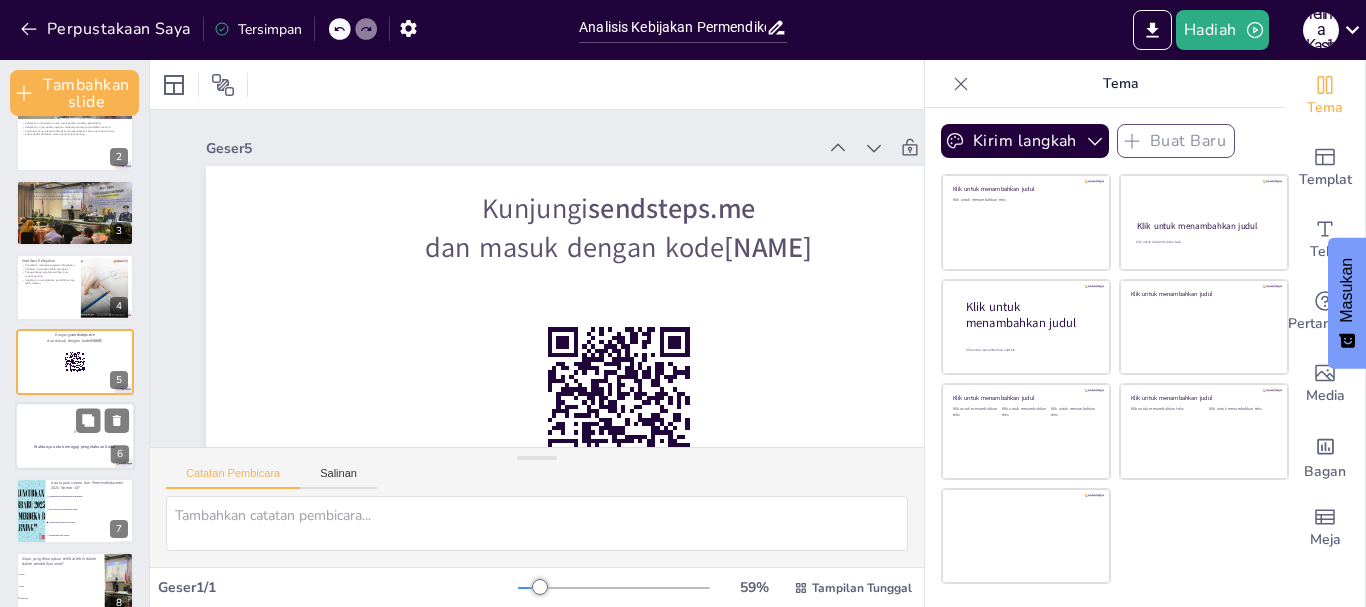 click on "5" at bounding box center [75, 432] 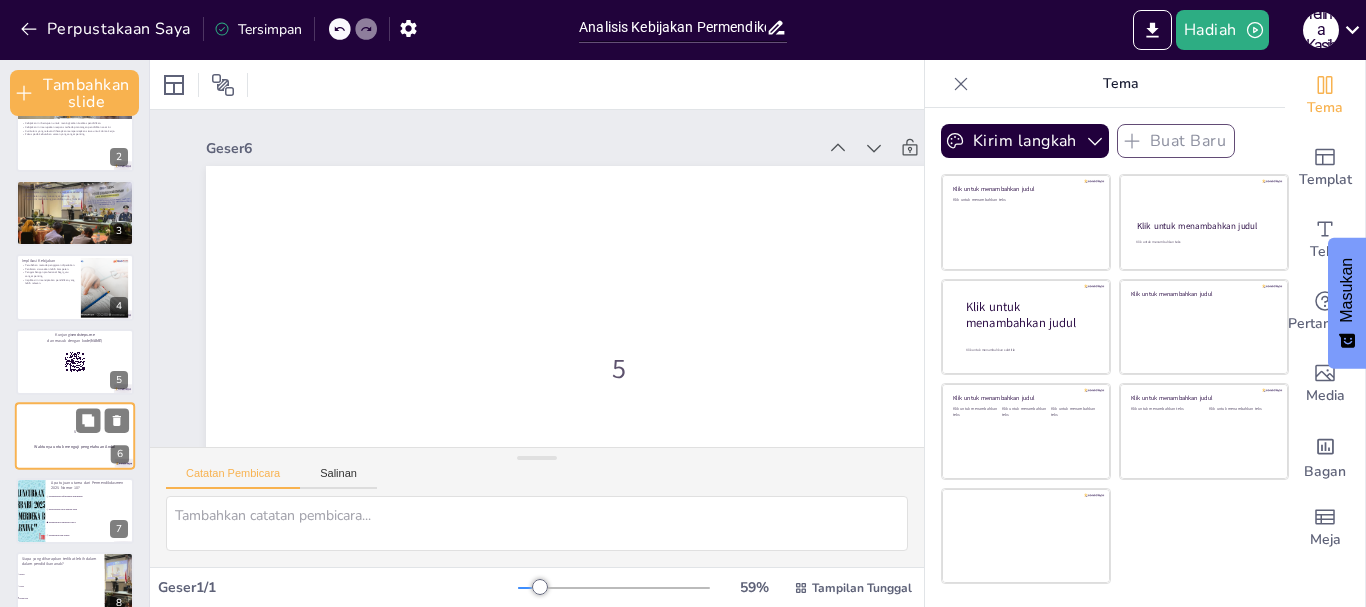 scroll, scrollTop: 176, scrollLeft: 0, axis: vertical 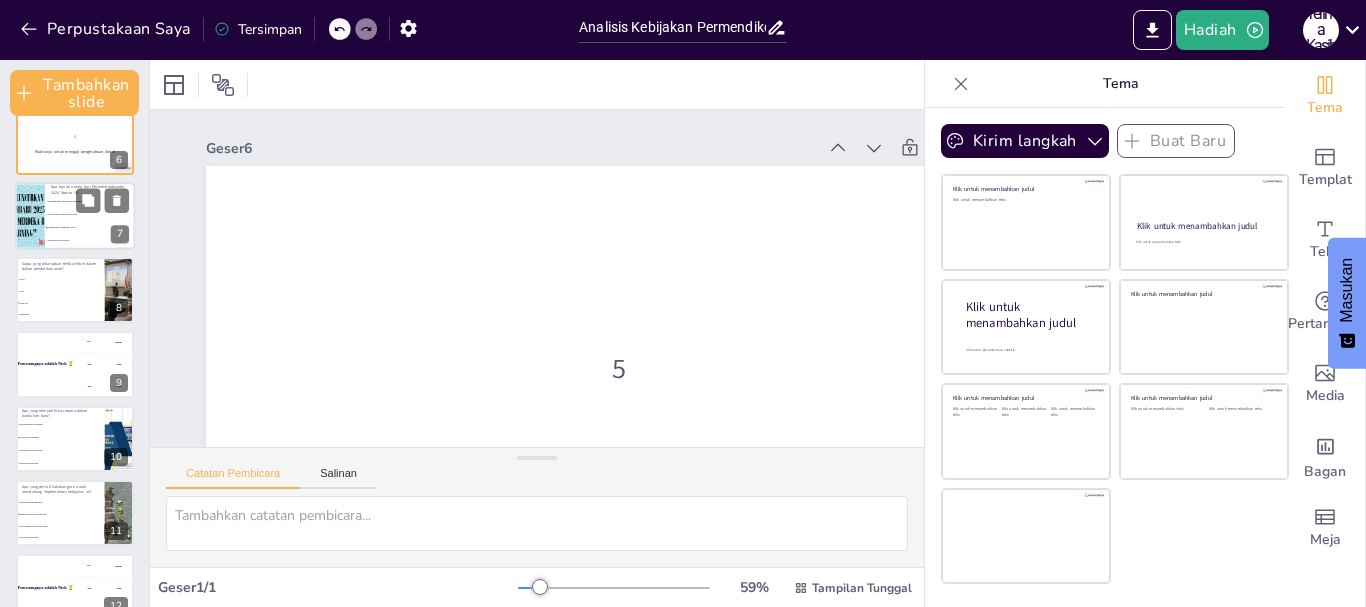 click on "Meningkatkan infrastruktur pendidikan" at bounding box center [90, 201] 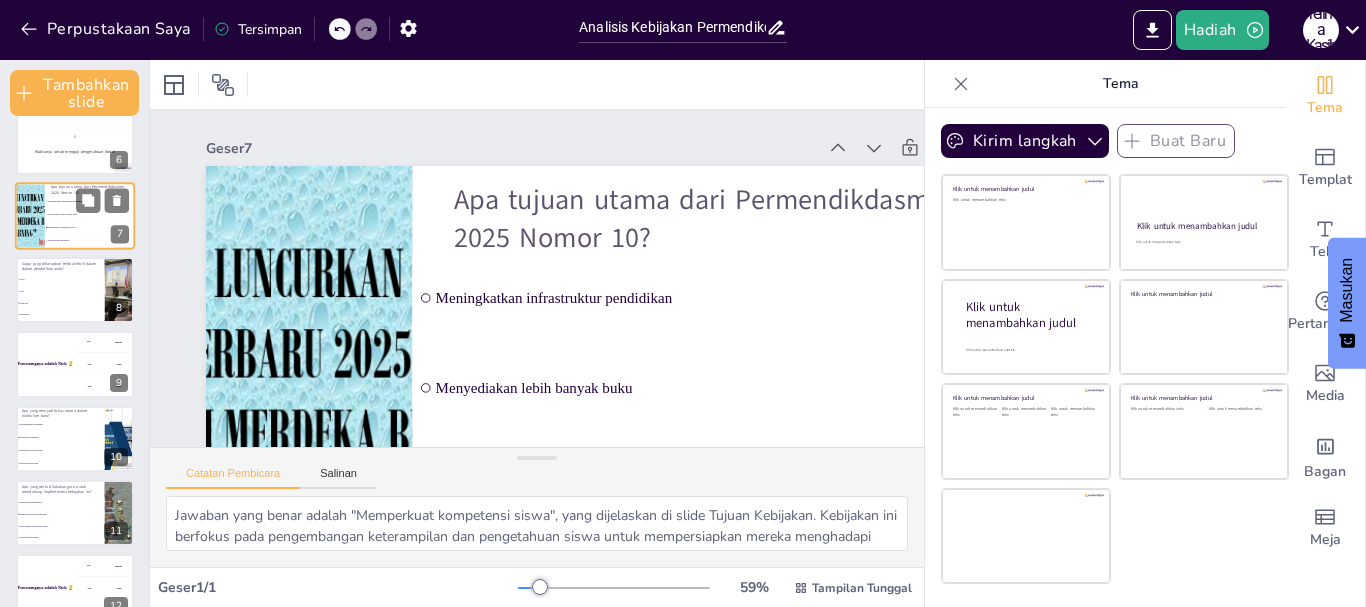 scroll, scrollTop: 250, scrollLeft: 0, axis: vertical 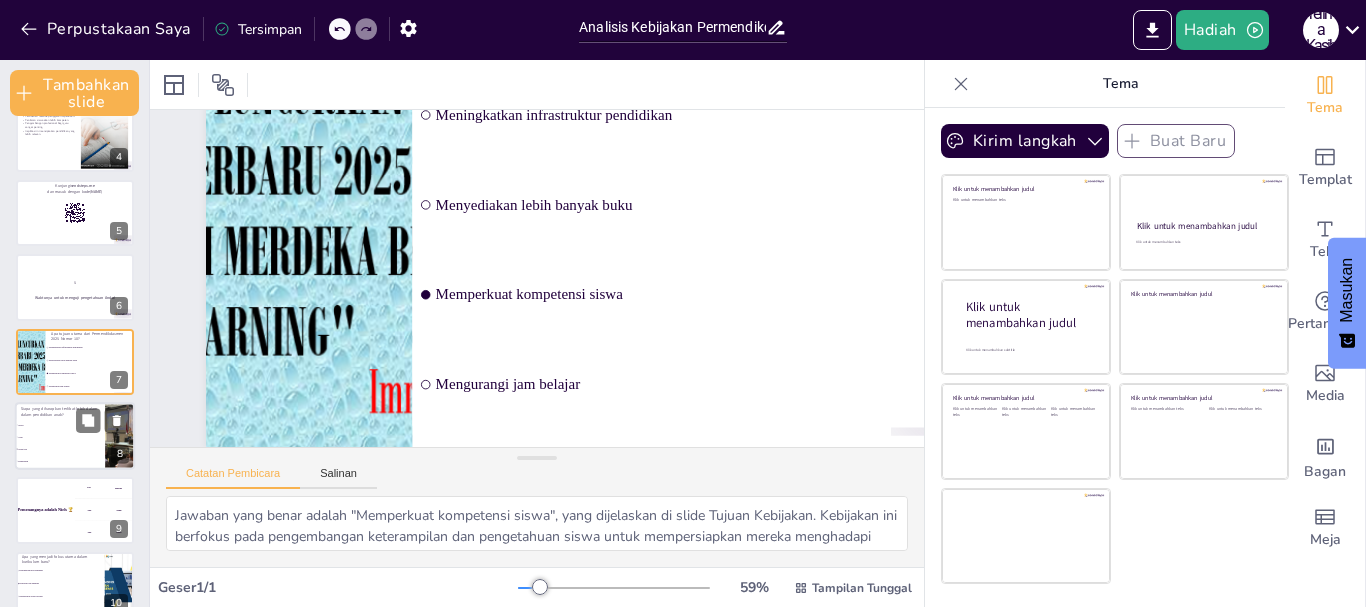 click on "Guru" at bounding box center [60, 437] 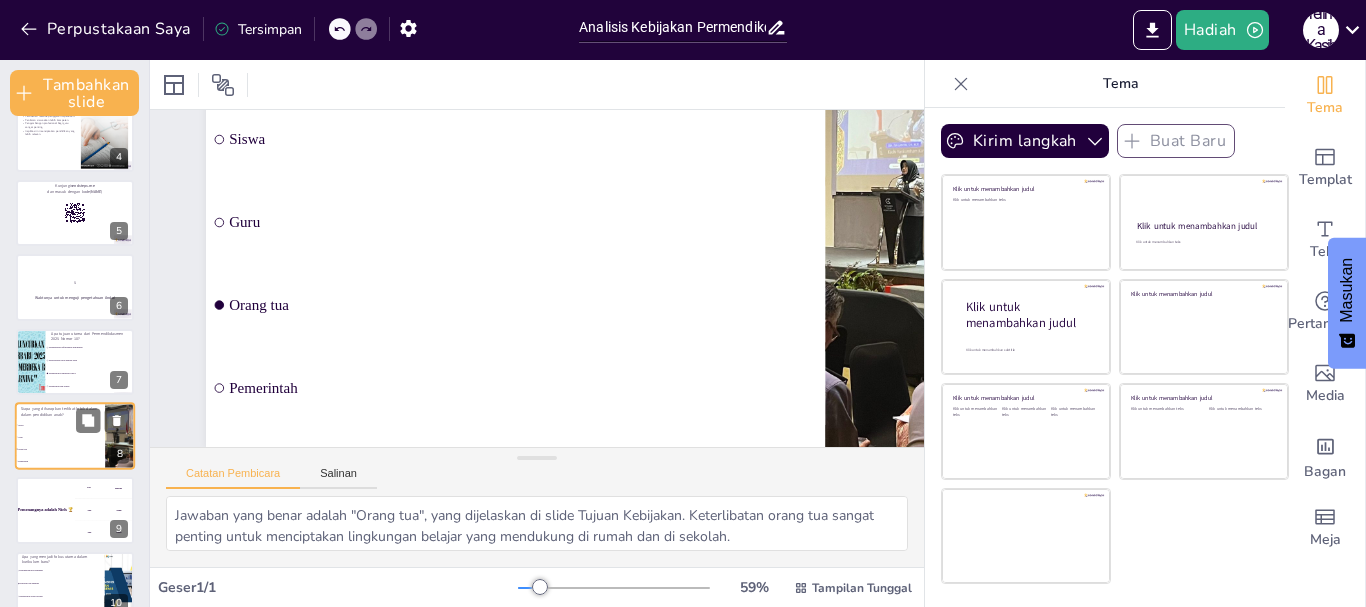 scroll, scrollTop: 324, scrollLeft: 0, axis: vertical 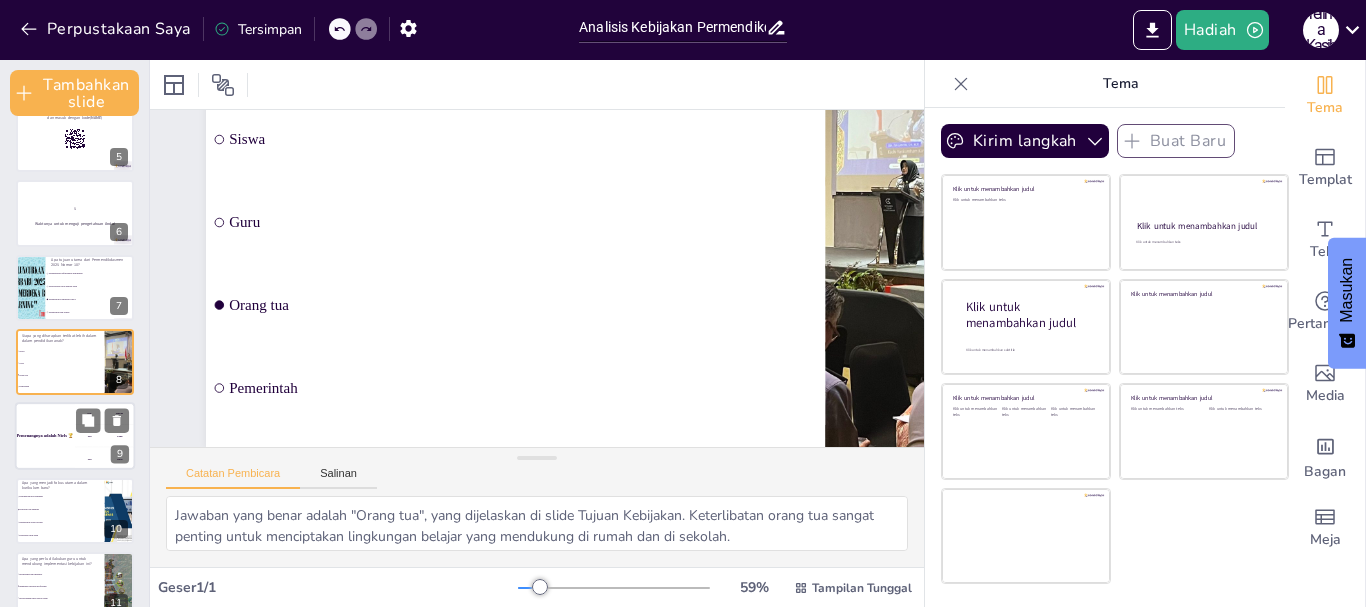 click on "Pemenangnya adalah    Niels 🏆" at bounding box center [45, 437] 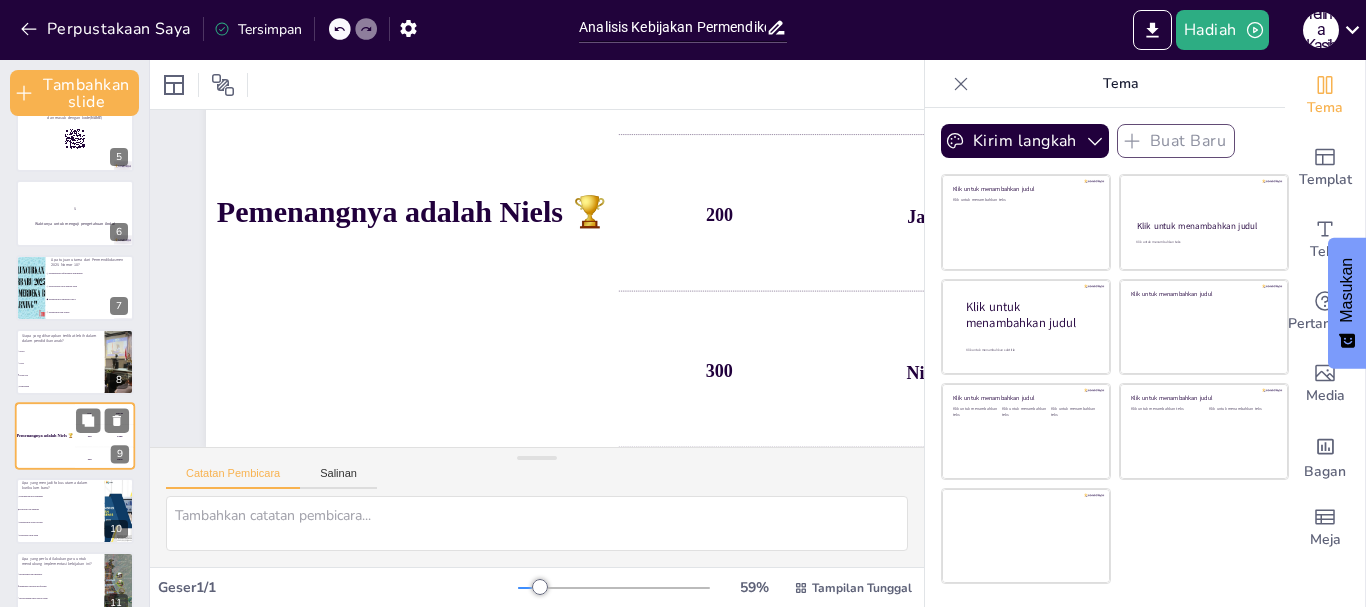 scroll, scrollTop: 399, scrollLeft: 0, axis: vertical 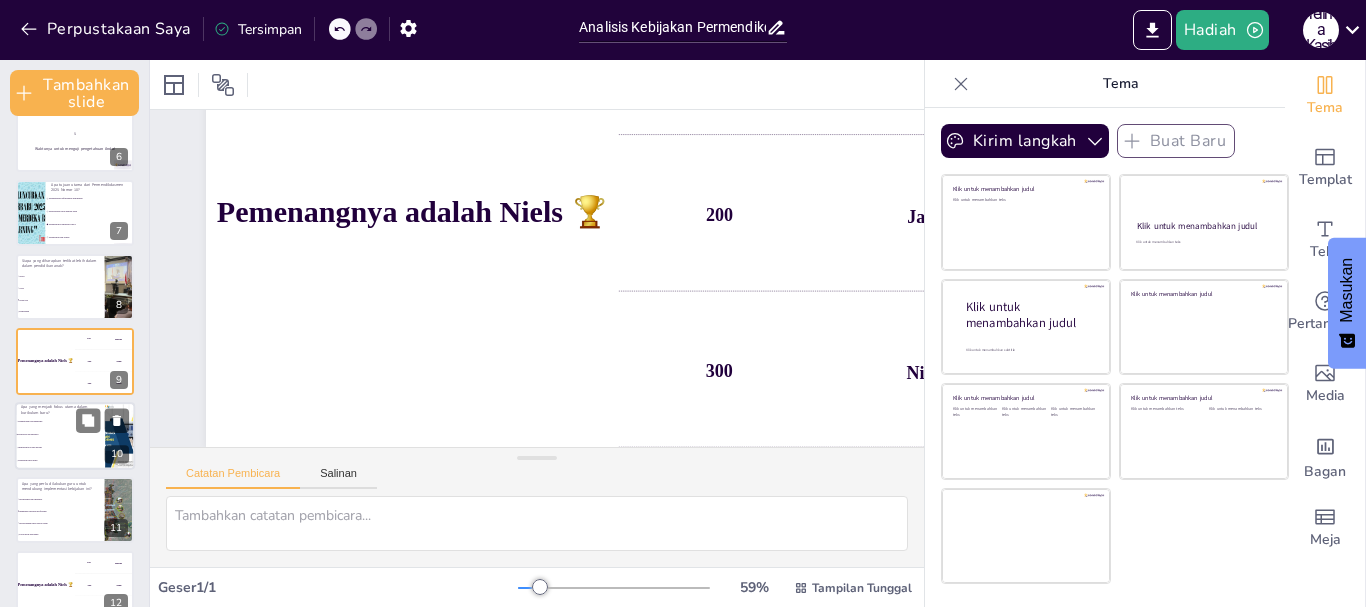 click on "pengurangan waktu belajar" at bounding box center [60, 447] 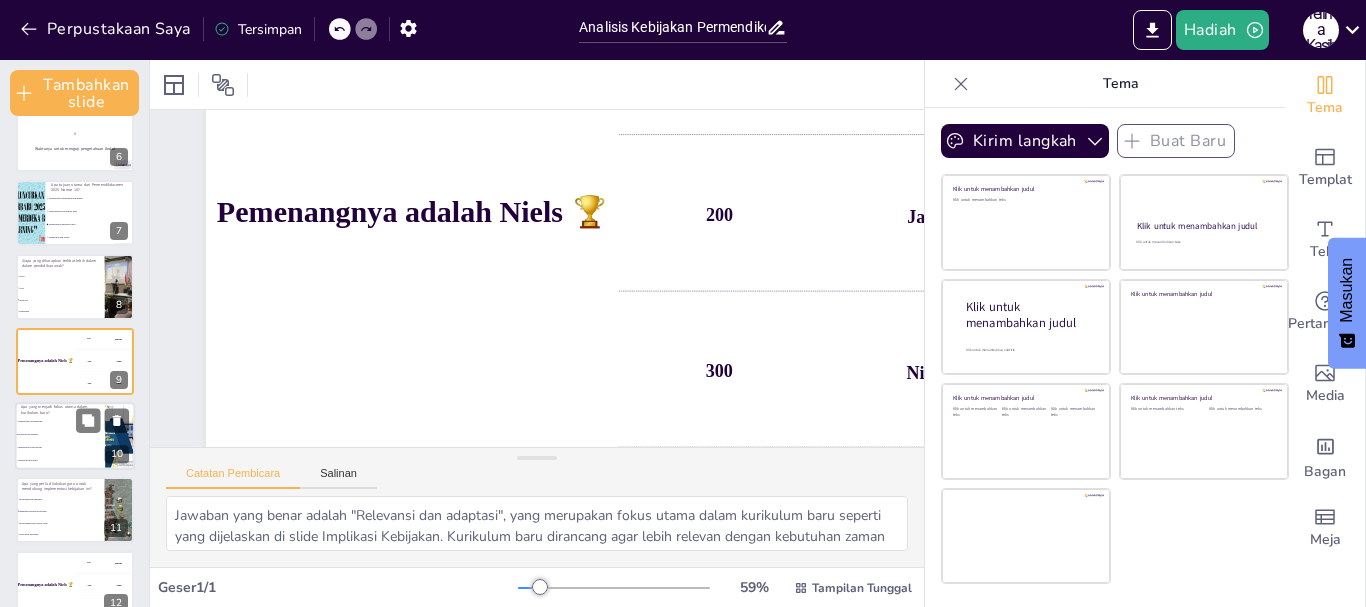 scroll, scrollTop: 473, scrollLeft: 0, axis: vertical 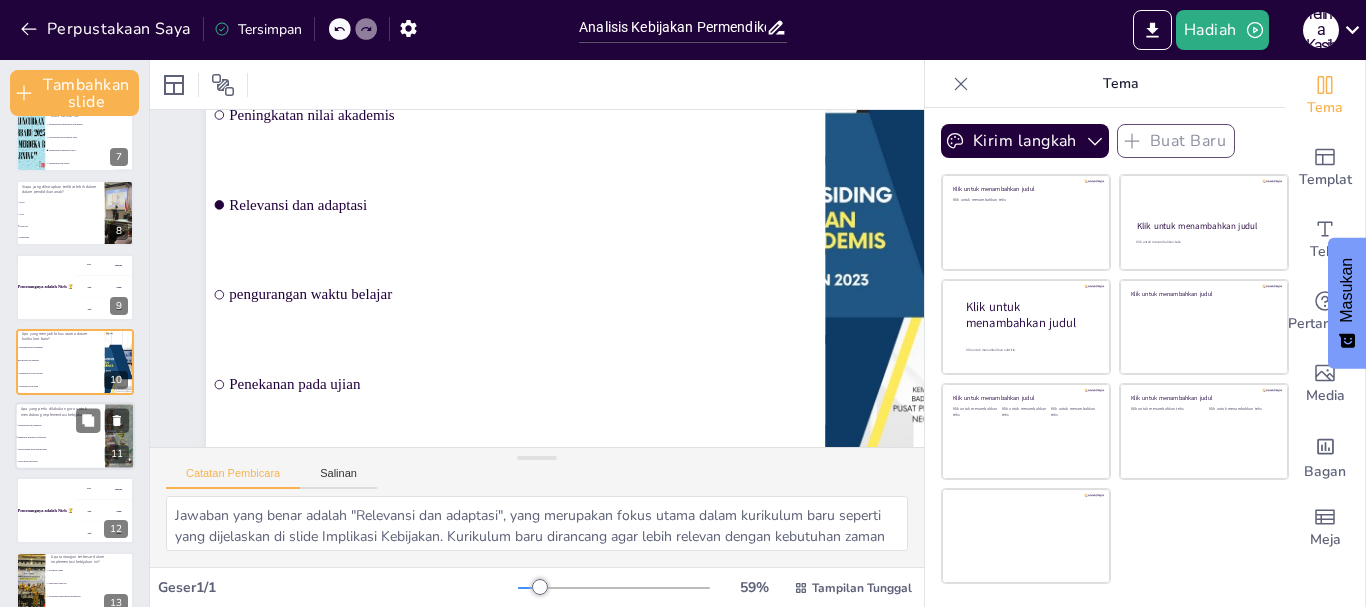 click on "Menyediakan lebih banyak tugas" at bounding box center [60, 450] 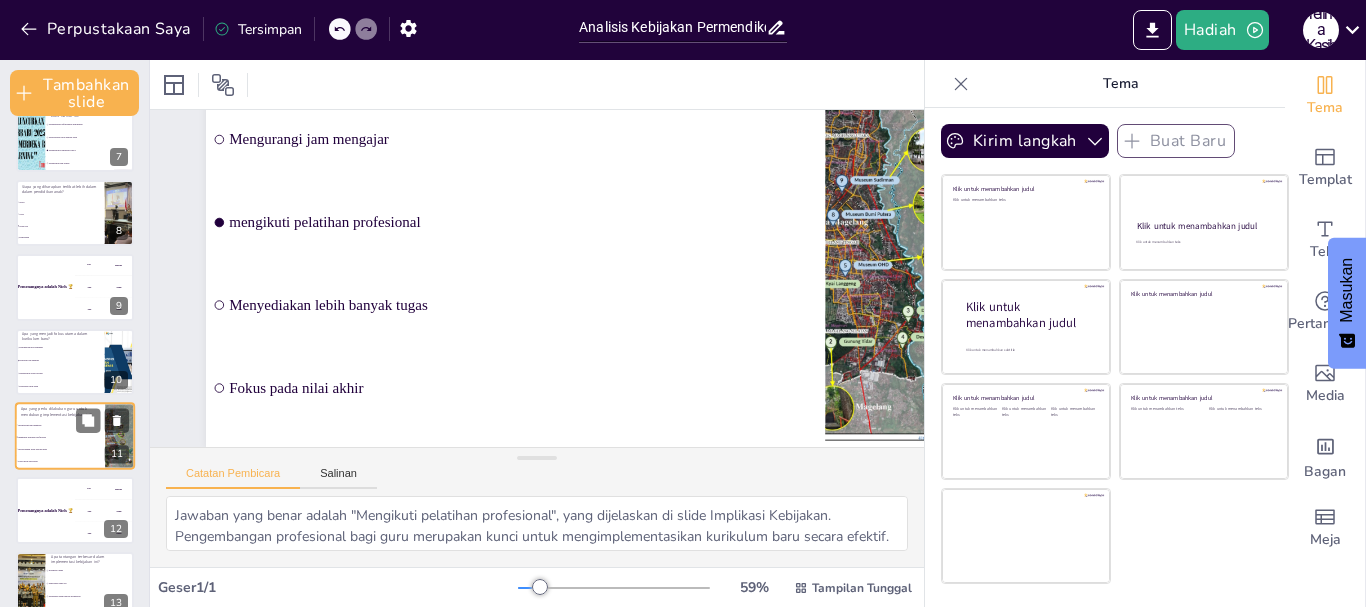 scroll, scrollTop: 548, scrollLeft: 0, axis: vertical 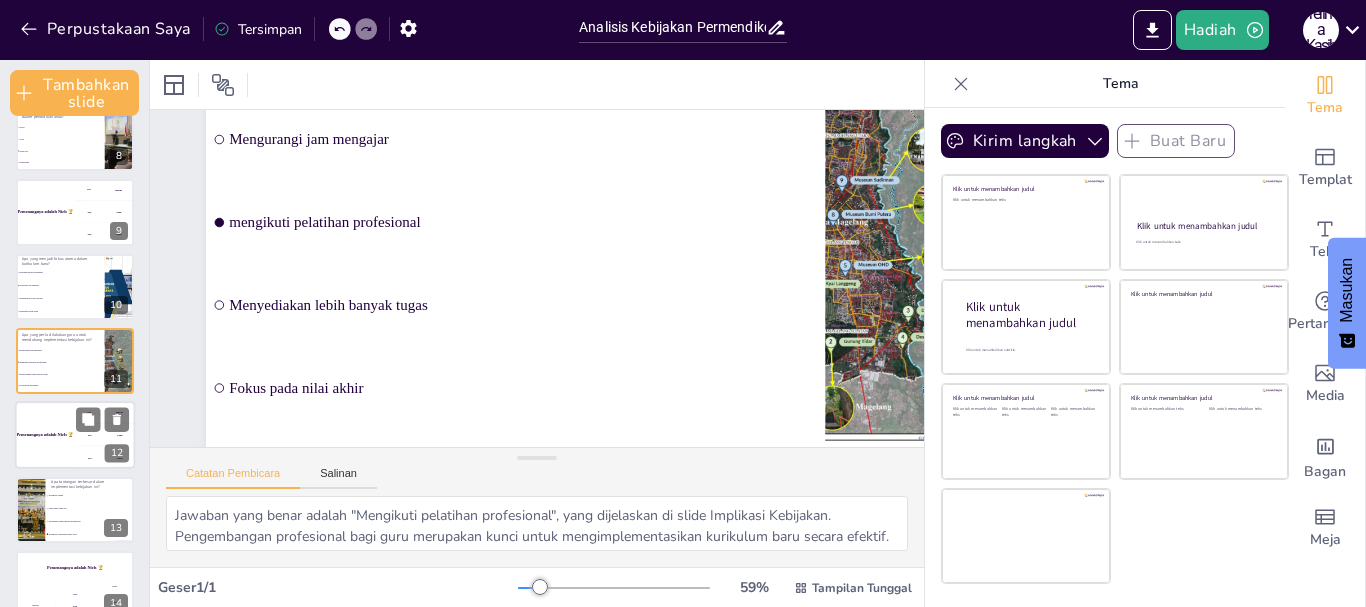 click on "Pemenangnya adalah    Niels 🏆" at bounding box center (45, 436) 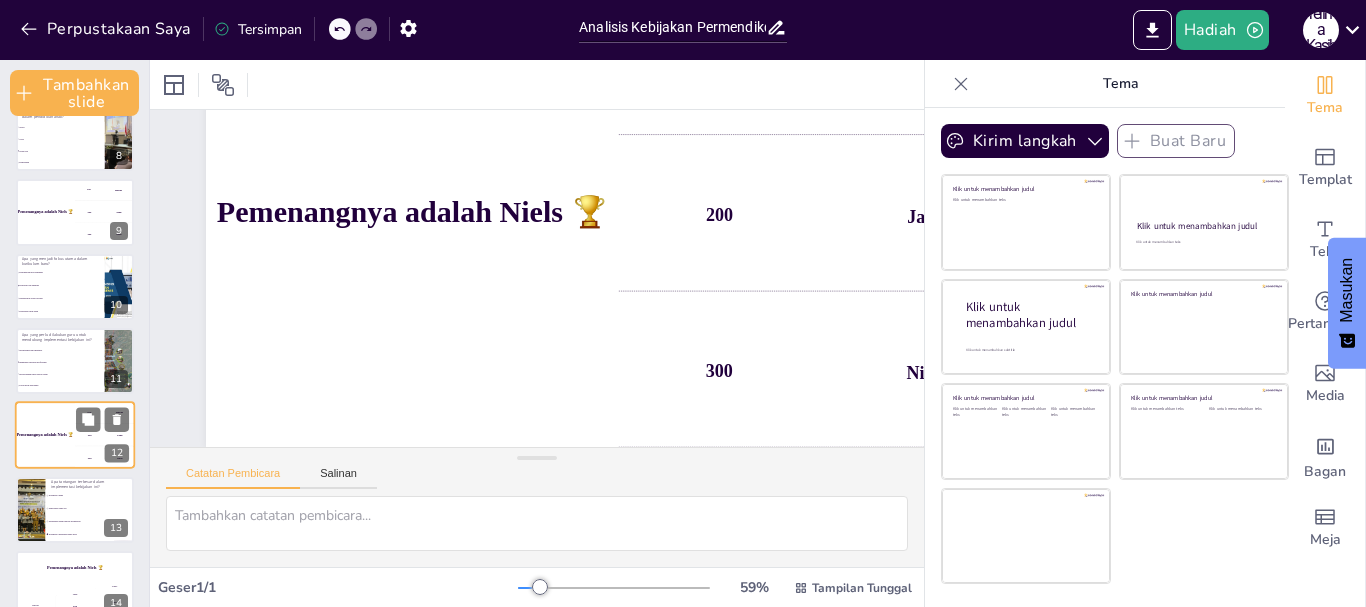 scroll, scrollTop: 574, scrollLeft: 0, axis: vertical 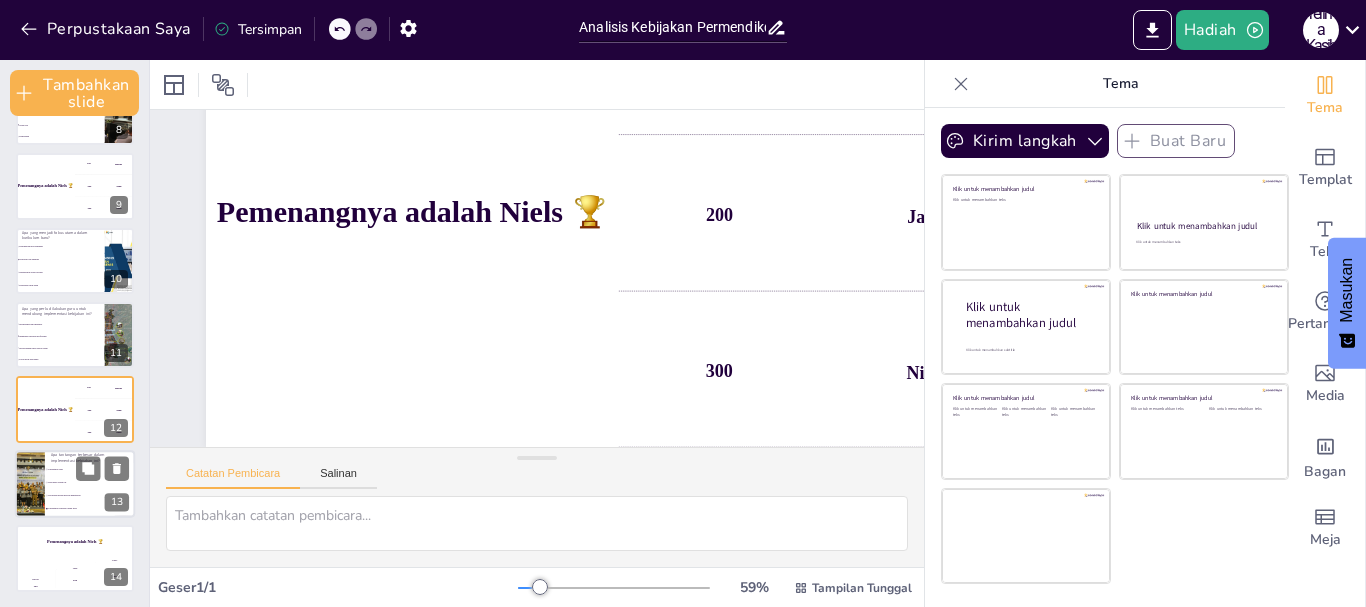 click at bounding box center (30, 484) 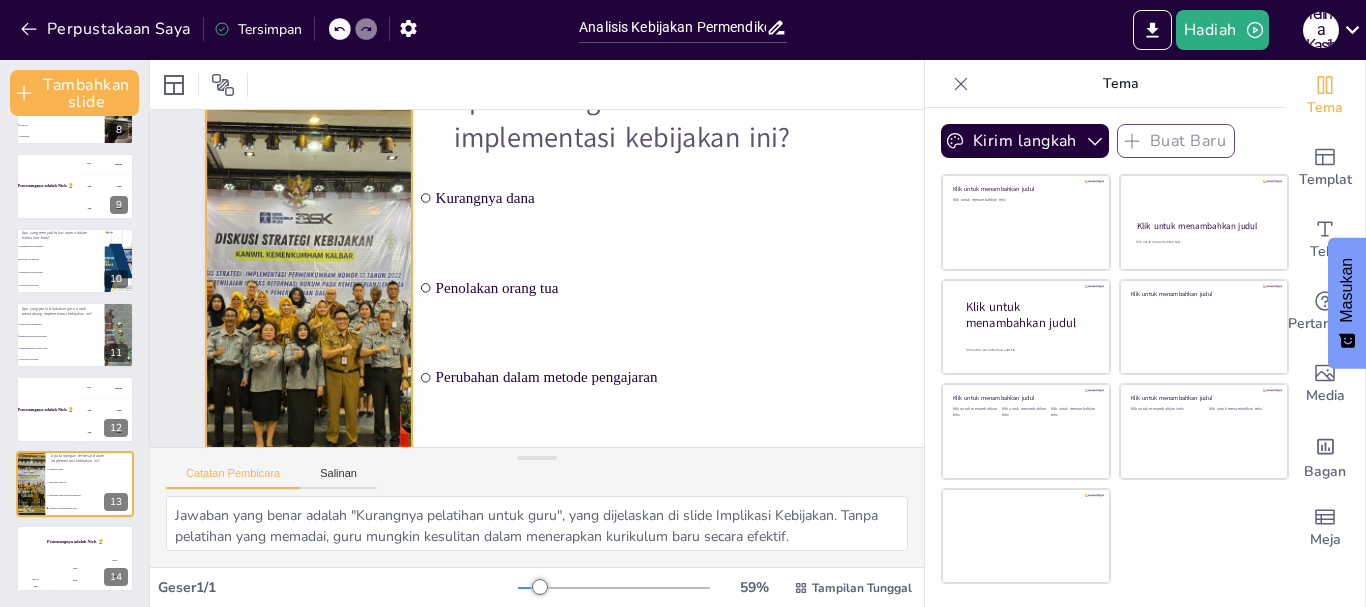 scroll, scrollTop: 199, scrollLeft: 0, axis: vertical 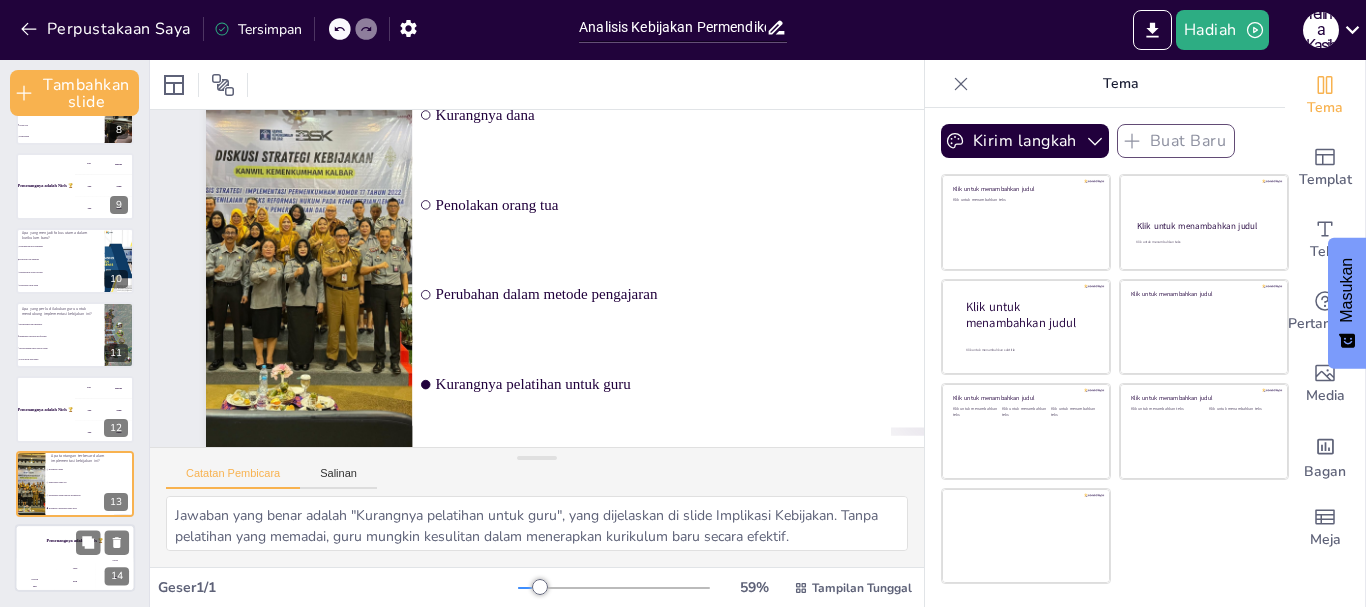 click on "Pemenangnya adalah    Niels 🏆" at bounding box center (75, 541) 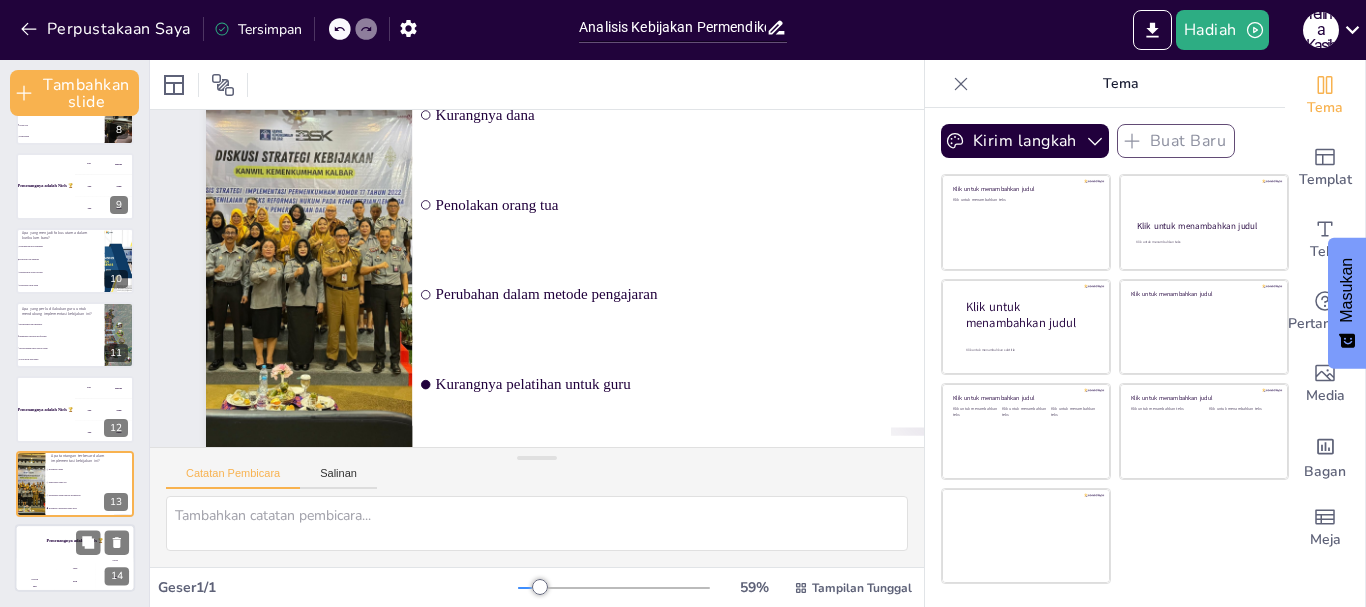 scroll 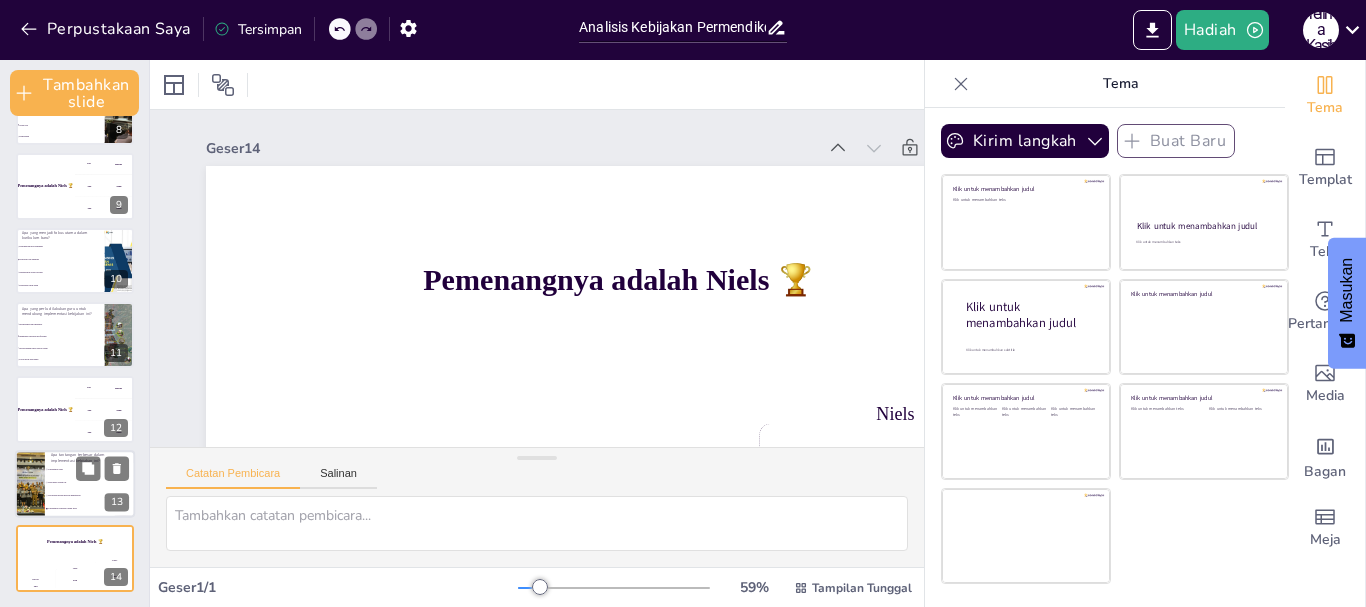 click at bounding box center [30, 484] 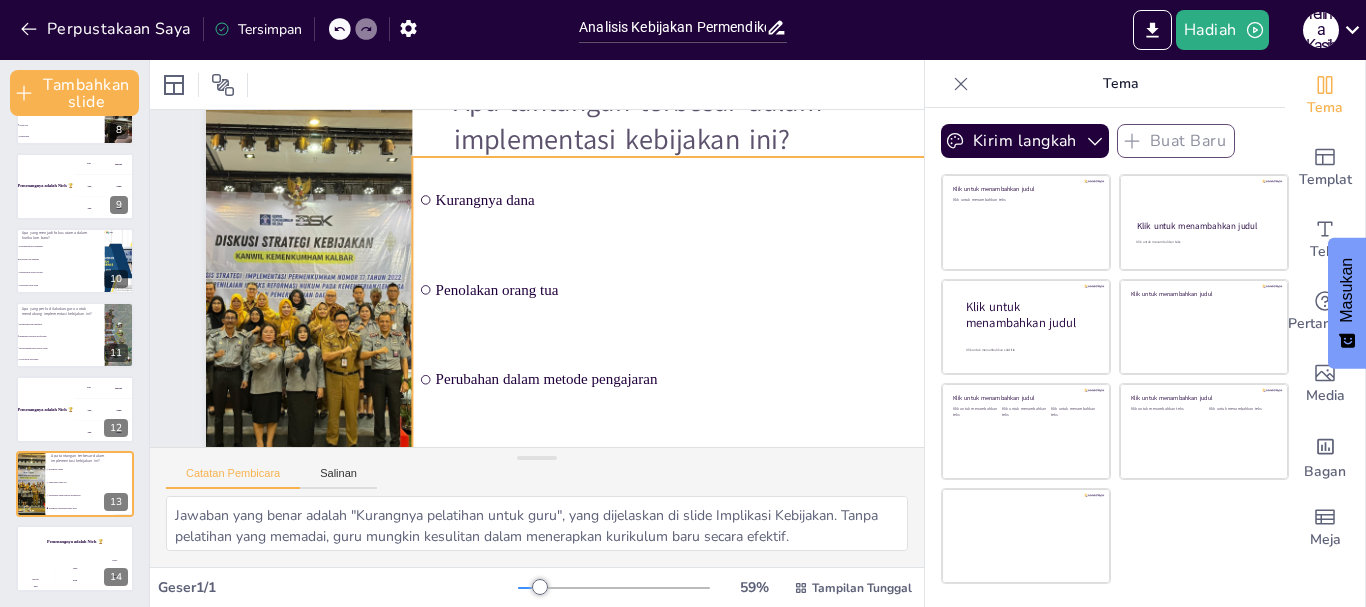 scroll, scrollTop: 0, scrollLeft: 0, axis: both 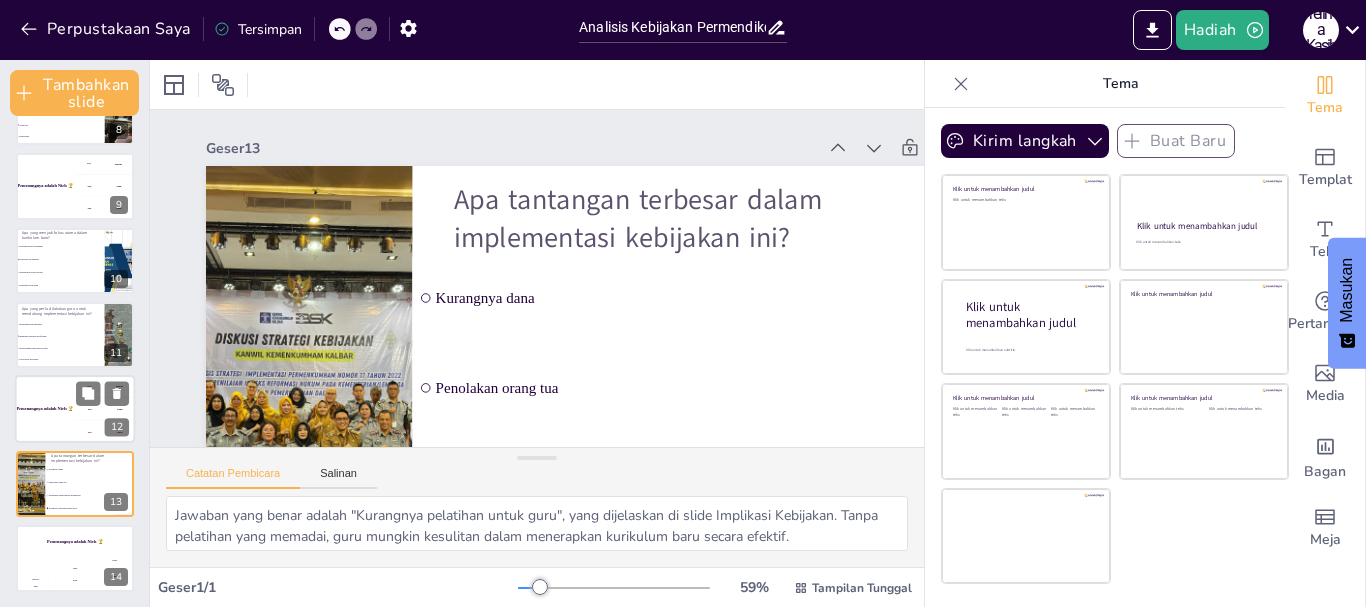 click on "Pemenangnya adalah    Niels 🏆" at bounding box center (45, 410) 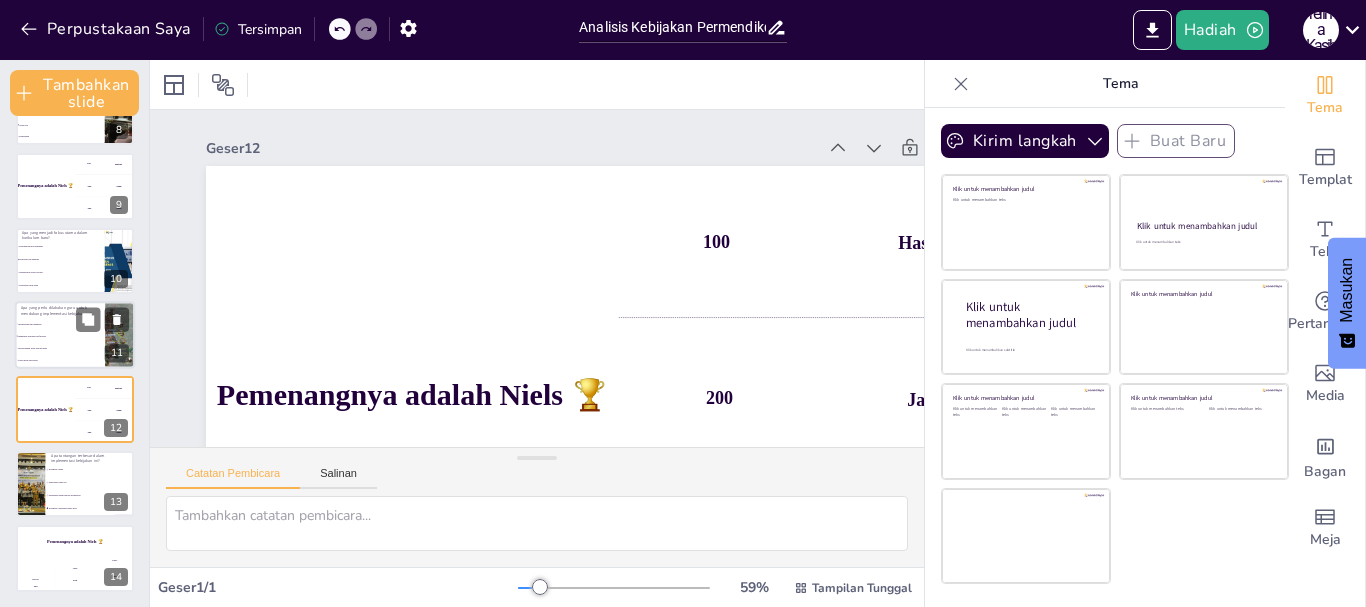 click on "mengikuti pelatihan profesional" at bounding box center (60, 336) 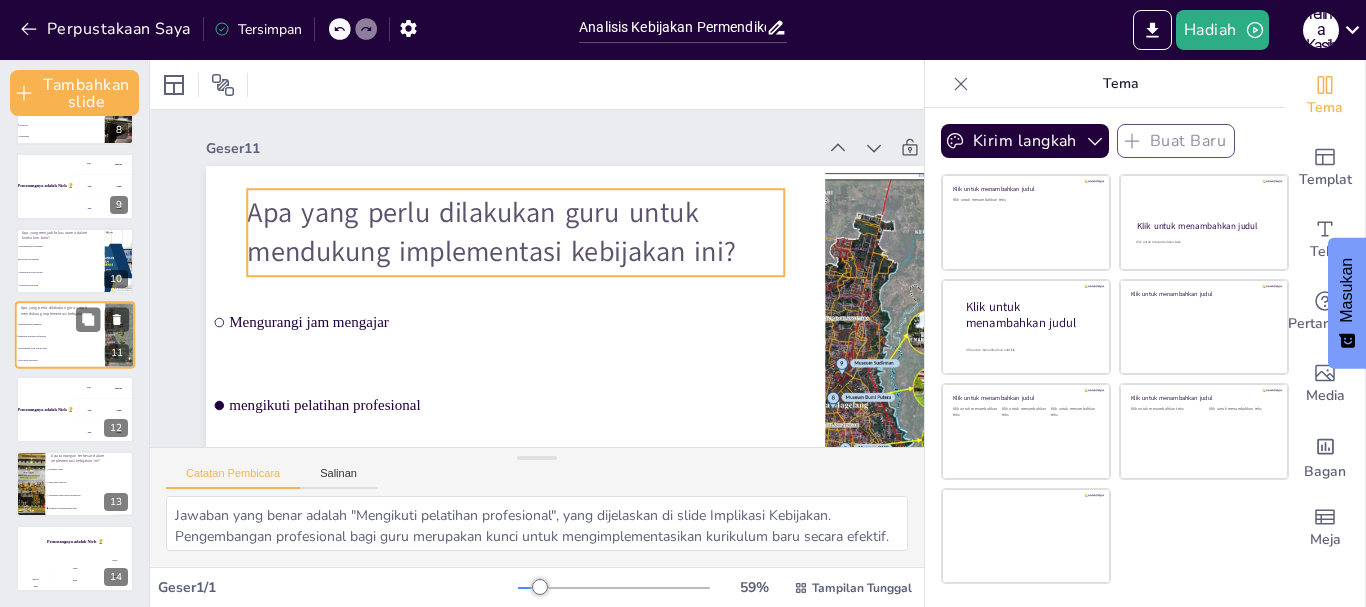 scroll, scrollTop: 548, scrollLeft: 0, axis: vertical 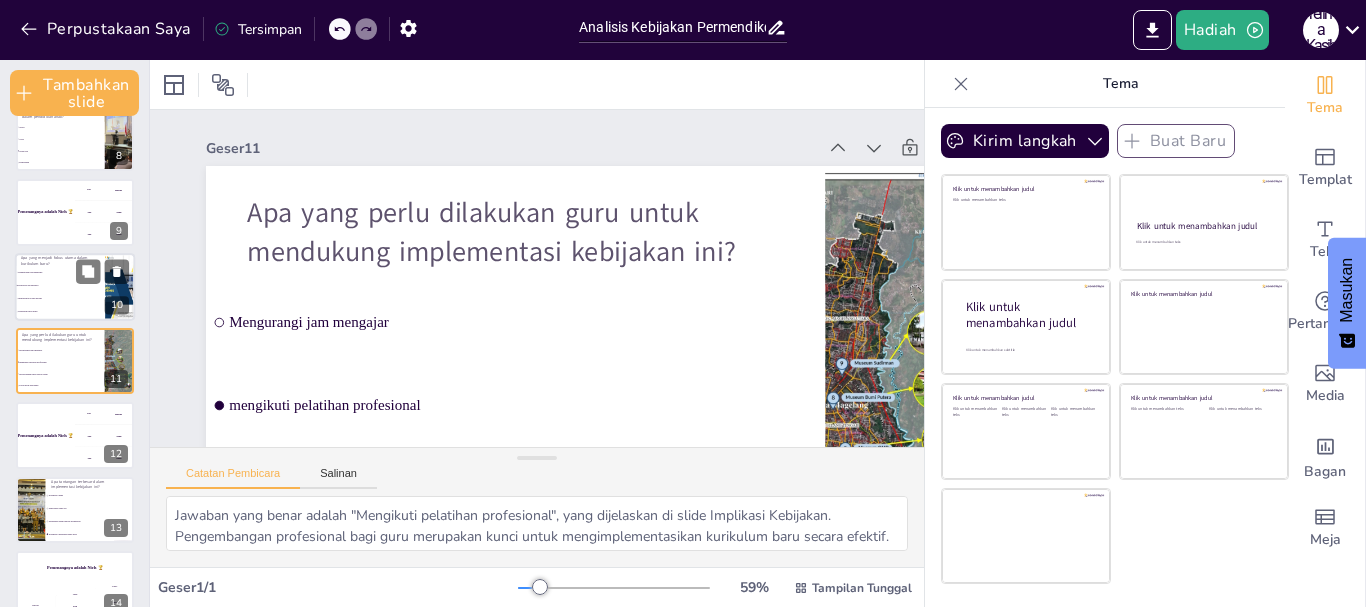 click on "Peningkatan nilai akademis" at bounding box center (60, 272) 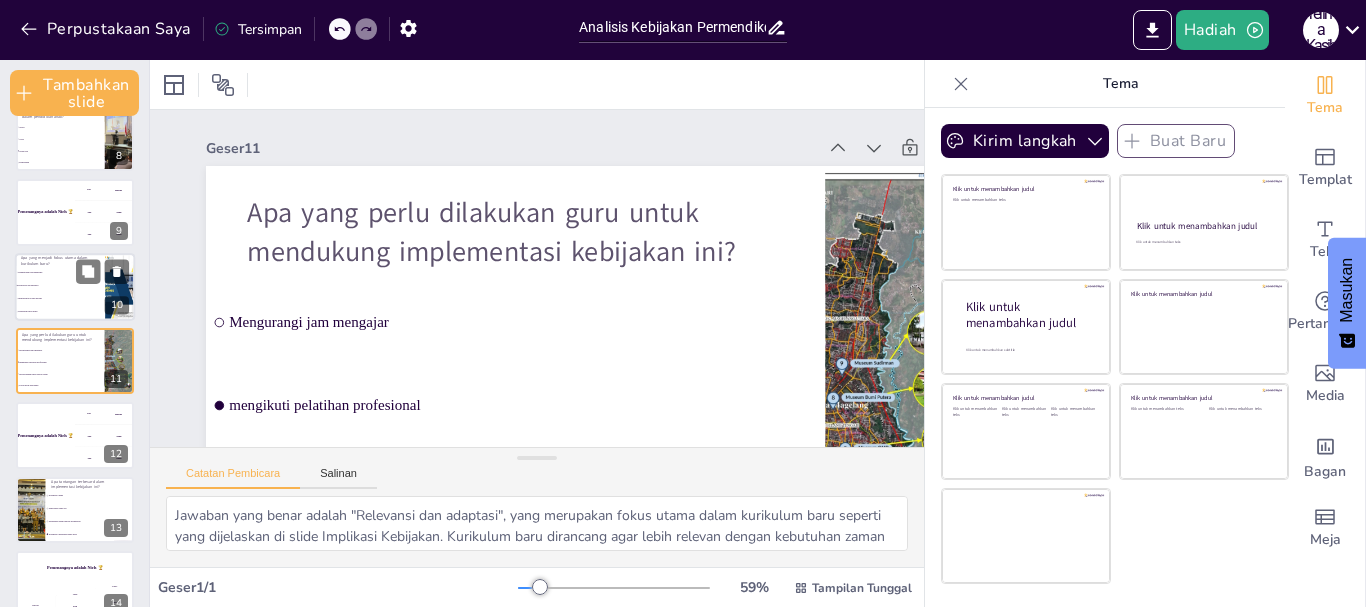 scroll, scrollTop: 473, scrollLeft: 0, axis: vertical 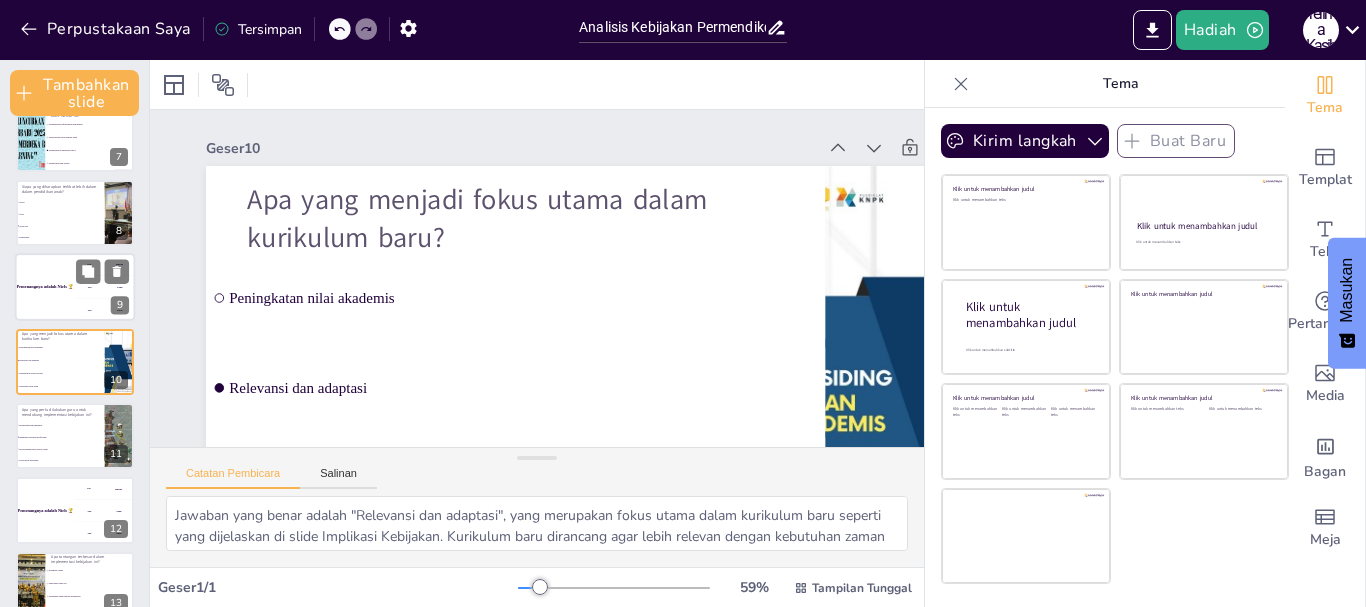 click on "Pemenangnya adalah    Niels 🏆" at bounding box center [45, 288] 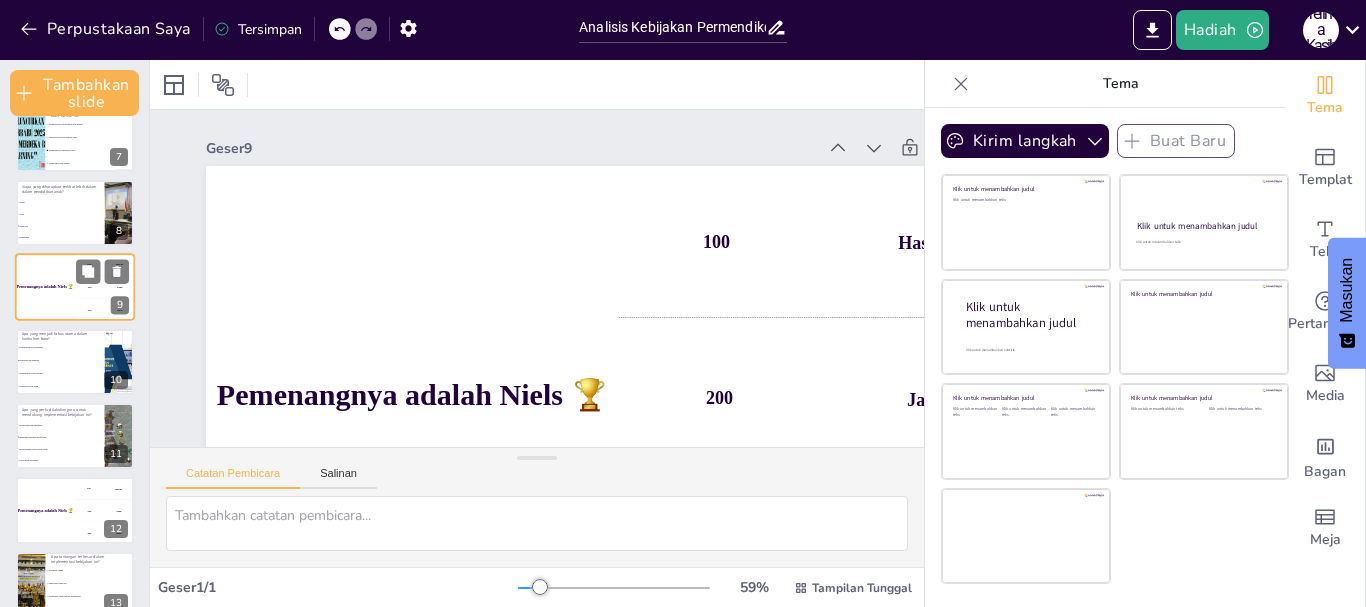 scroll, scrollTop: 399, scrollLeft: 0, axis: vertical 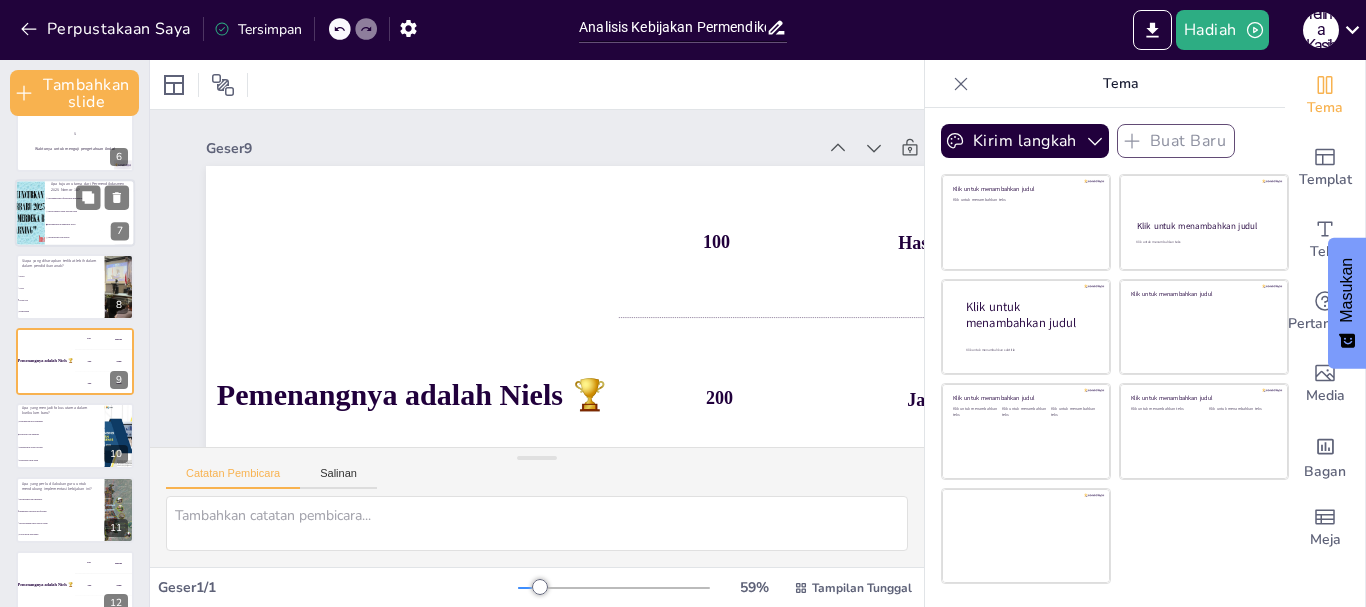 click on "Siswa" at bounding box center (60, 276) 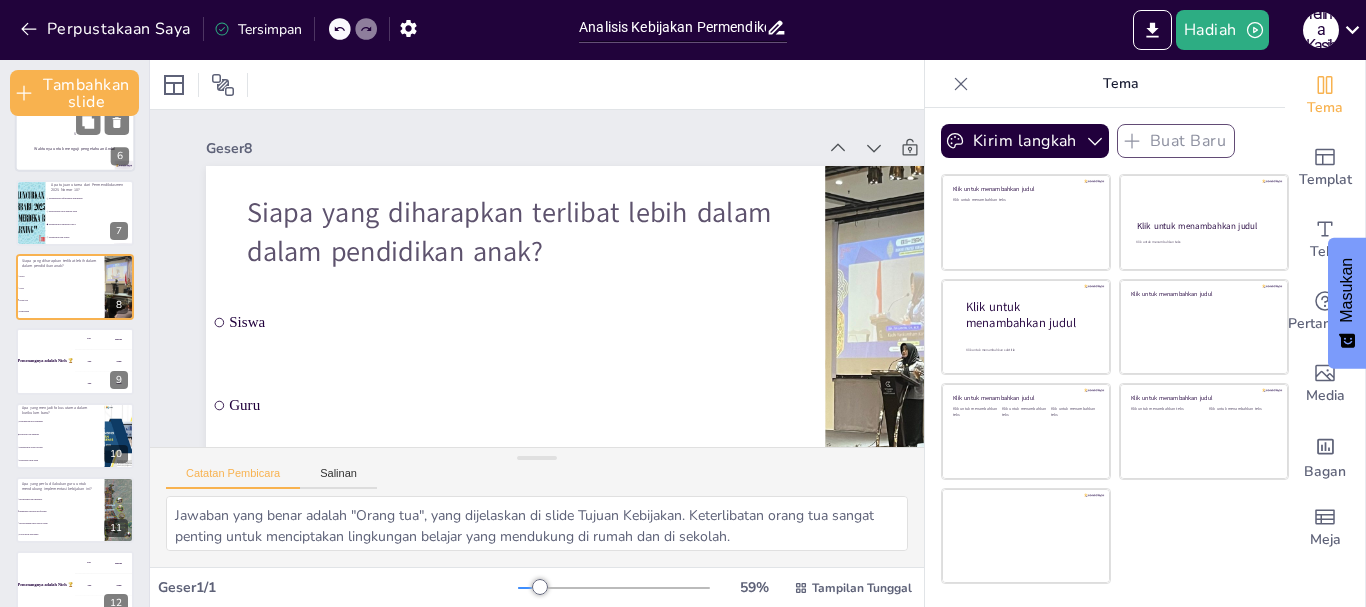 scroll, scrollTop: 324, scrollLeft: 0, axis: vertical 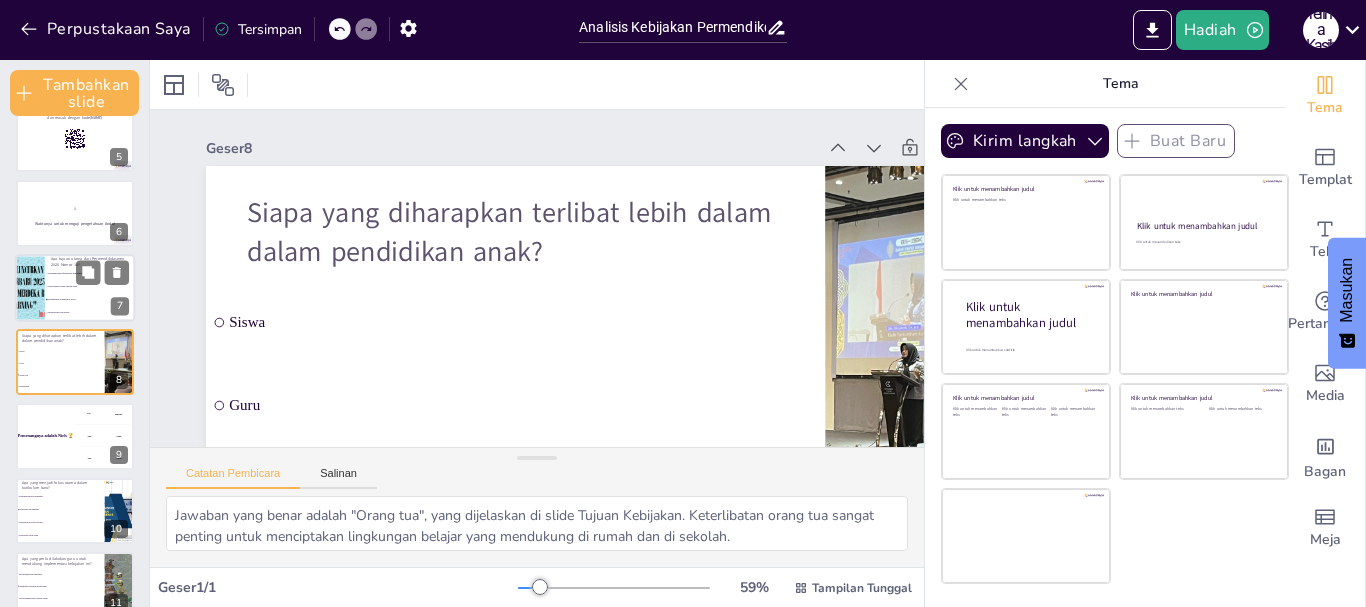 click on "Menyediakan lebih banyak buku" at bounding box center (90, 286) 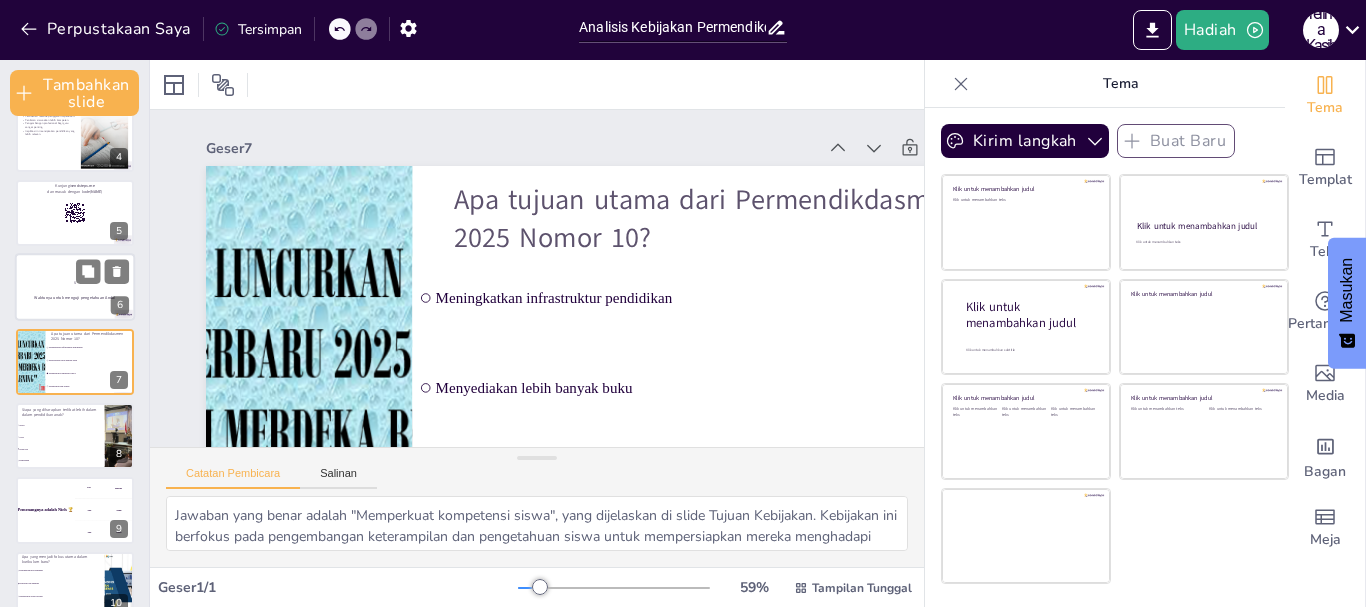 click on "5" at bounding box center (75, 283) 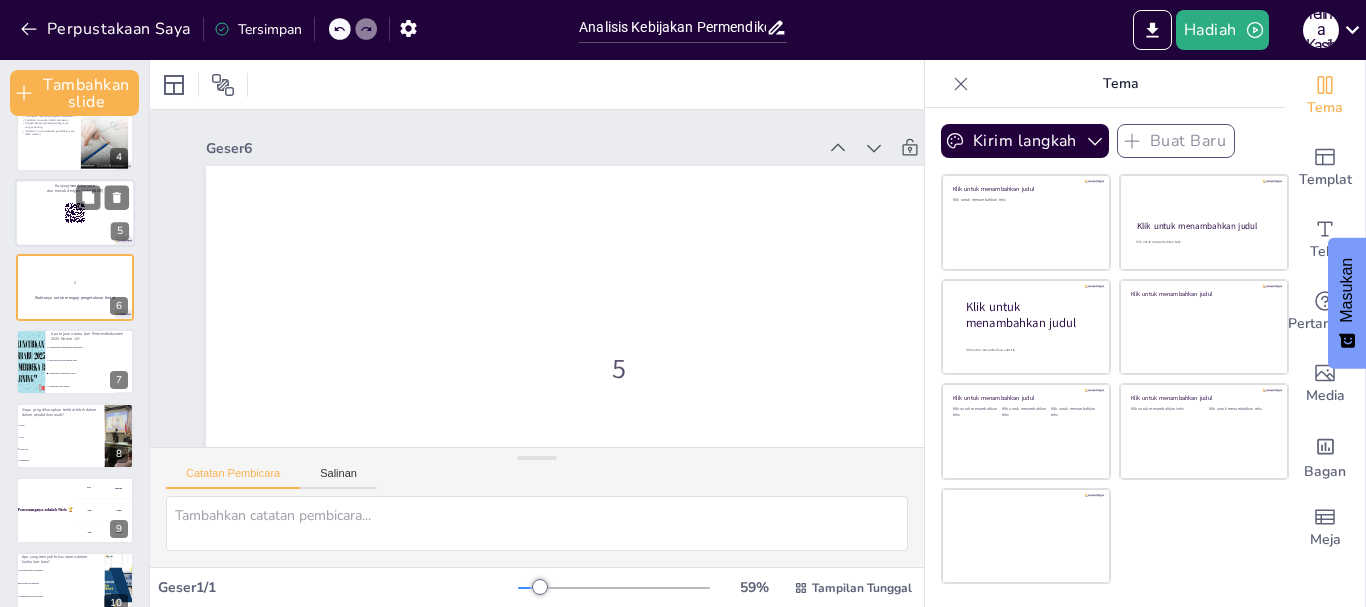 scroll, scrollTop: 176, scrollLeft: 0, axis: vertical 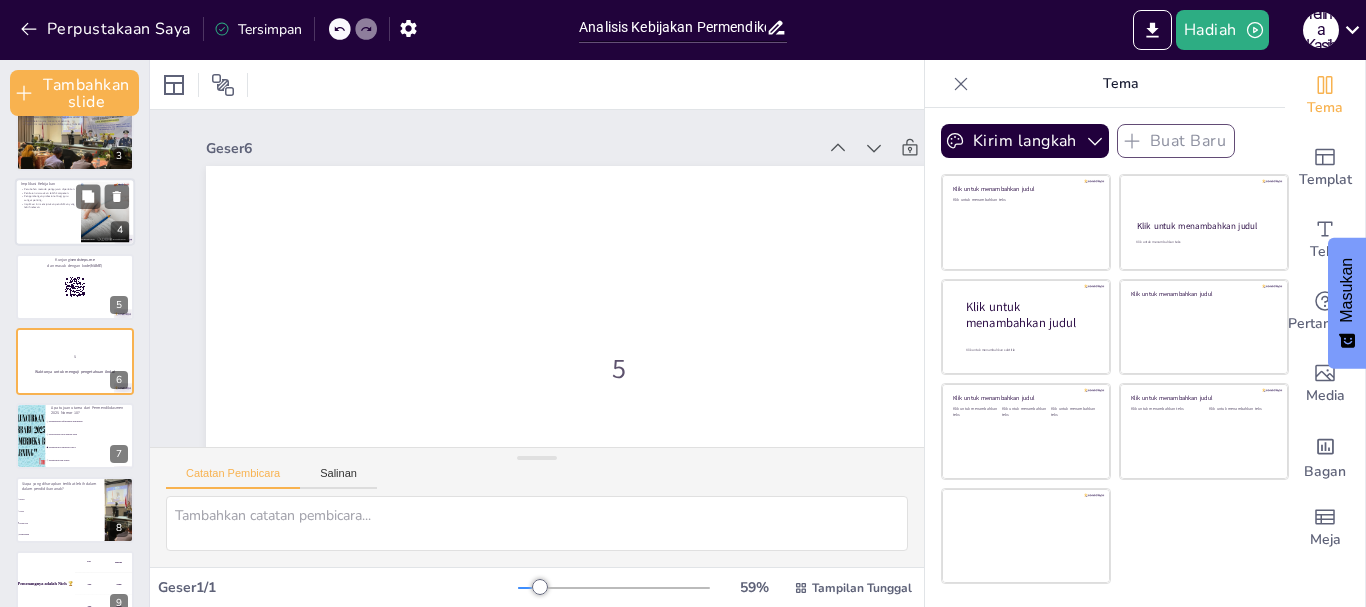 click at bounding box center [75, 213] 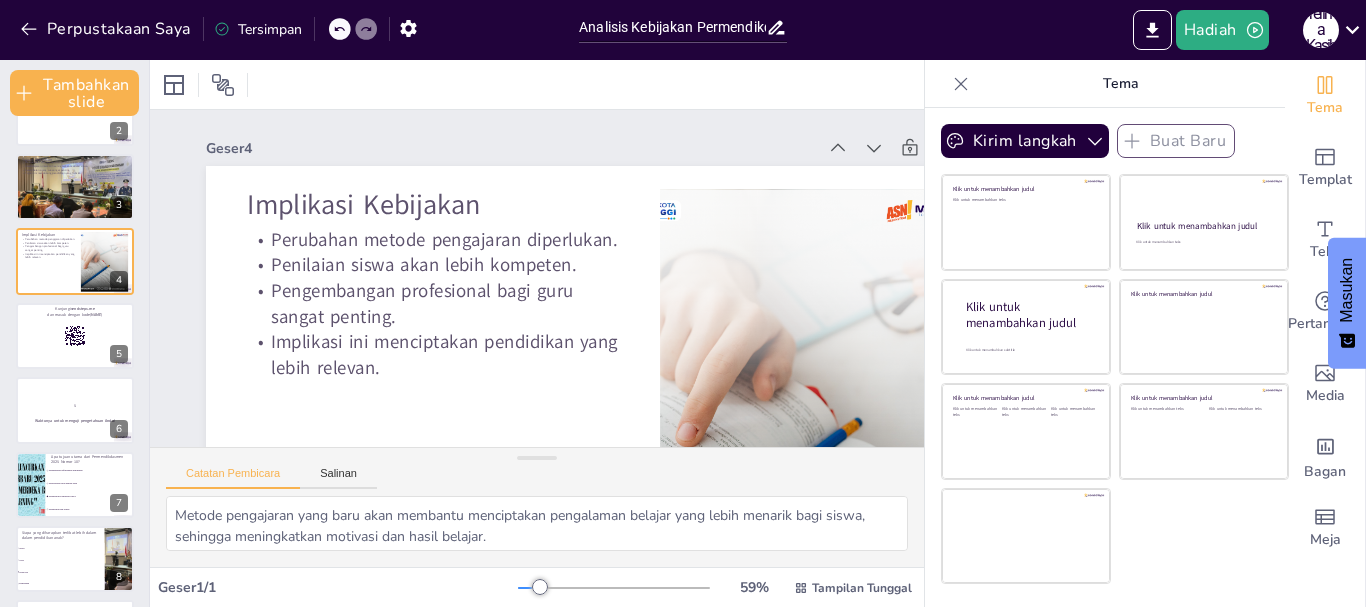 scroll, scrollTop: 0, scrollLeft: 0, axis: both 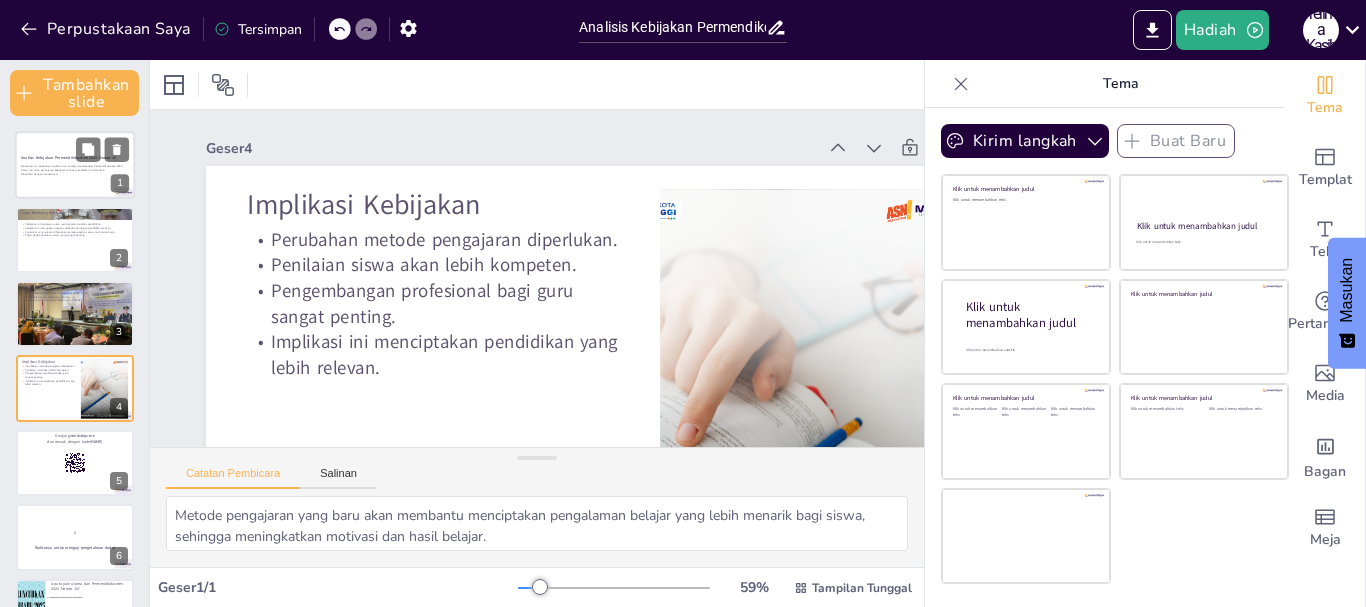 click at bounding box center (75, 166) 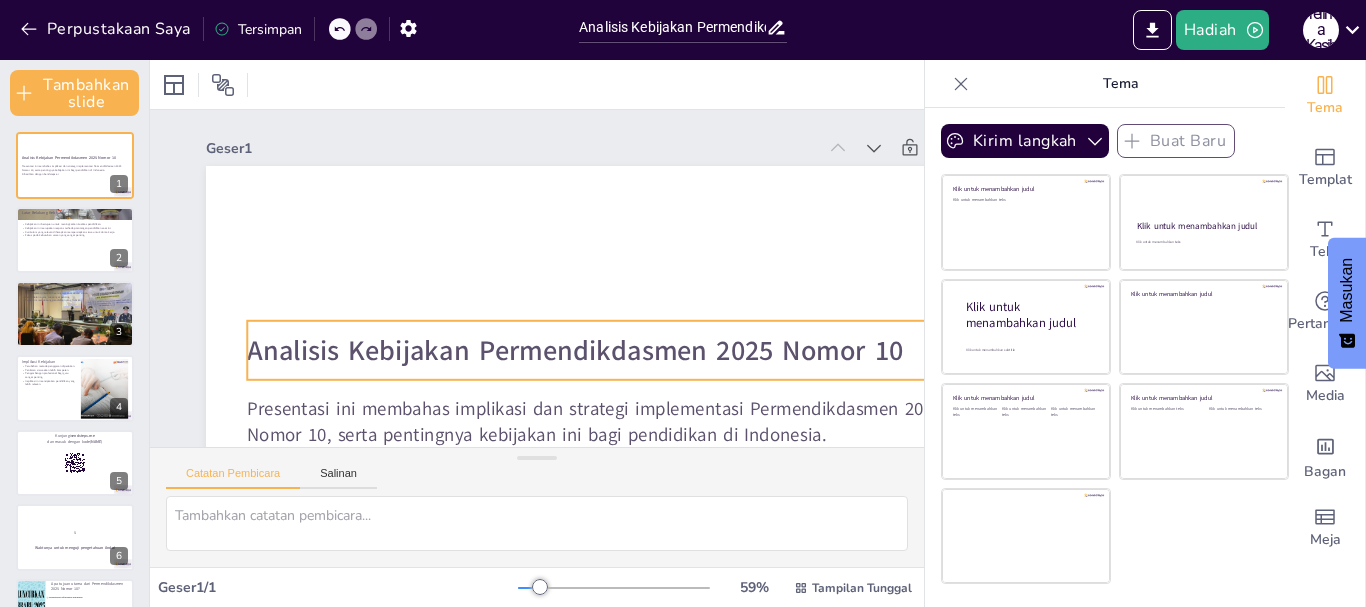 scroll, scrollTop: 100, scrollLeft: 0, axis: vertical 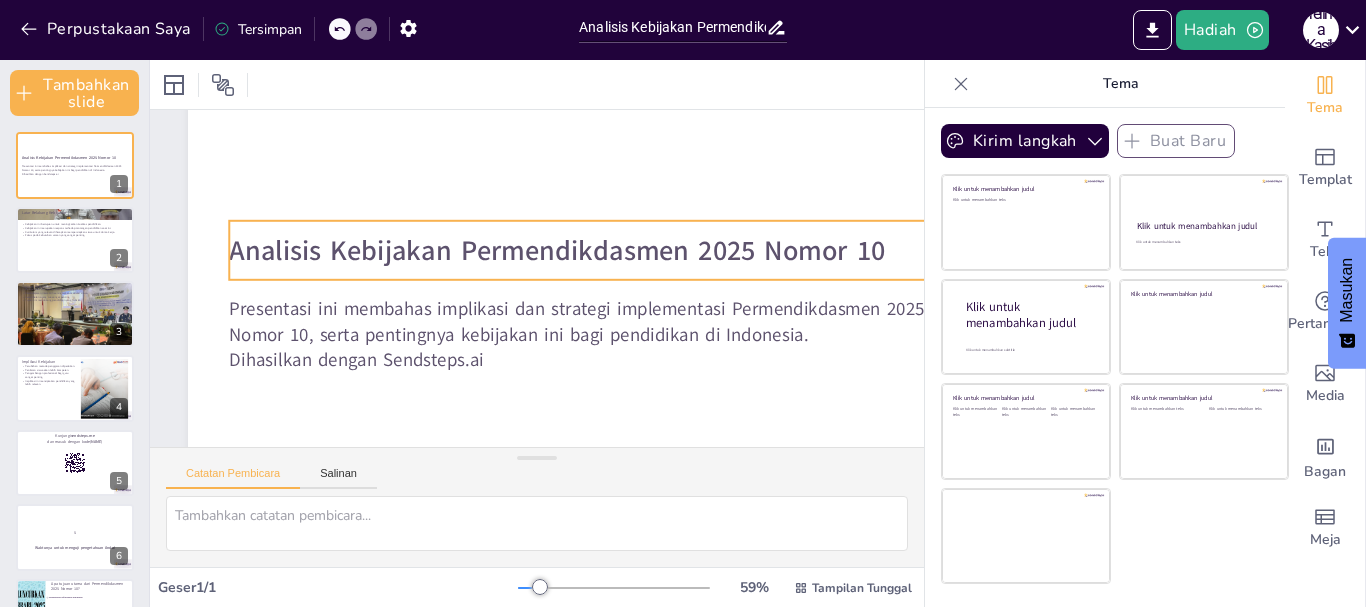click on "Analisis Kebijakan Permendikdasmen 2025 Nomor 10" at bounding box center (557, 249) 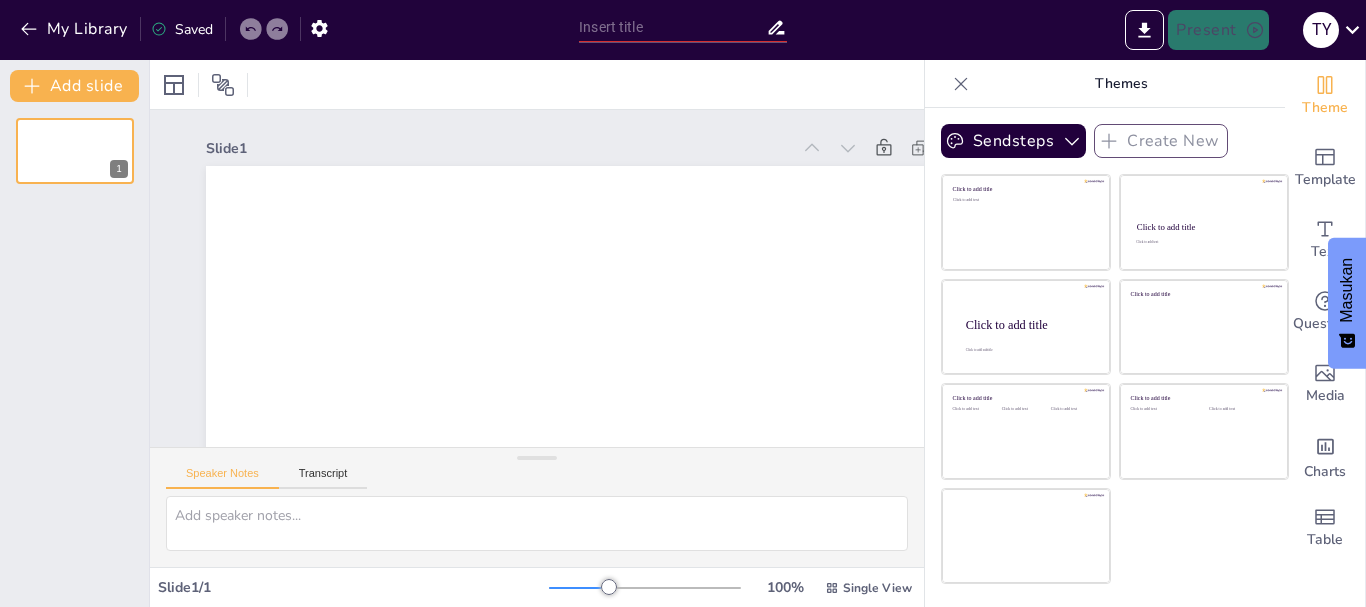 scroll, scrollTop: 0, scrollLeft: 0, axis: both 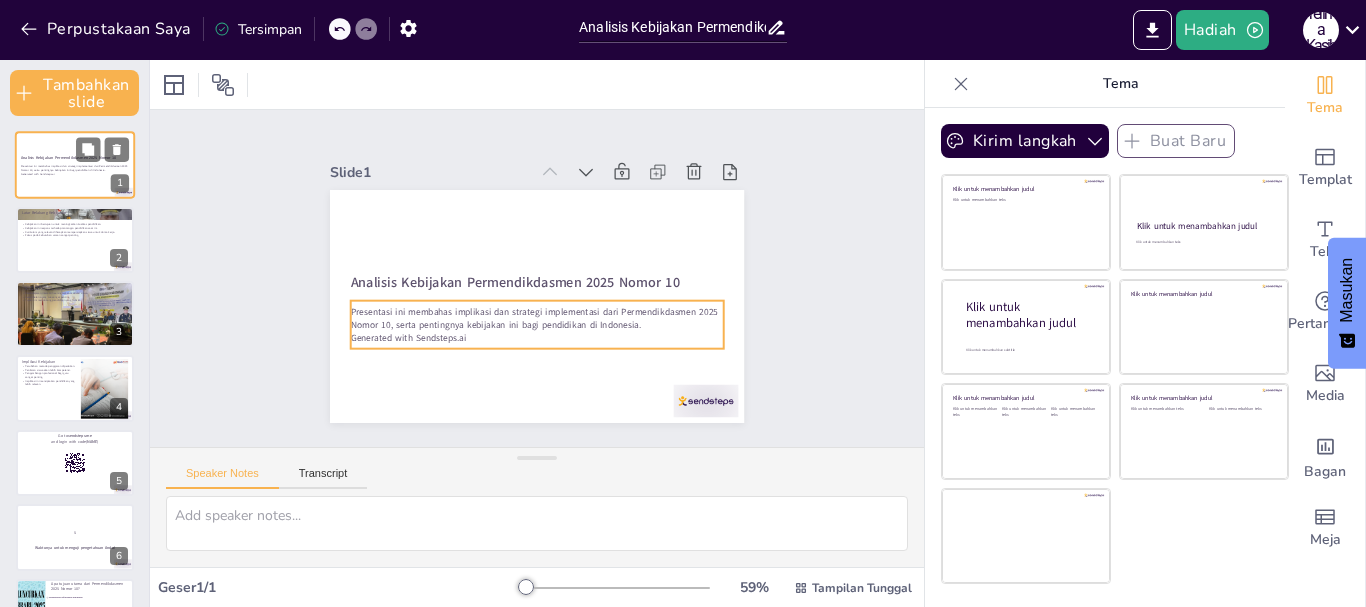 click on "Presentasi ini membahas implikasi dan strategi implementasi dari Permendikdasmen 2025 Nomor 10, serta pentingnya kebijakan ini bagi pendidikan di Indonesia." at bounding box center [75, 168] 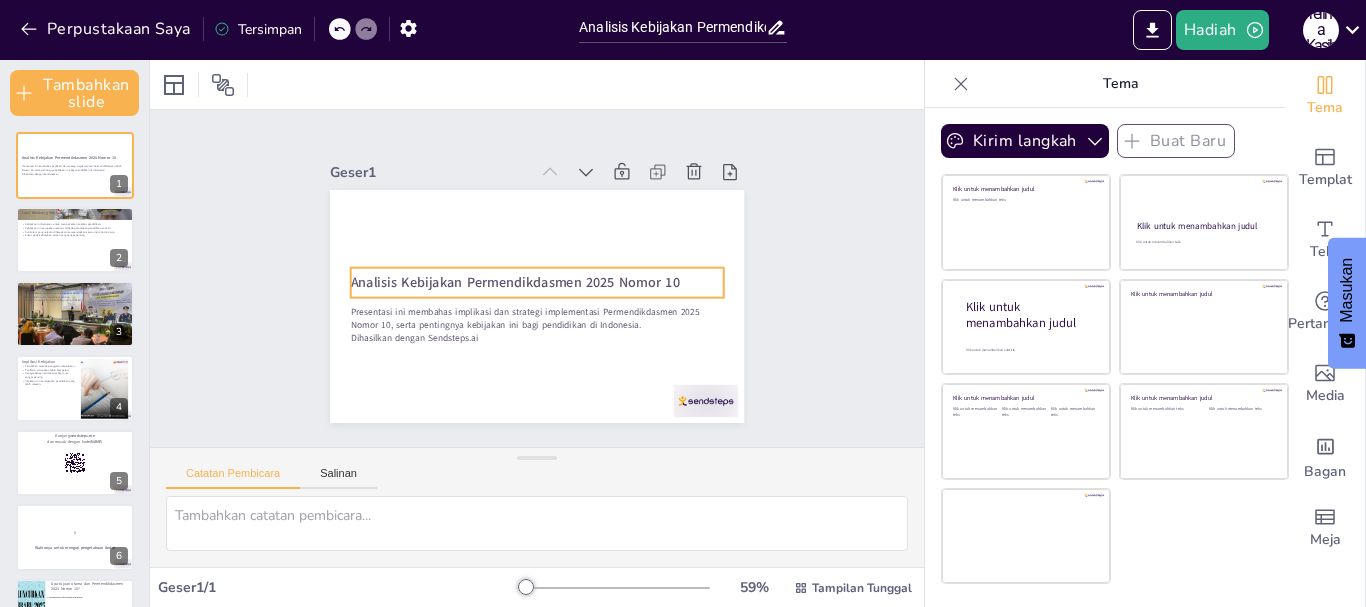click on "Analisis Kebijakan Permendikdasmen 2025 Nomor 10" at bounding box center [515, 282] 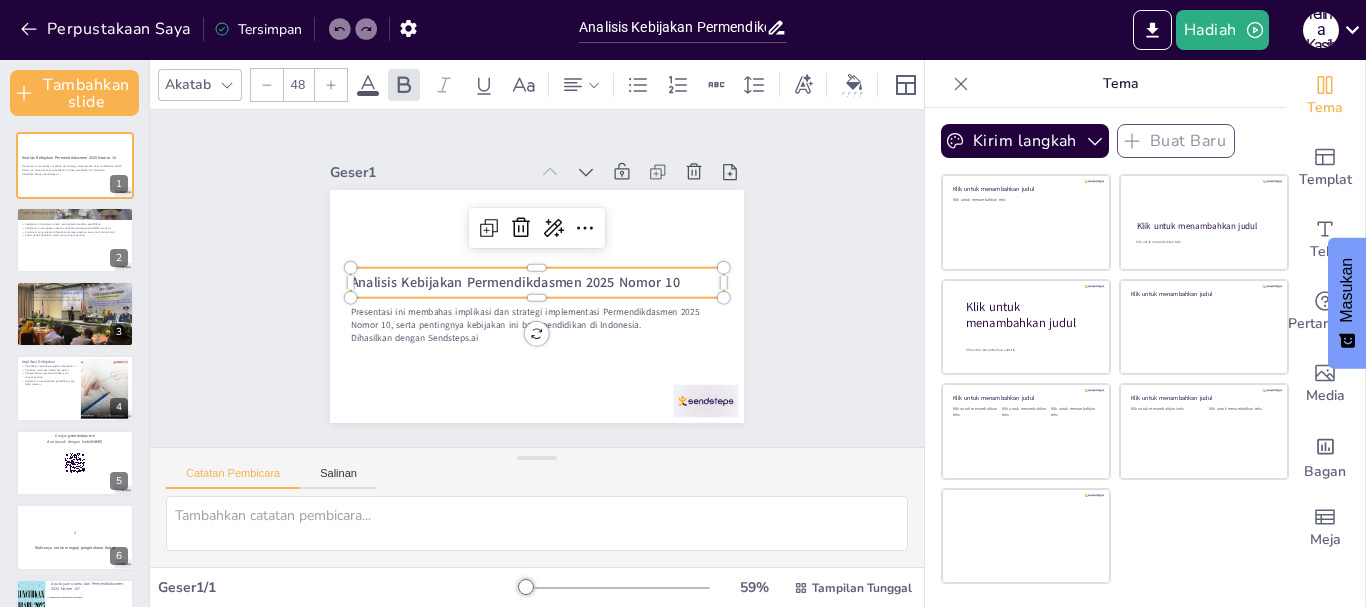 click on "Analisis Kebijakan Permendikdasmen 2025 Nomor 10" at bounding box center [515, 282] 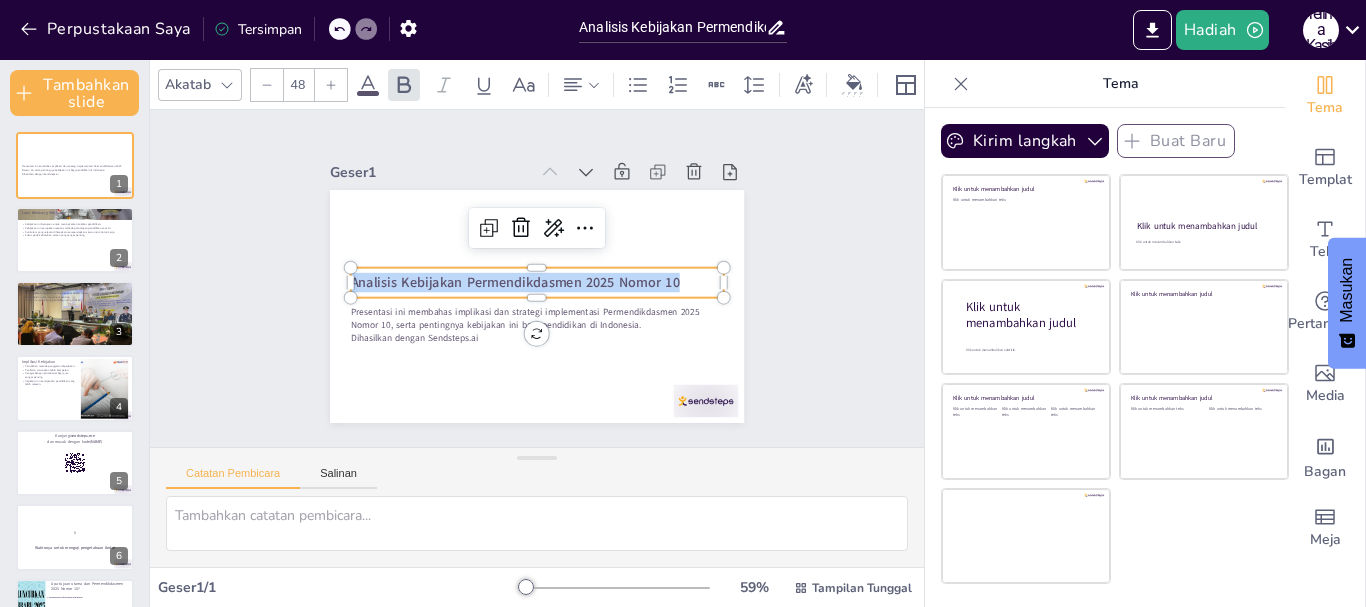 click on "Analisis Kebijakan Permendikdasmen 2025 Nomor 10" at bounding box center (515, 282) 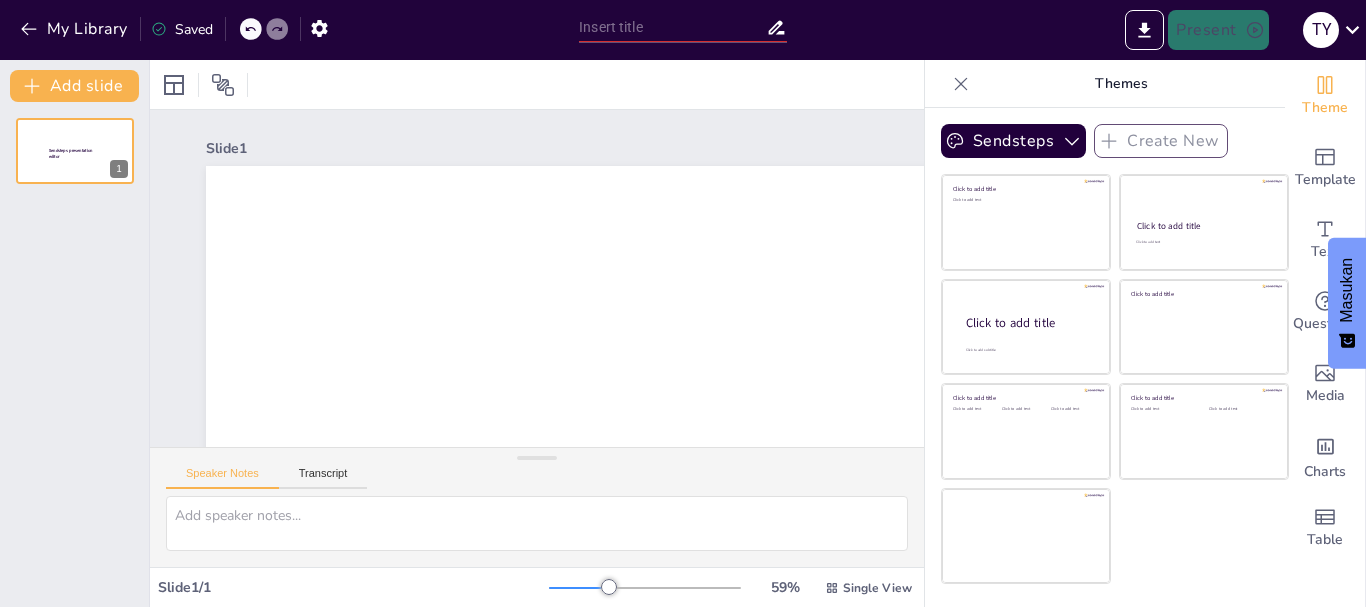 scroll, scrollTop: 0, scrollLeft: 0, axis: both 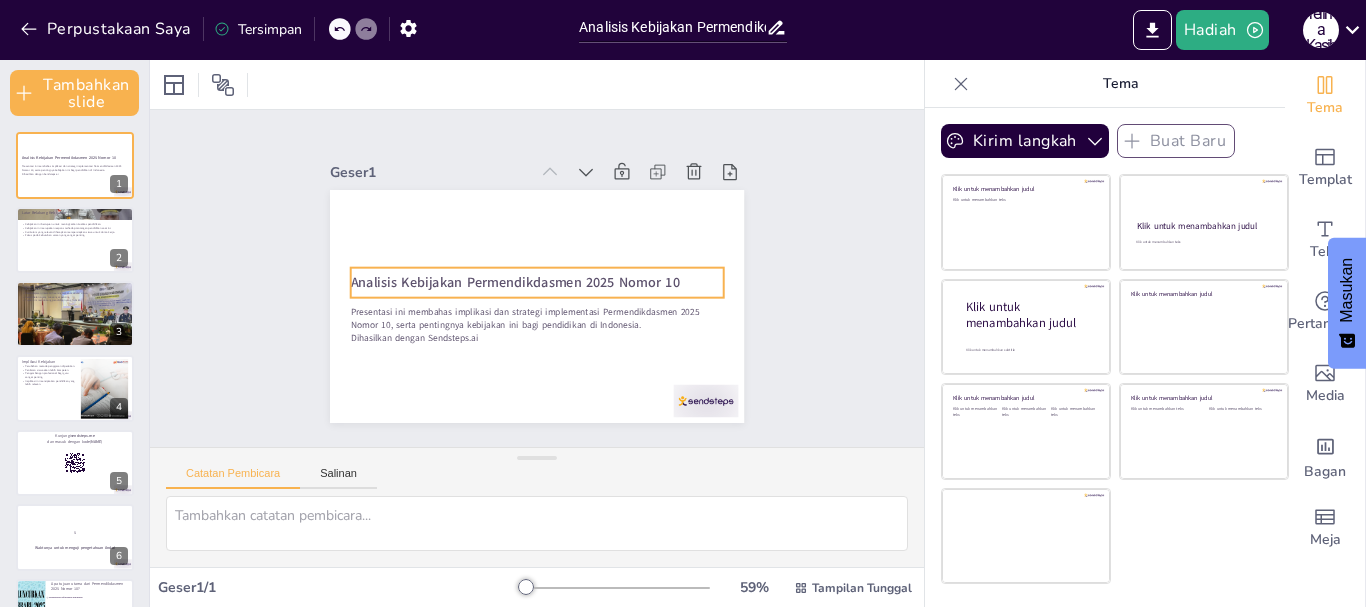 click on "Analisis Kebijakan Permendikdasmen 2025 Nomor 10" at bounding box center [515, 282] 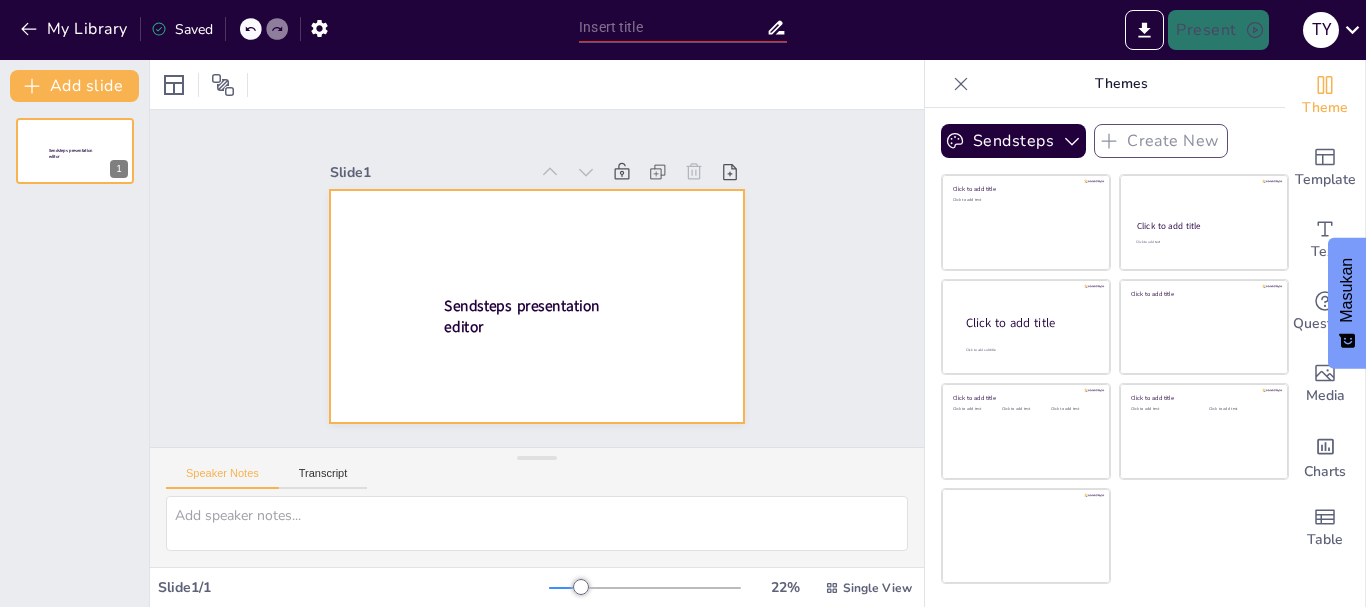 scroll, scrollTop: 0, scrollLeft: 0, axis: both 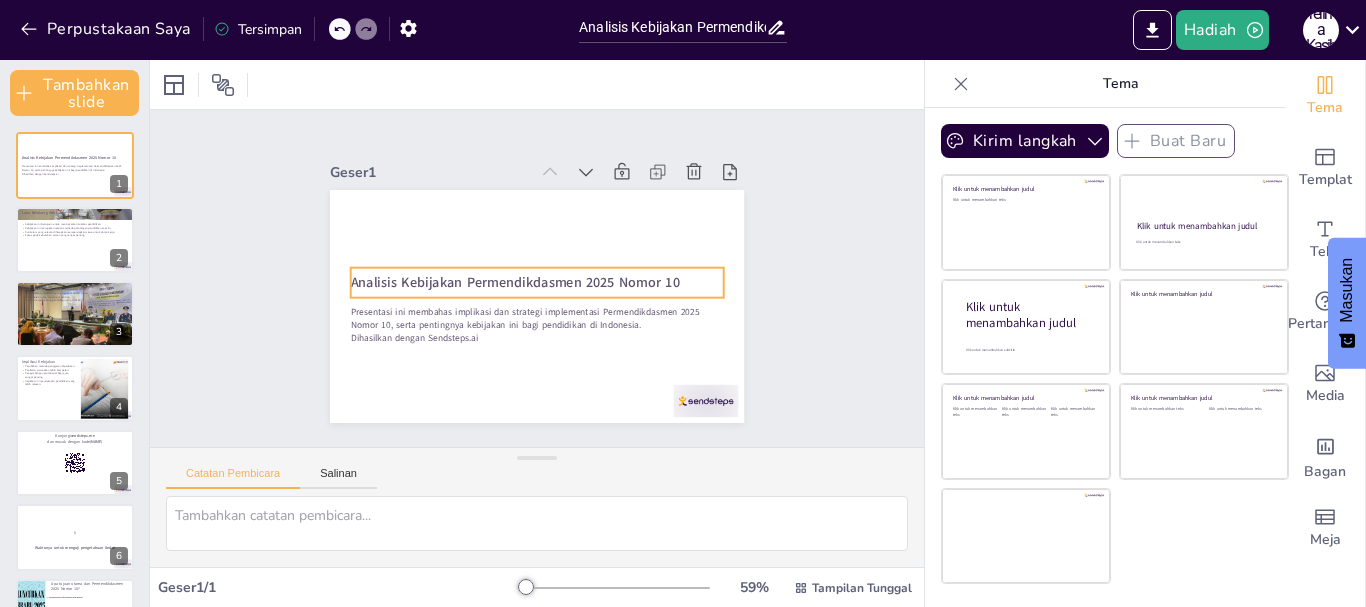 click on "Analisis Kebijakan Permendikdasmen 2025 Nomor 10" at bounding box center (515, 282) 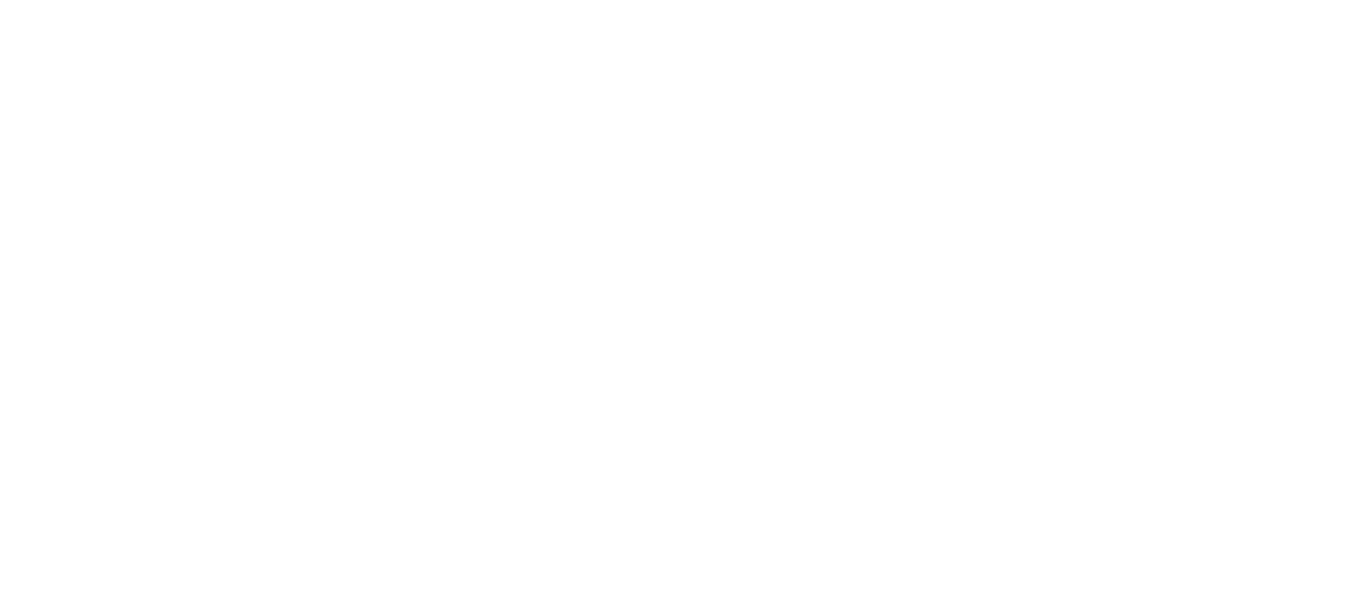scroll, scrollTop: 0, scrollLeft: 0, axis: both 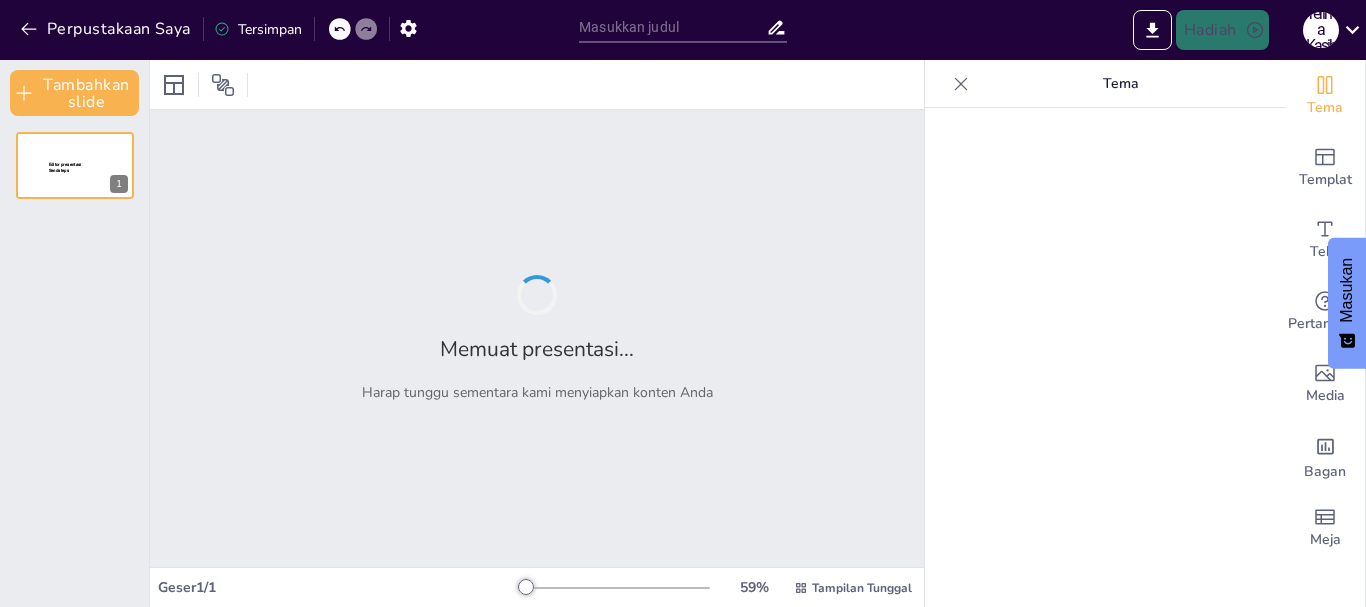 type on "Analisis Kebijakan Permendikdasmen 2025 Nomor 10: Implikasi dan Strategi Implementasi" 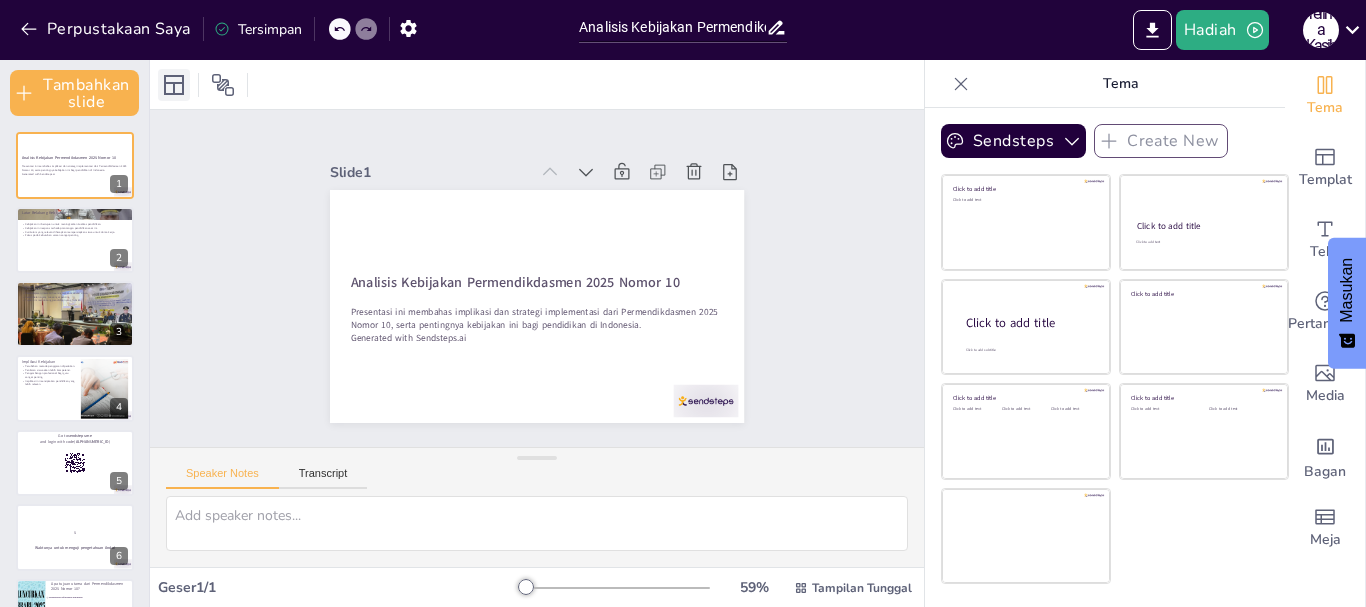 checkbox on "true" 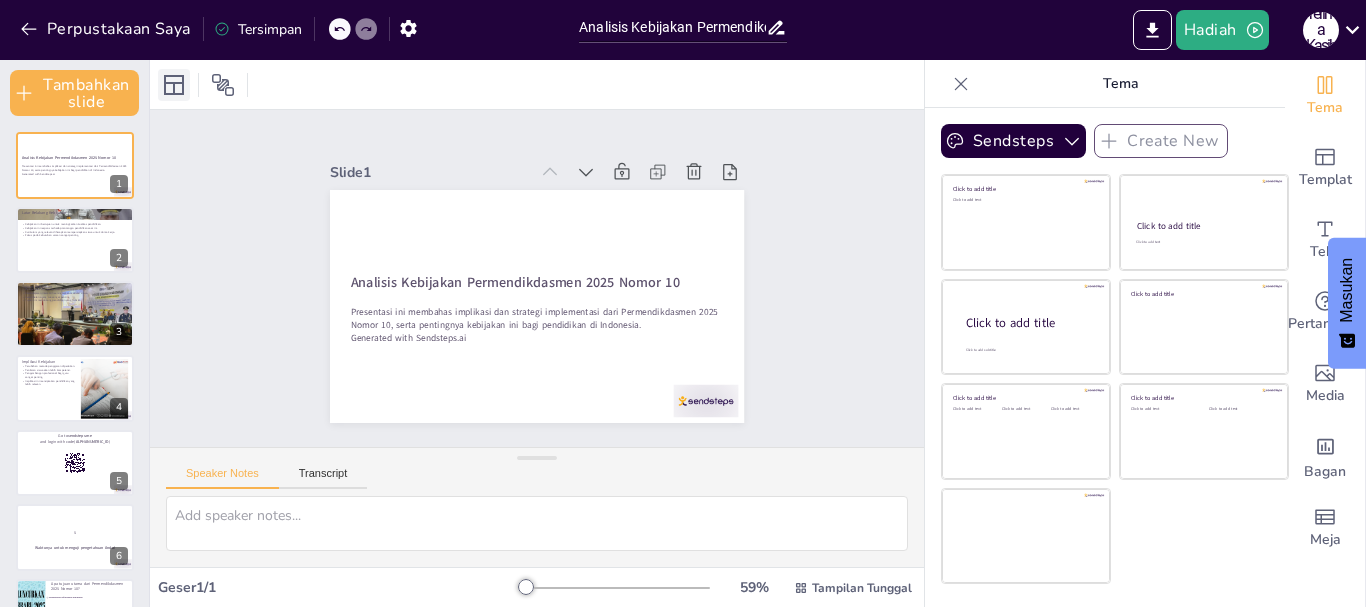 checkbox on "true" 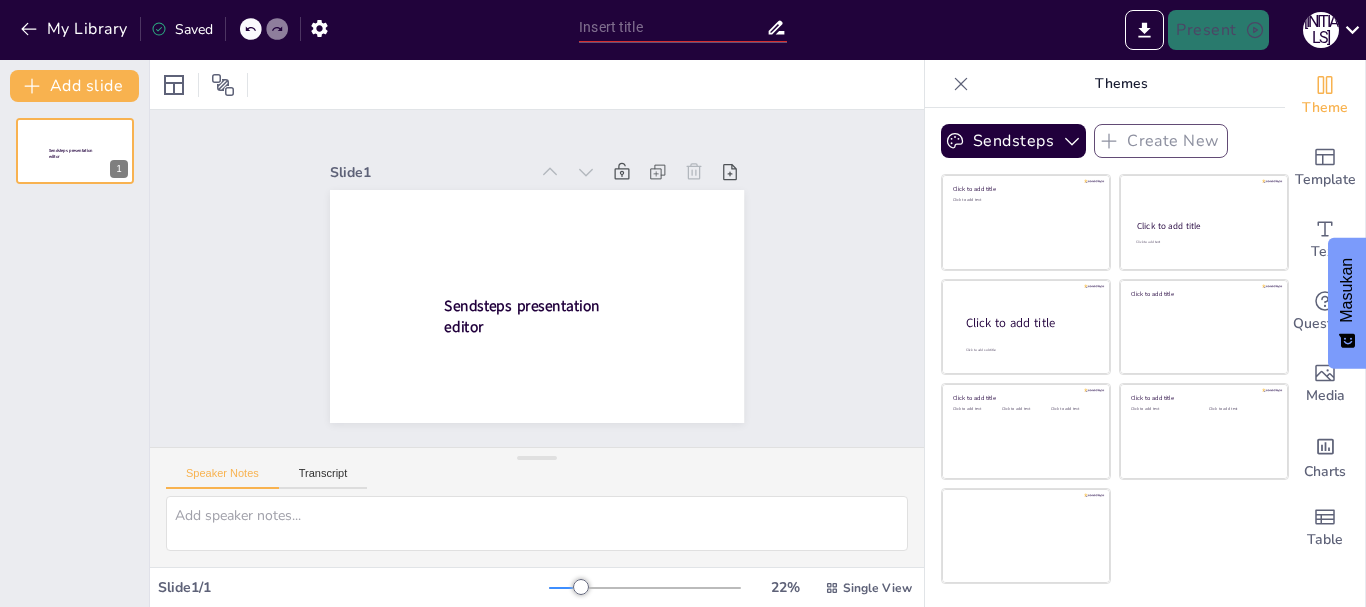 scroll, scrollTop: 0, scrollLeft: 0, axis: both 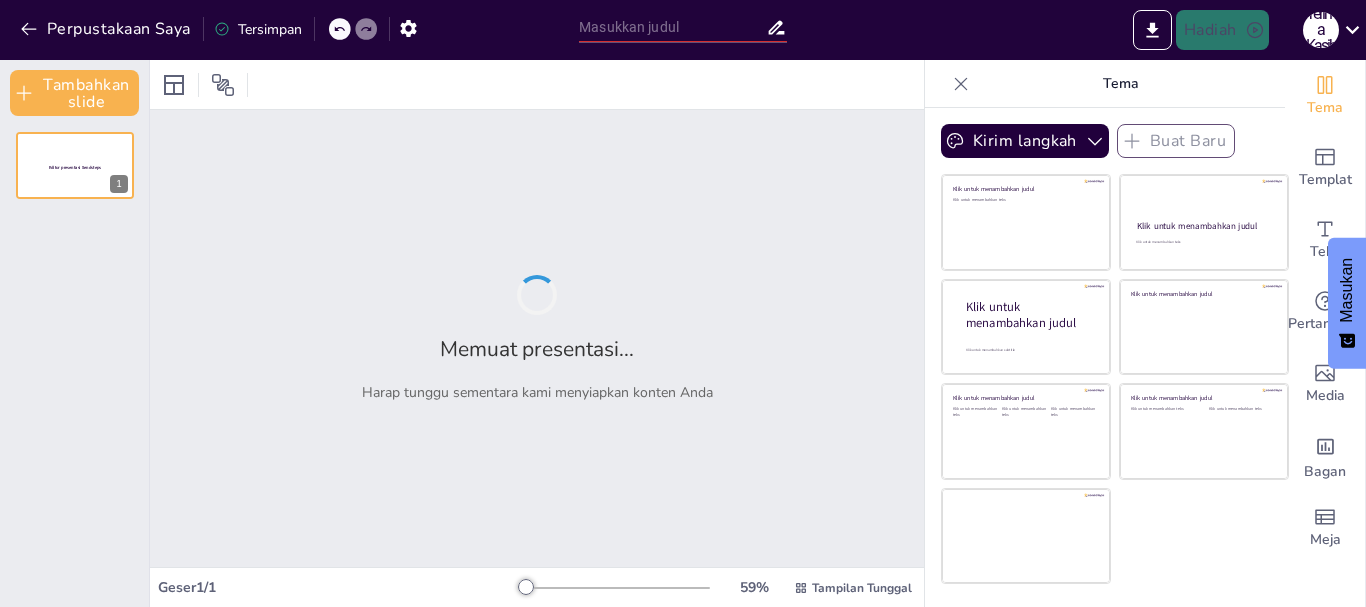 type on "Analisis Kebijakan Permendikdasmen 2025 Nomor 10: Implikasi dan Strategi Implementasi" 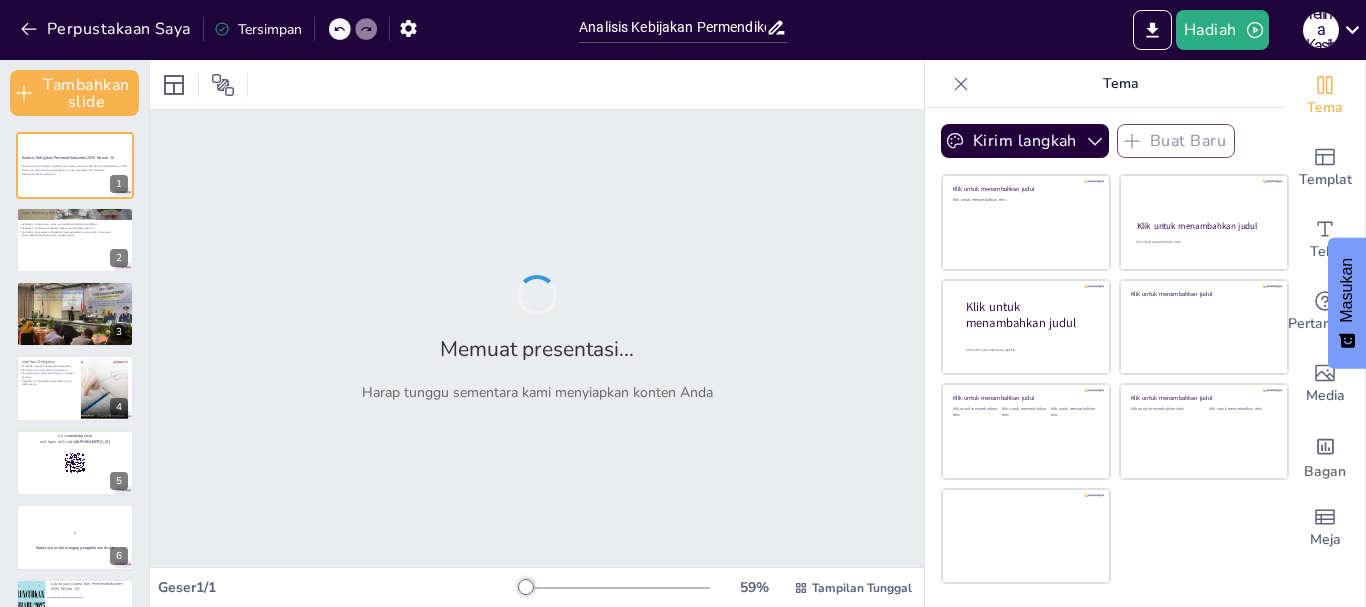 checkbox on "true" 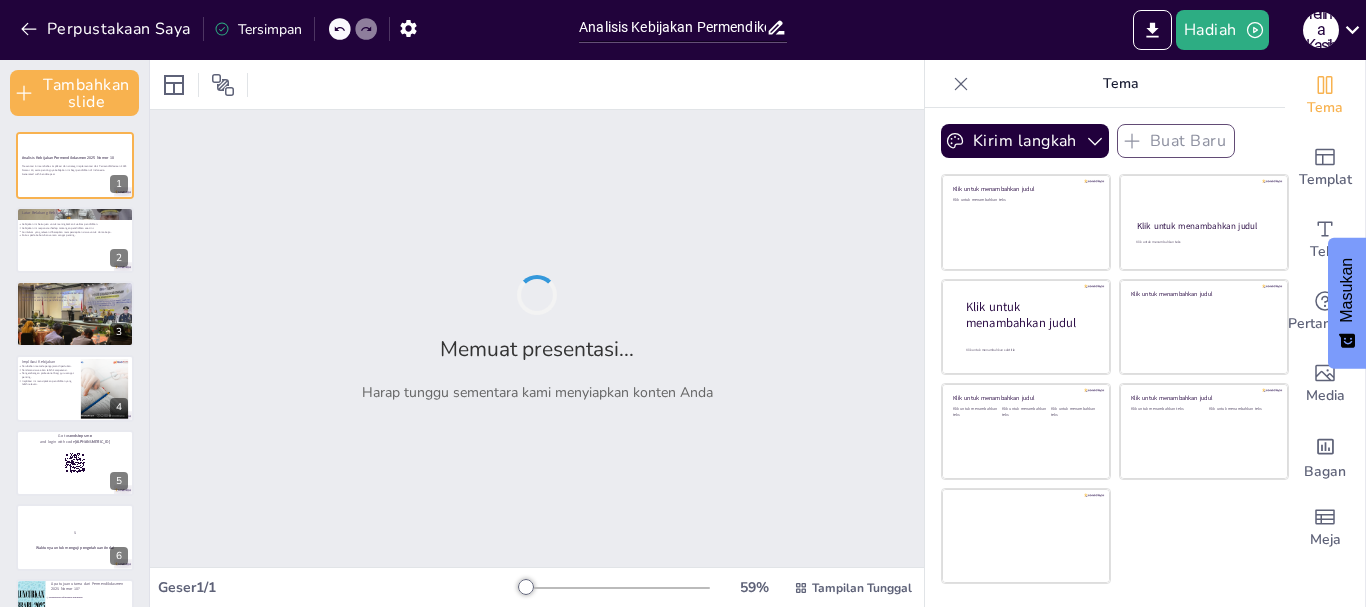 checkbox on "true" 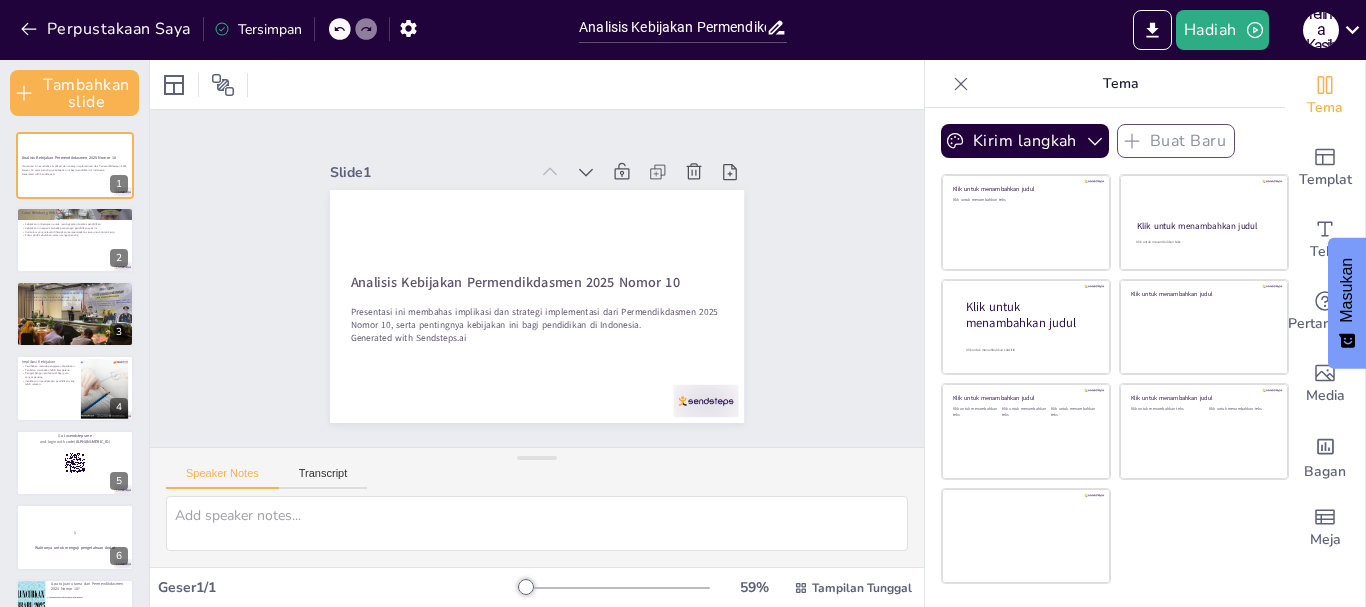 checkbox on "true" 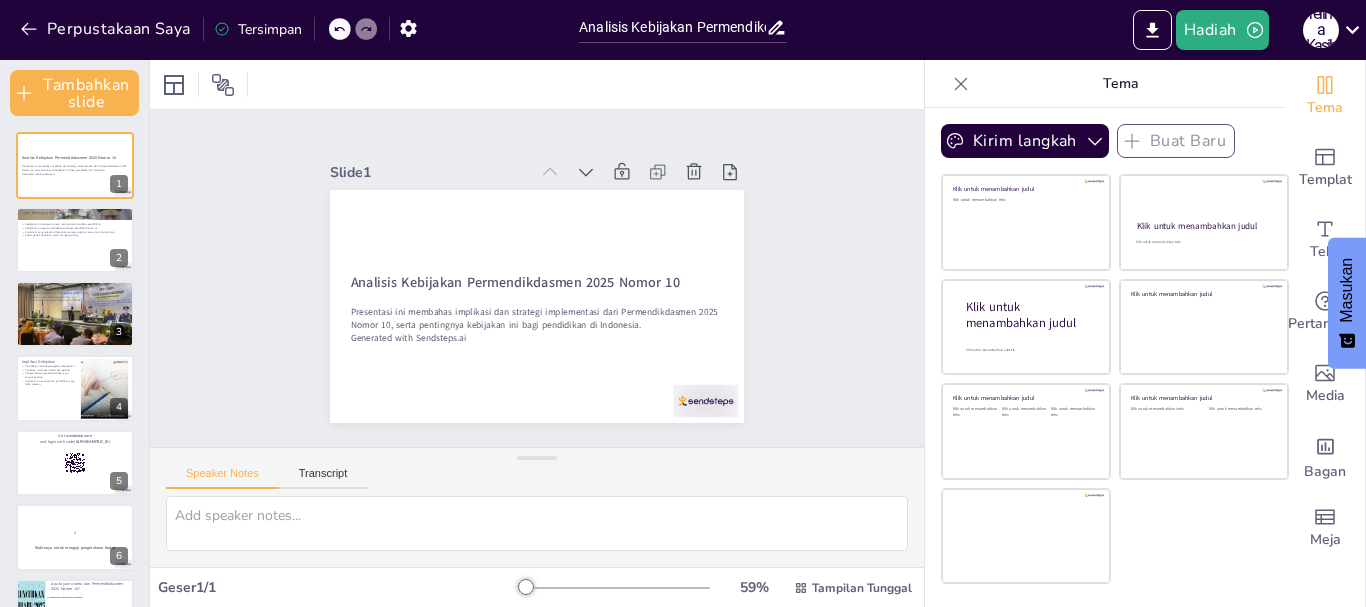 checkbox on "true" 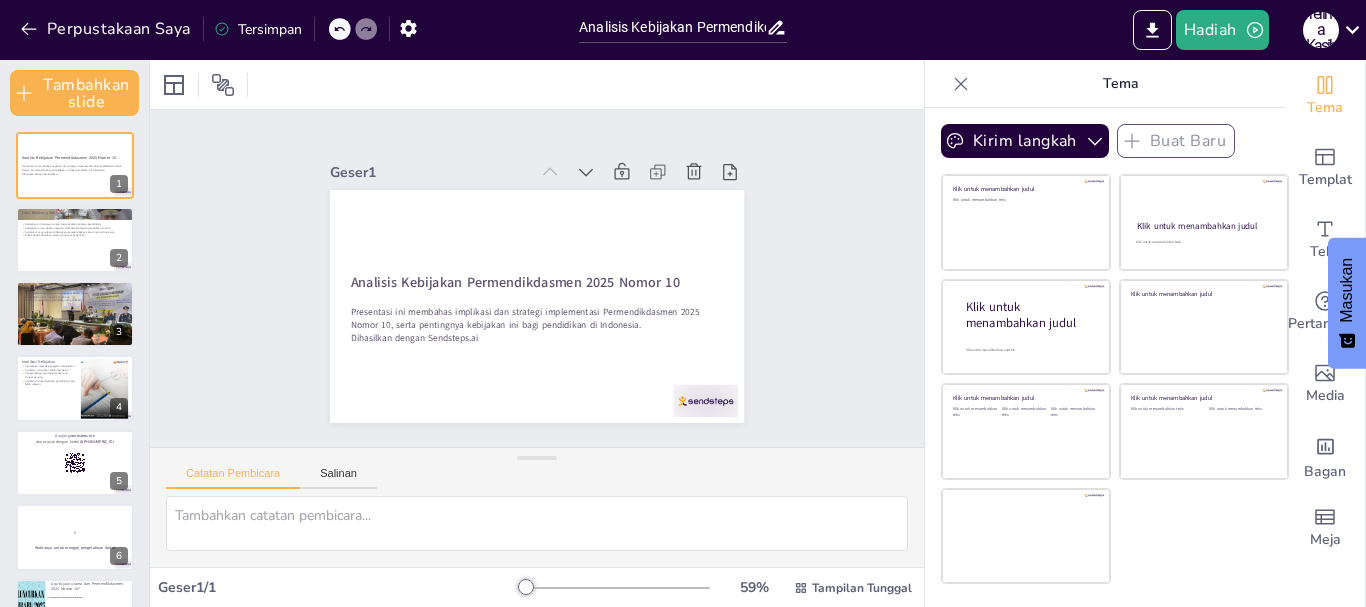 checkbox on "true" 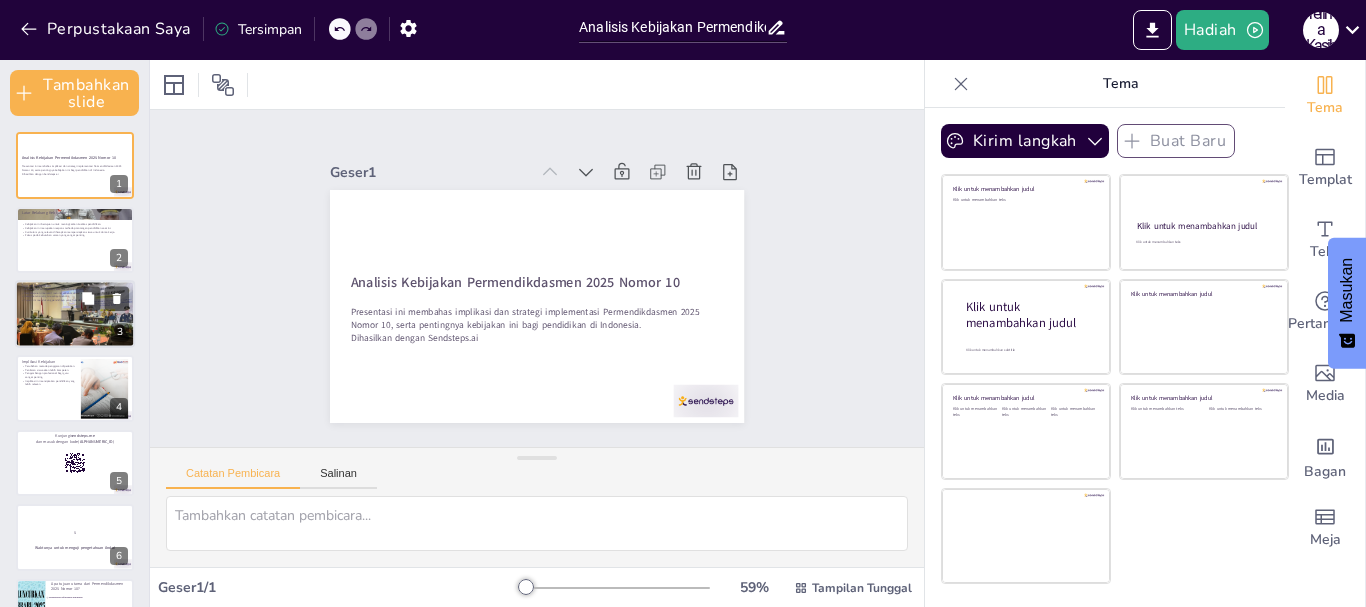 checkbox on "true" 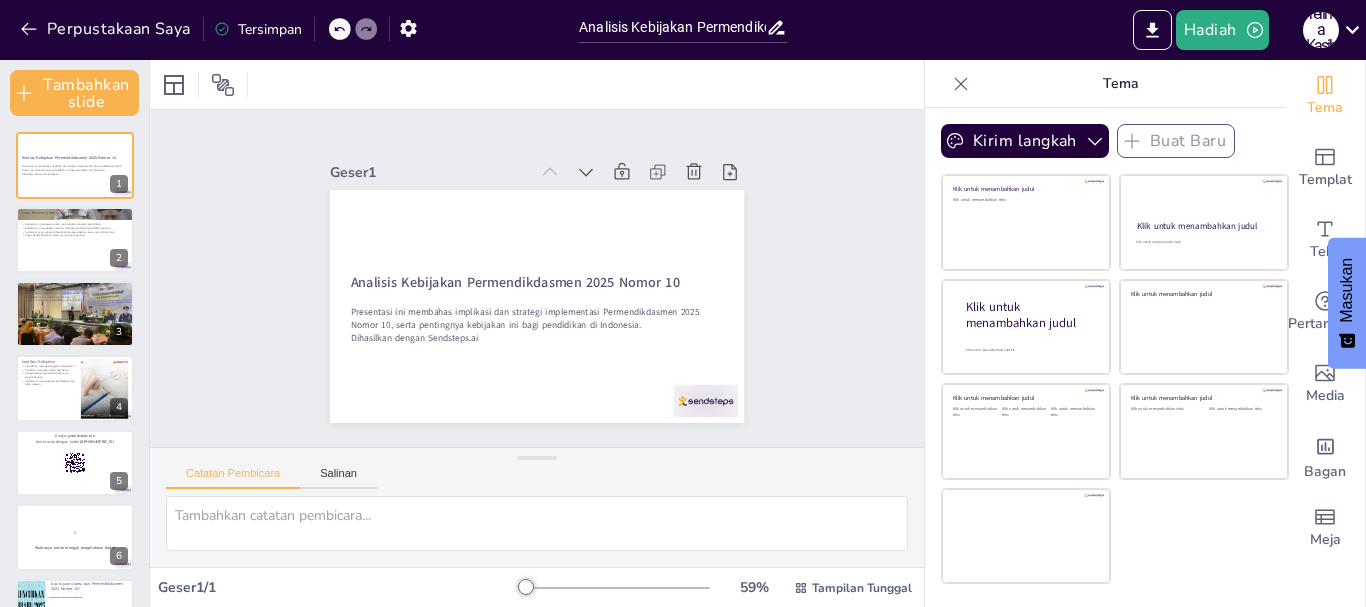 checkbox on "true" 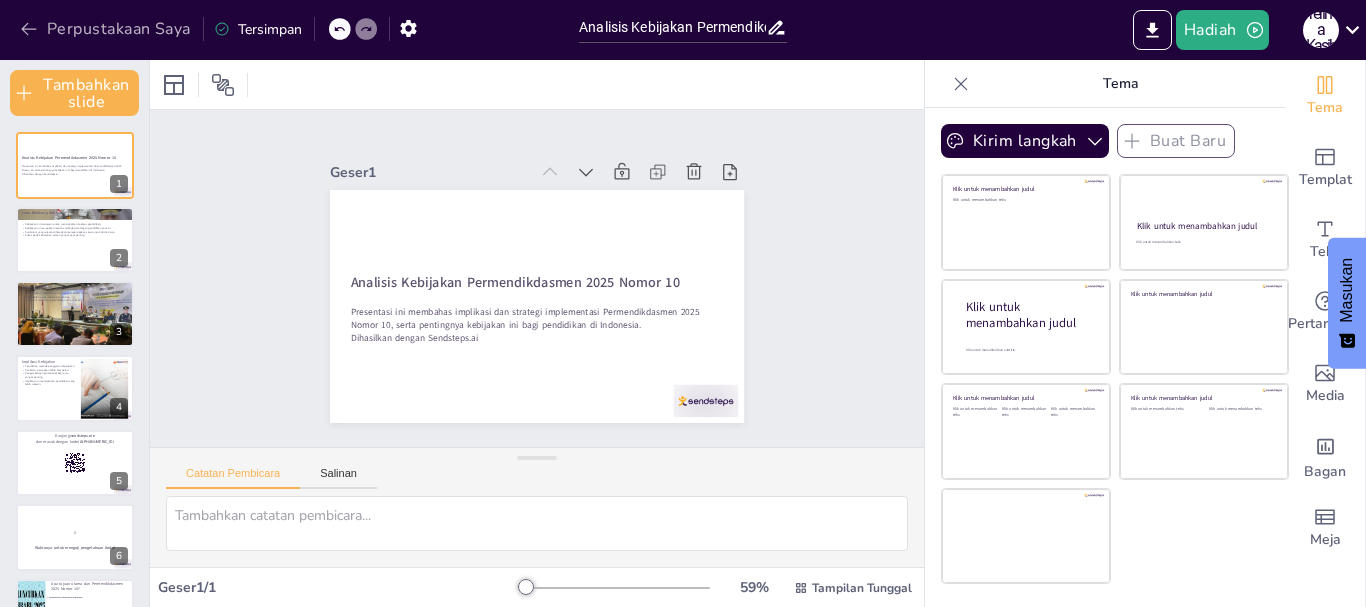 click 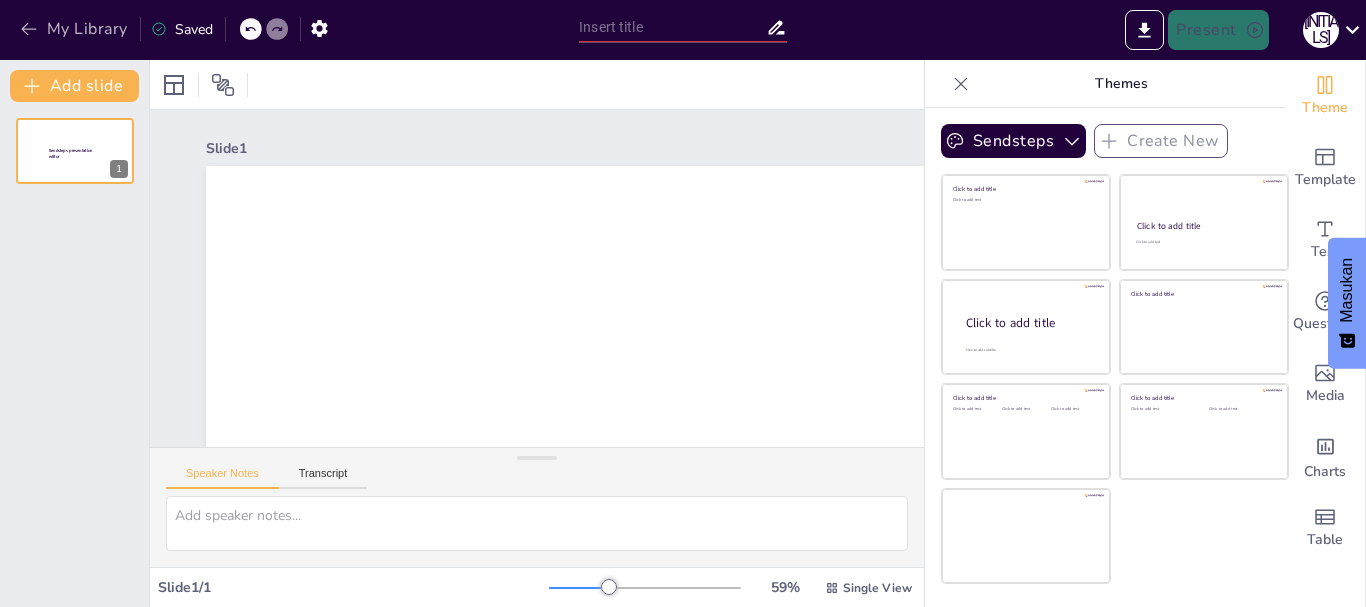 scroll, scrollTop: 0, scrollLeft: 0, axis: both 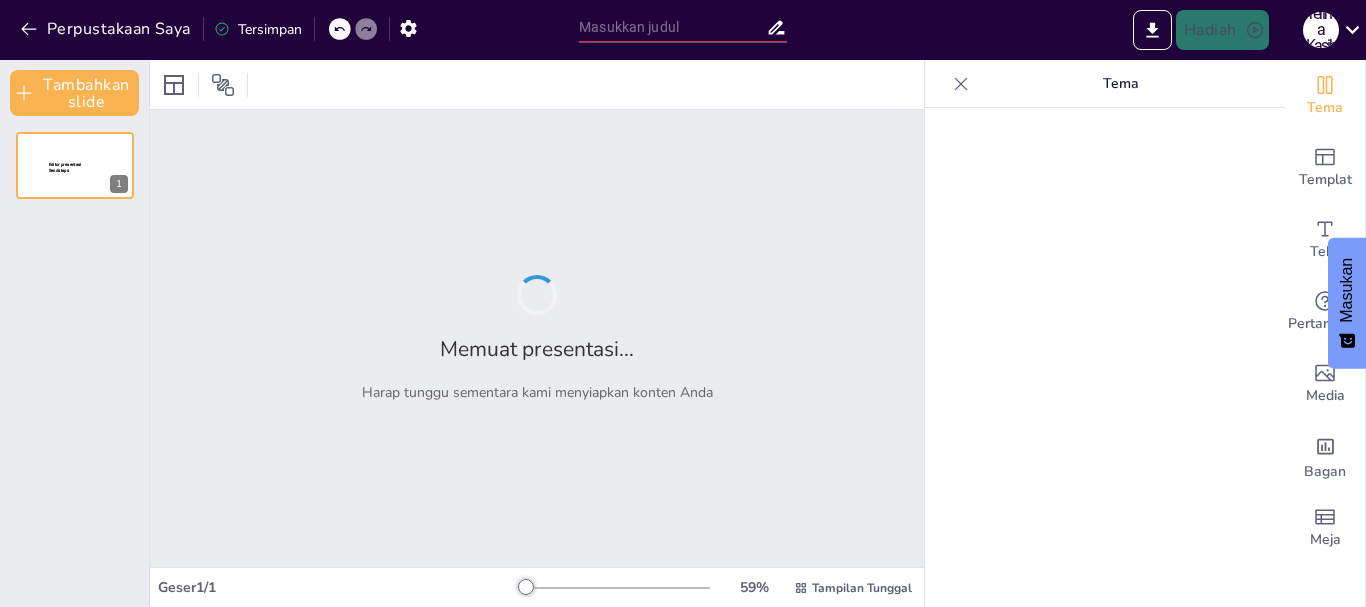 type on "Peran Permendikdasmen 10 Tahun 2025 dalam Pengembangan Kompetensi Lulusan SD, SMP, SMA, dan SMK" 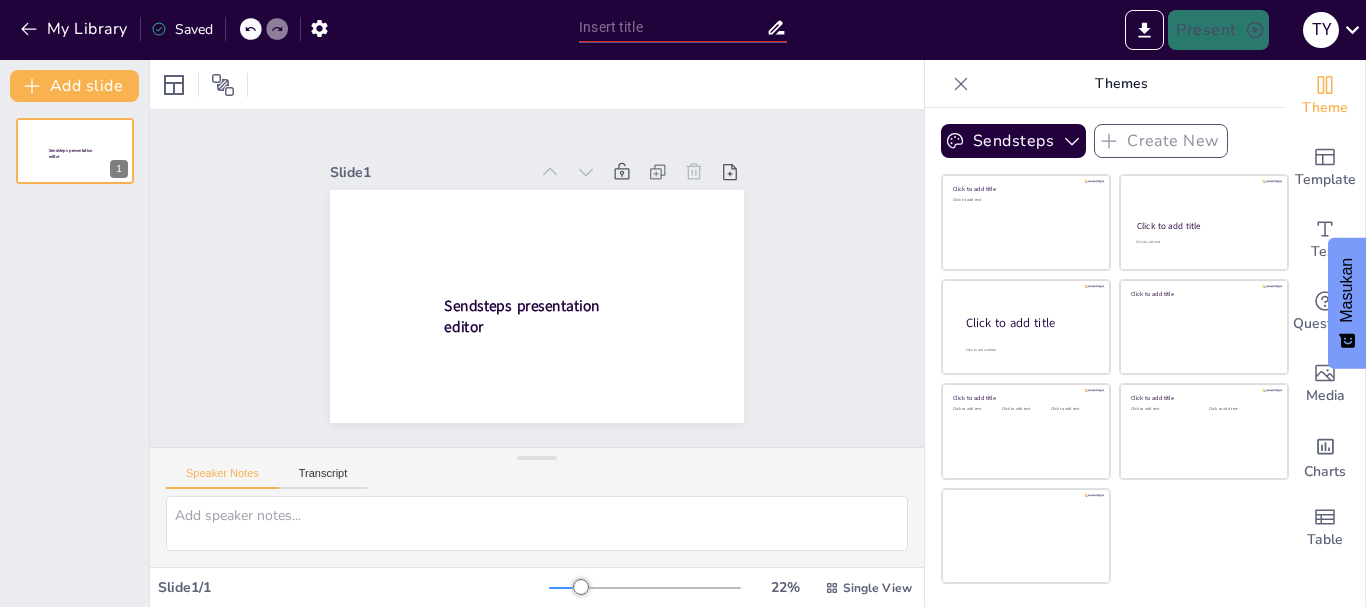 scroll, scrollTop: 0, scrollLeft: 0, axis: both 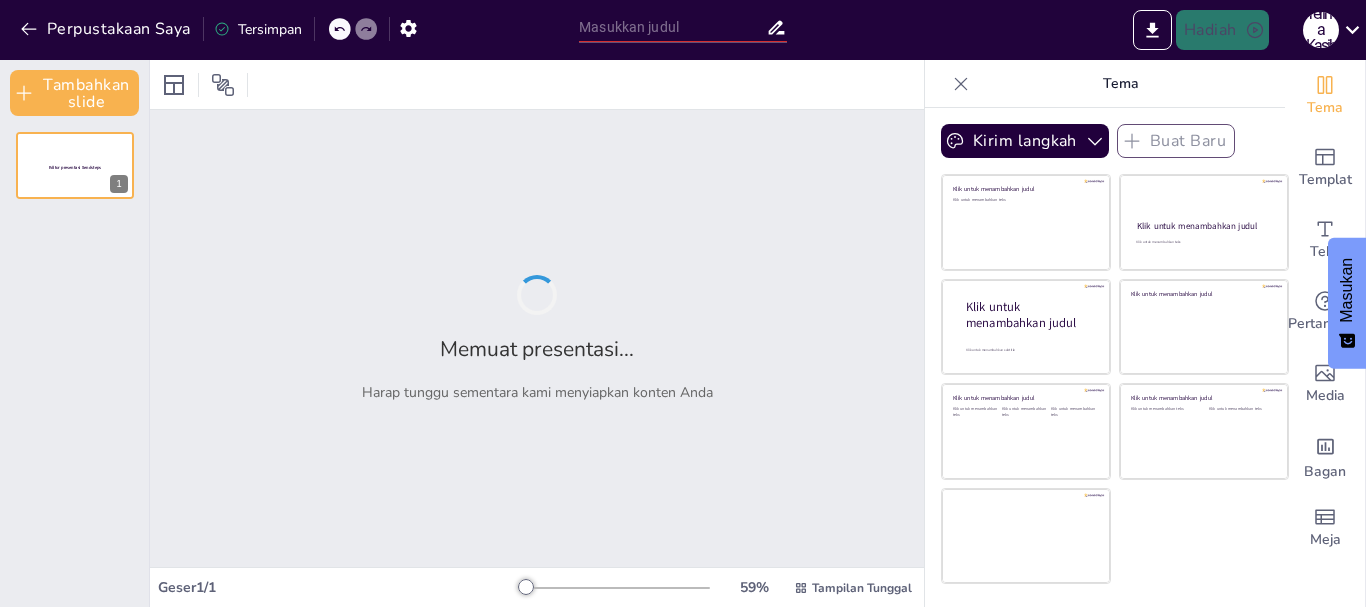 type on "Peran Permendikdasmen 10 Tahun 2025 dalam Pengembangan Kompetensi Lulusan SD, SMP, SMA, dan SMK" 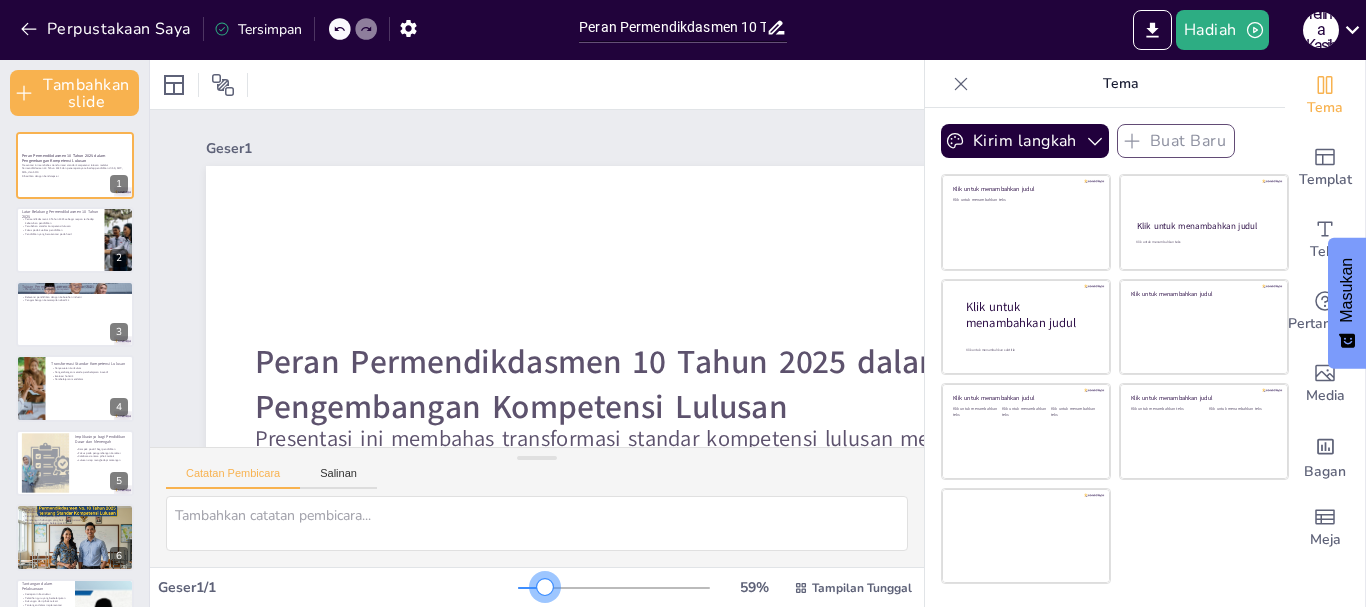 drag, startPoint x: 515, startPoint y: 585, endPoint x: 530, endPoint y: 587, distance: 15.132746 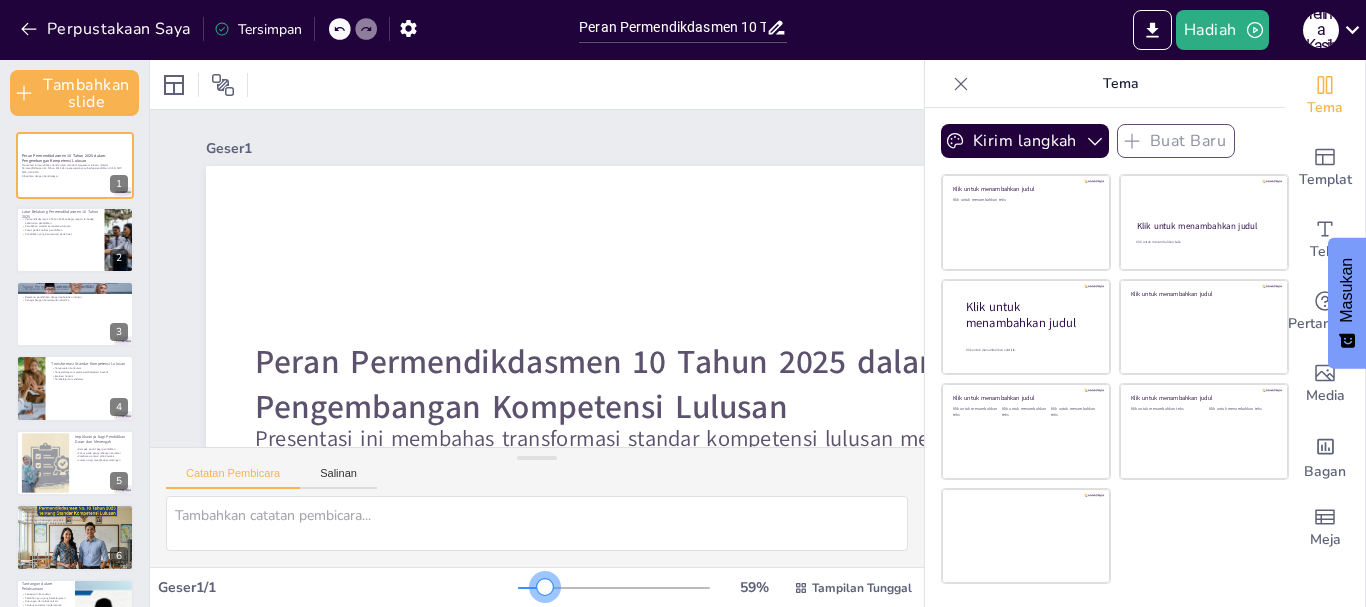 click at bounding box center [545, 587] 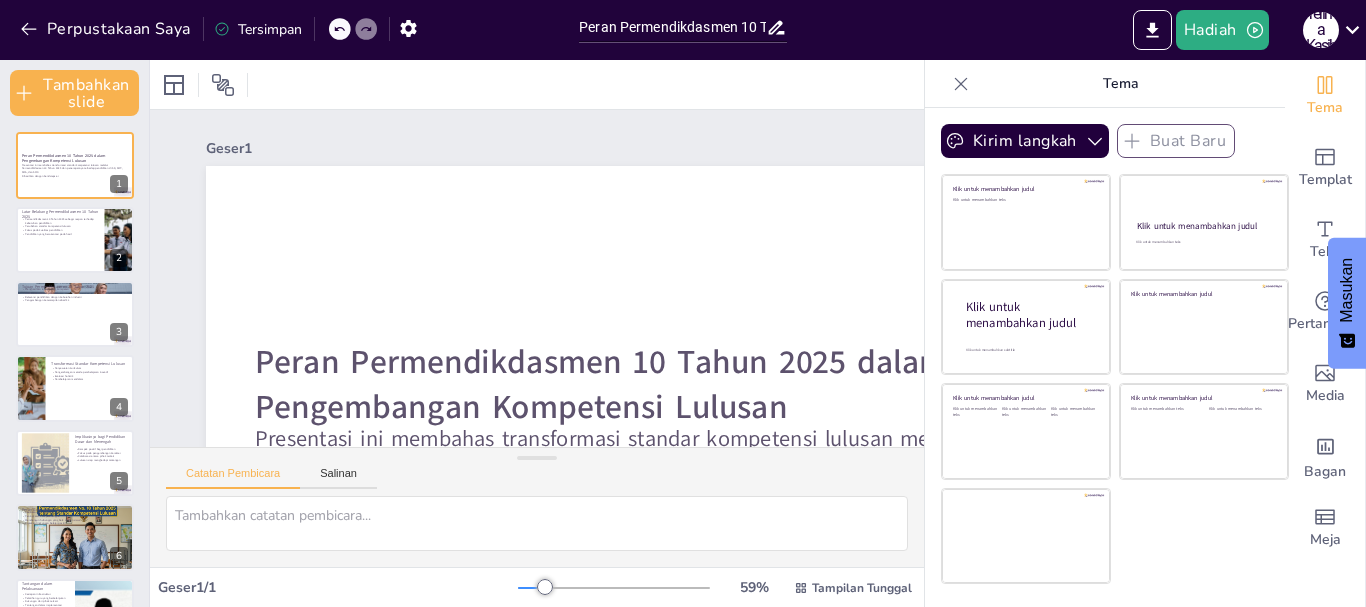 click 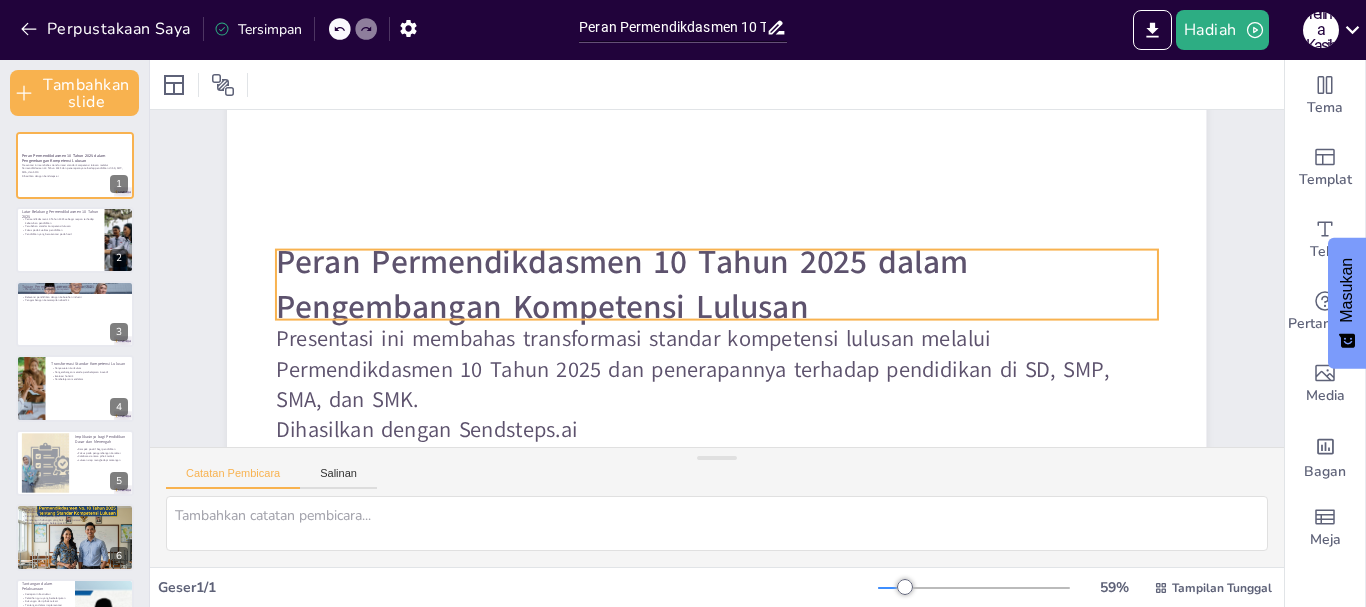 scroll, scrollTop: 200, scrollLeft: 0, axis: vertical 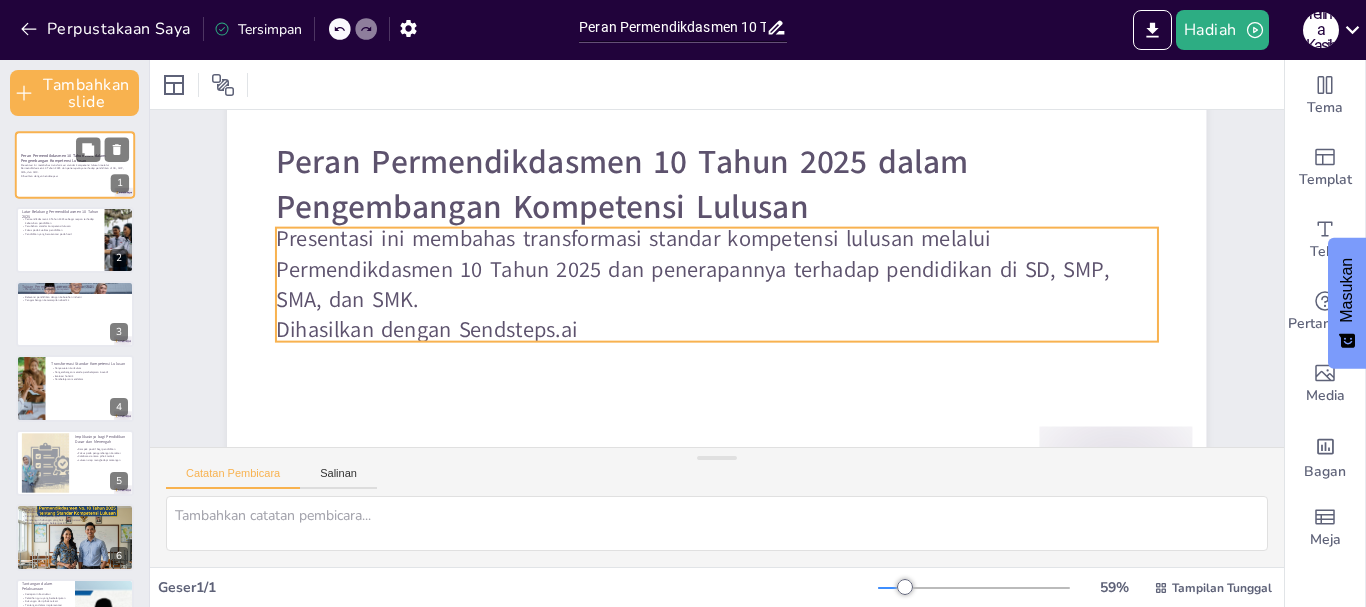 click on "Presentasi ini membahas transformasi standar kompetensi lulusan melalui Permendikdasmen 10 Tahun 2025 dan penerapannya terhadap pendidikan di SD, SMP, SMA, dan SMK." at bounding box center (72, 168) 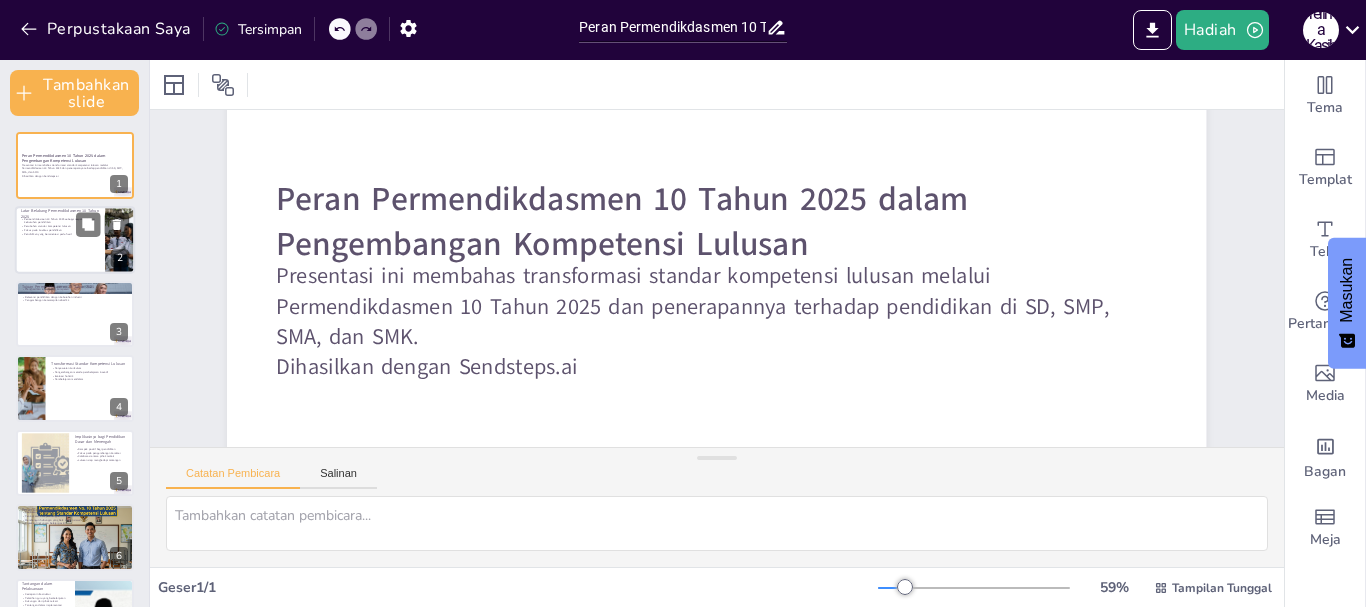 click at bounding box center (75, 240) 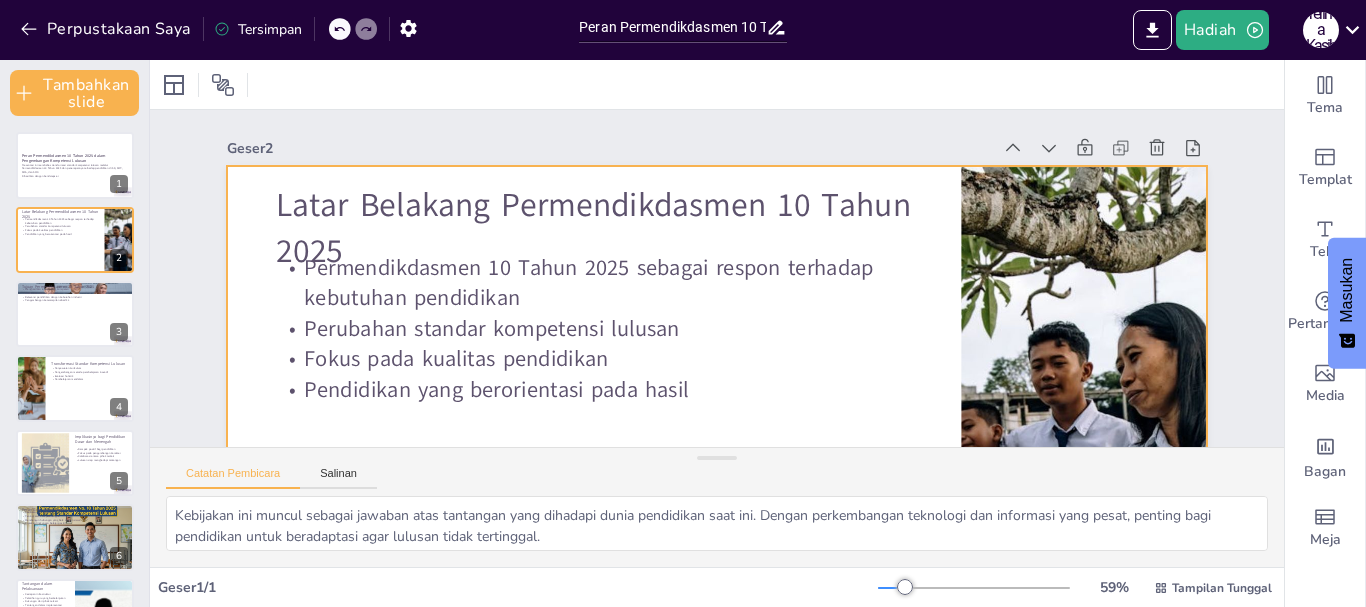 scroll, scrollTop: 100, scrollLeft: 0, axis: vertical 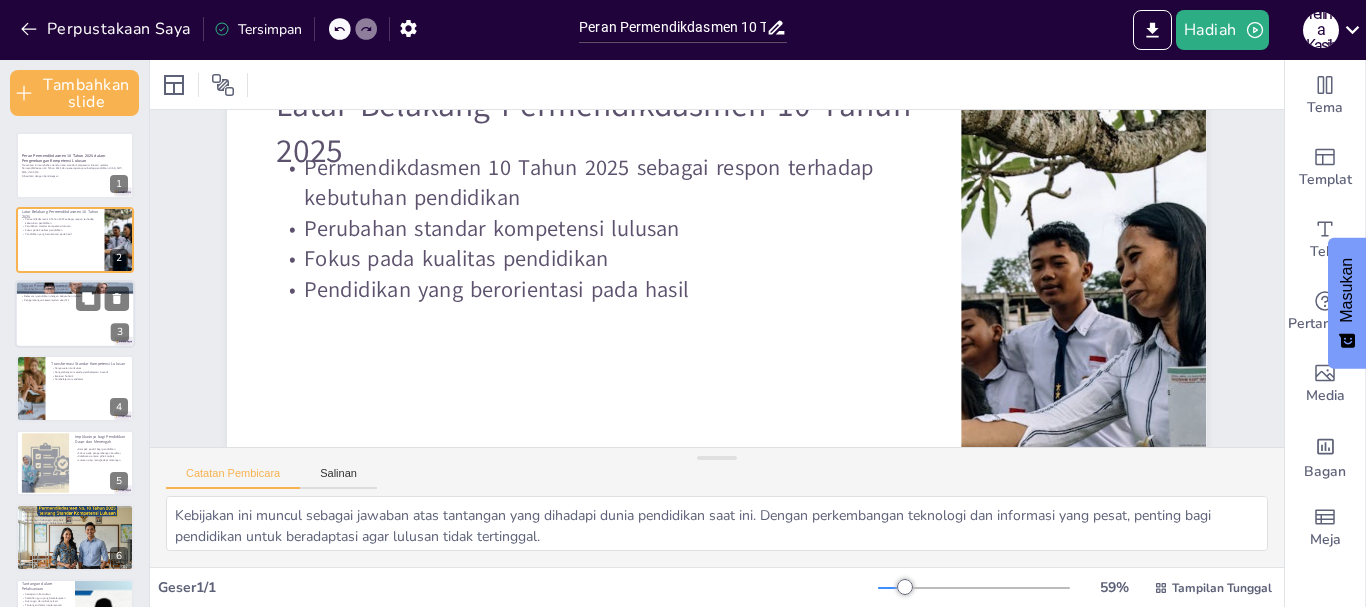 click at bounding box center (75, 314) 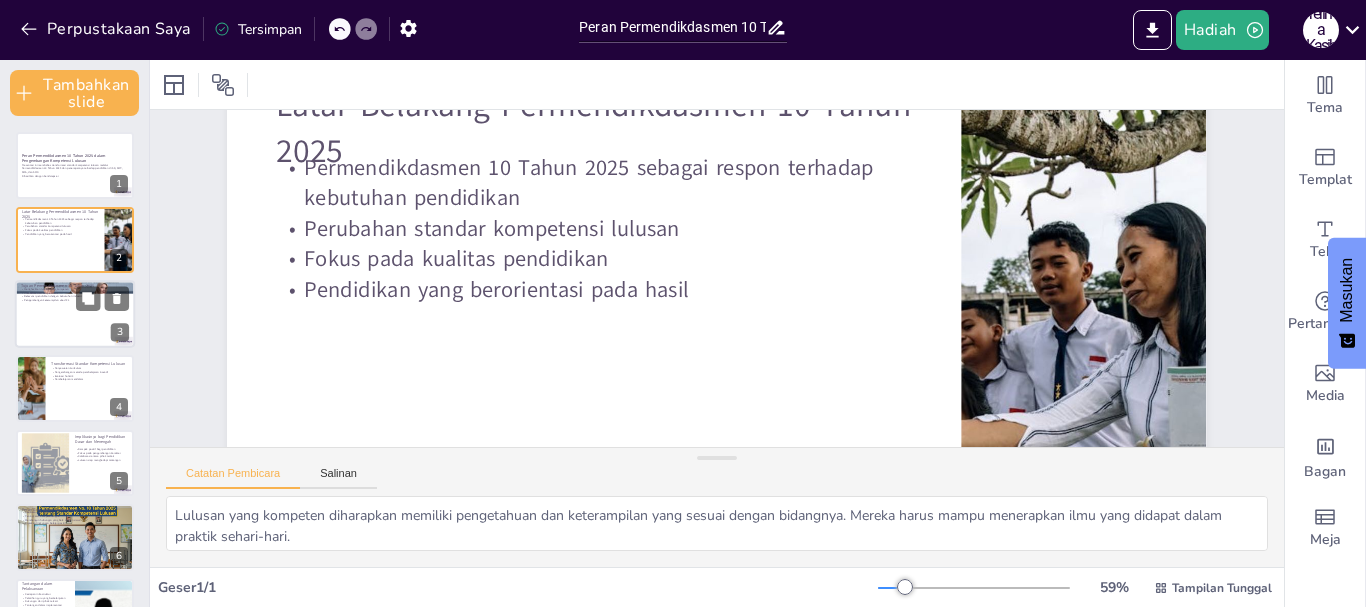 scroll, scrollTop: 0, scrollLeft: 0, axis: both 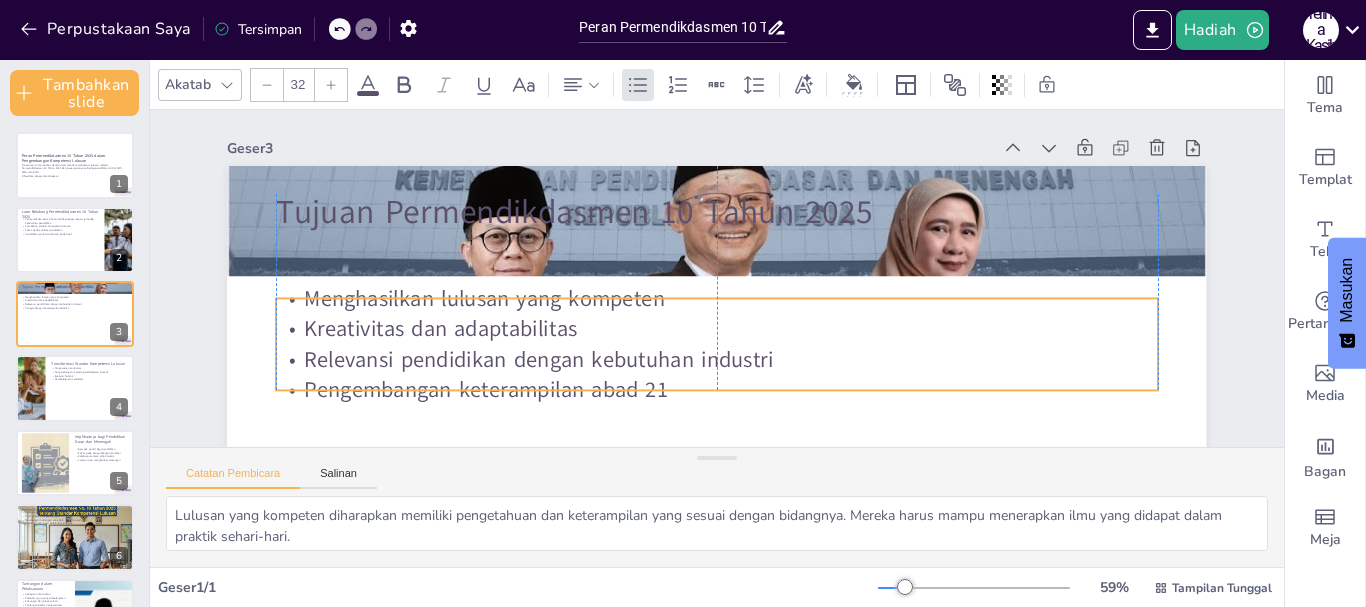 drag, startPoint x: 599, startPoint y: 305, endPoint x: 597, endPoint y: 365, distance: 60.033325 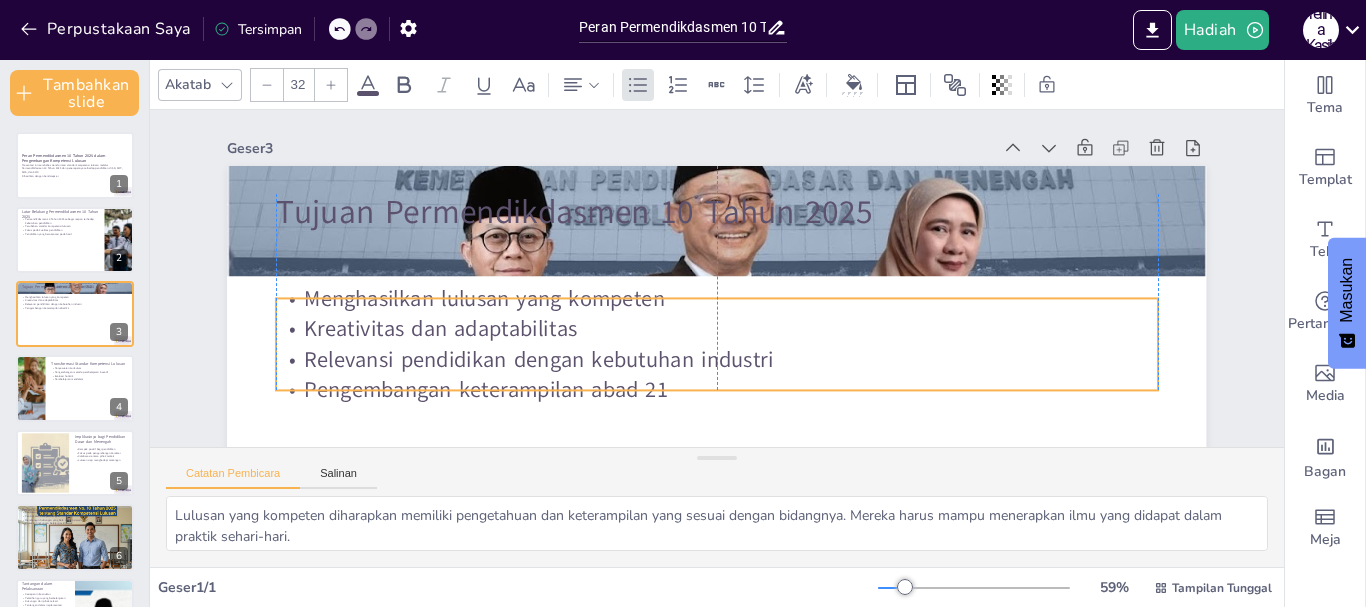click on "Relevansi pendidikan dengan kebutuhan industri" at bounding box center (526, 320) 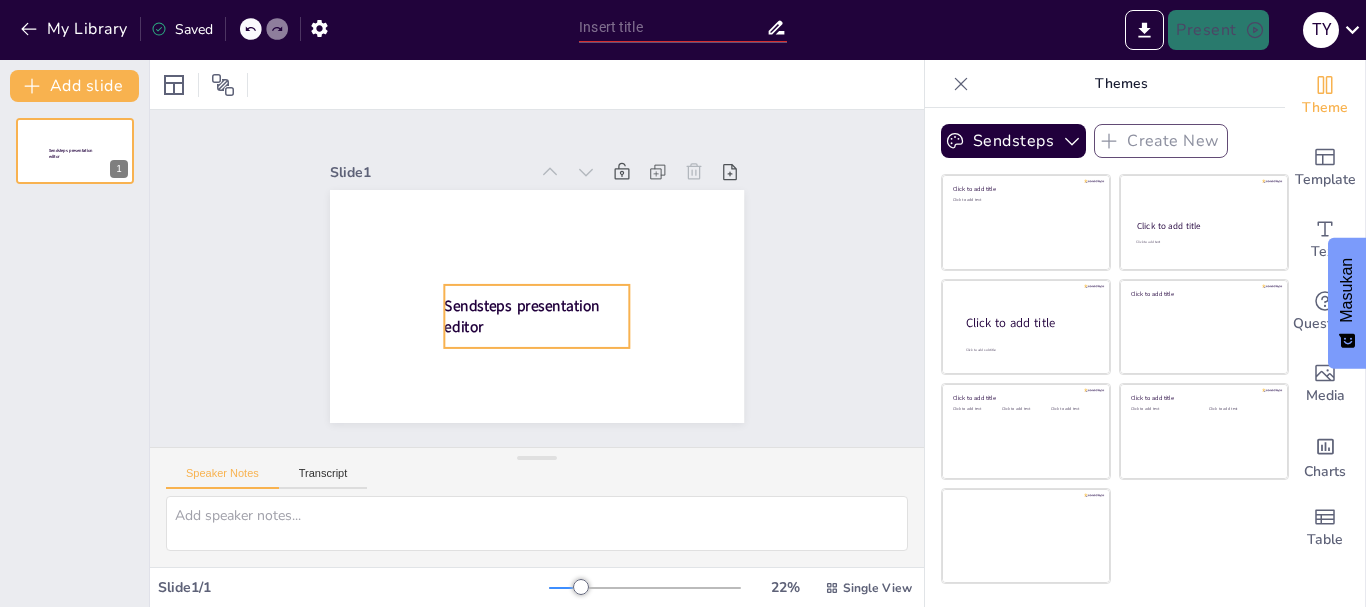 scroll, scrollTop: 0, scrollLeft: 0, axis: both 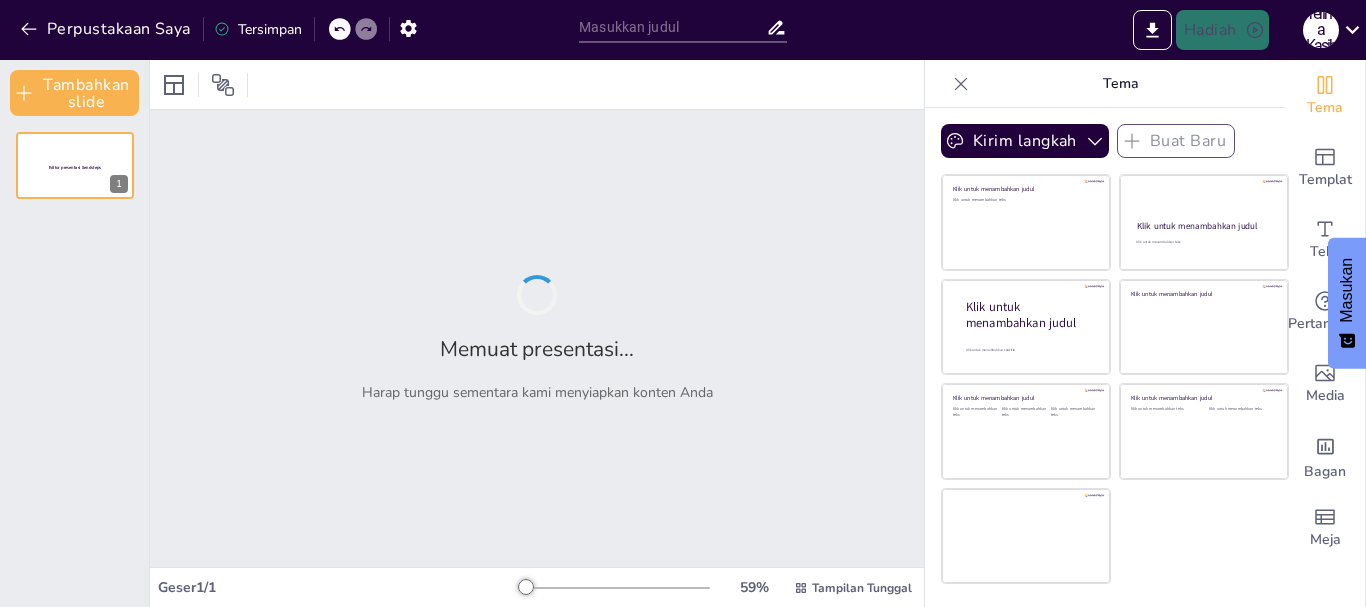 type on "Peran Permendikdasmen 10 Tahun 2025 dalam Pengembangan Kompetensi Lulusan SD, SMP, SMA, dan SMK" 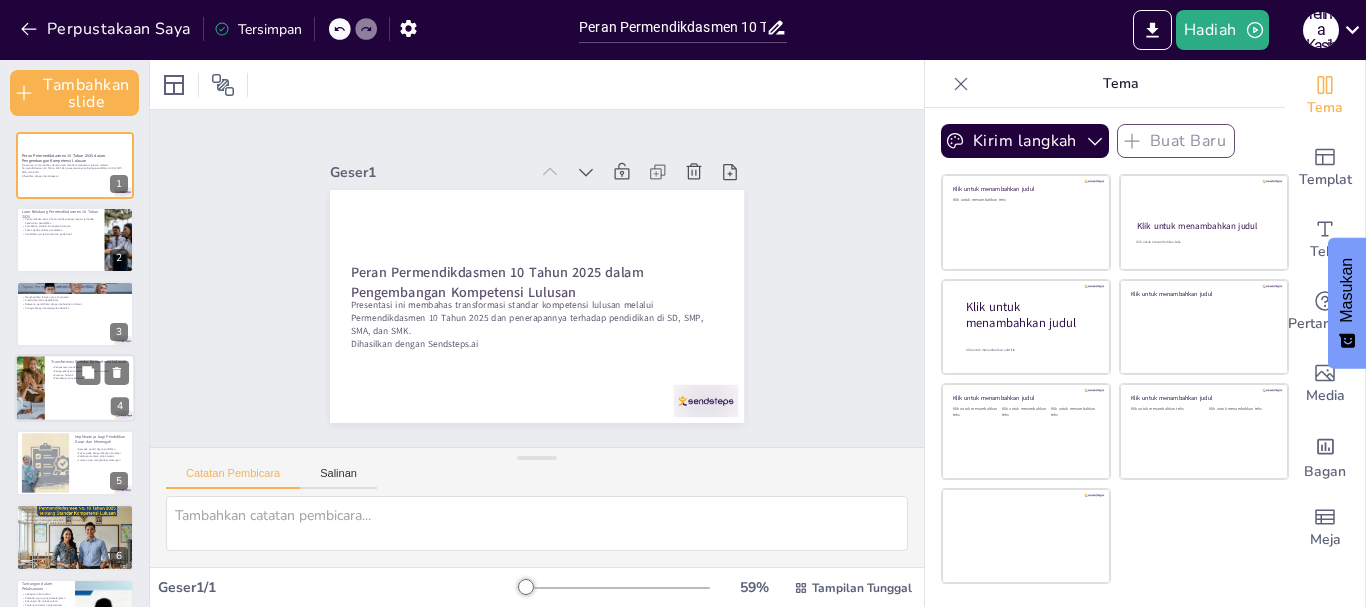 click at bounding box center (75, 389) 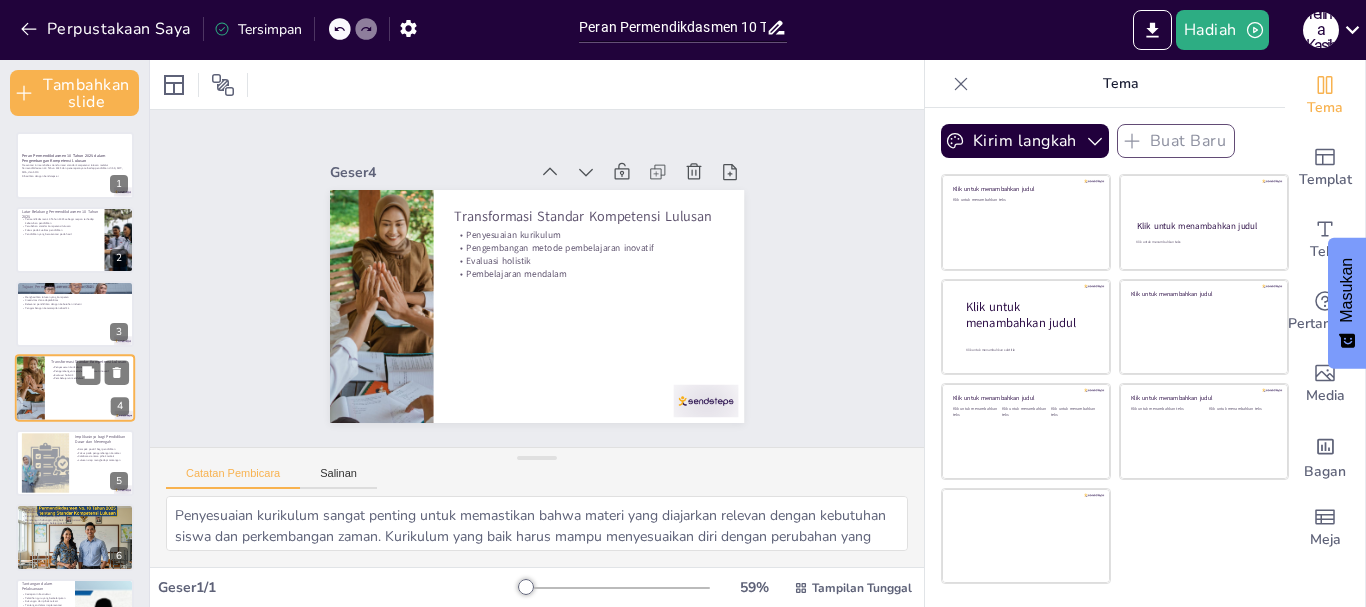 scroll, scrollTop: 27, scrollLeft: 0, axis: vertical 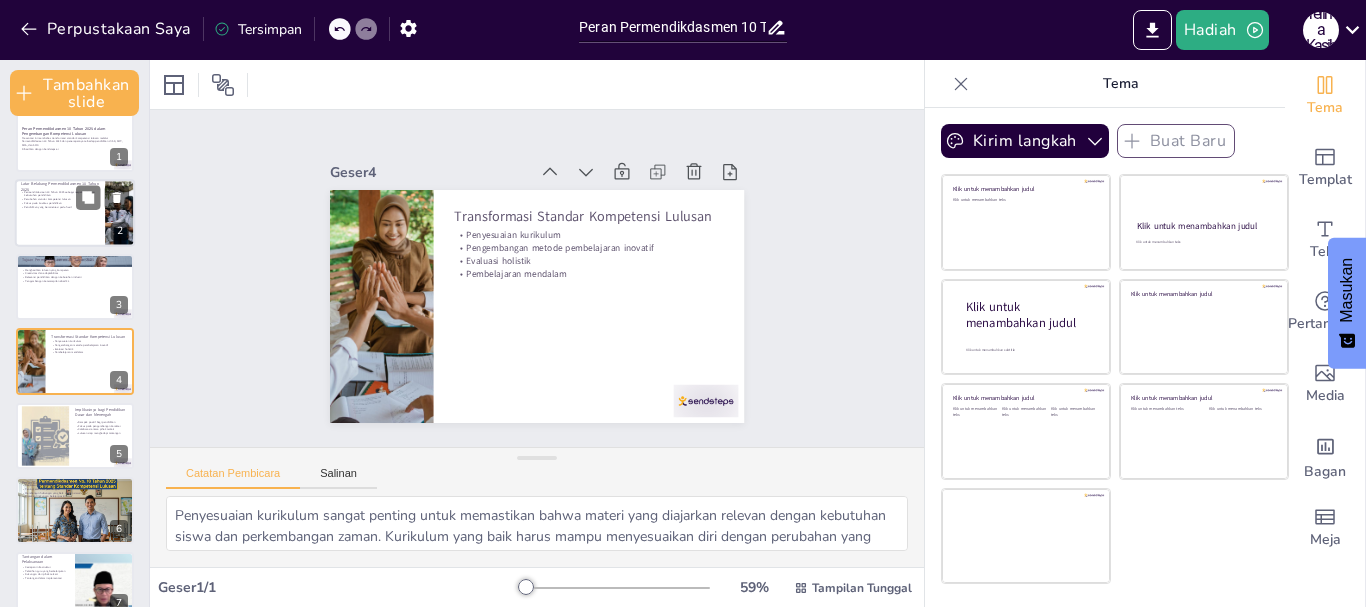 click at bounding box center [75, 213] 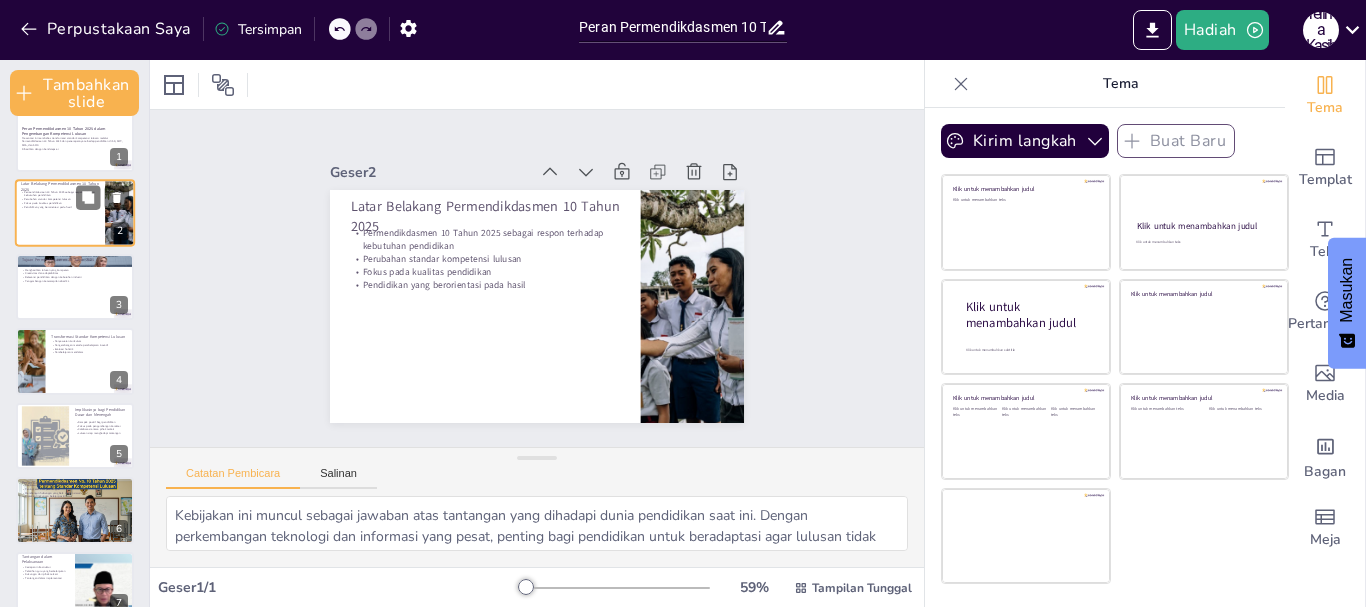 scroll, scrollTop: 0, scrollLeft: 0, axis: both 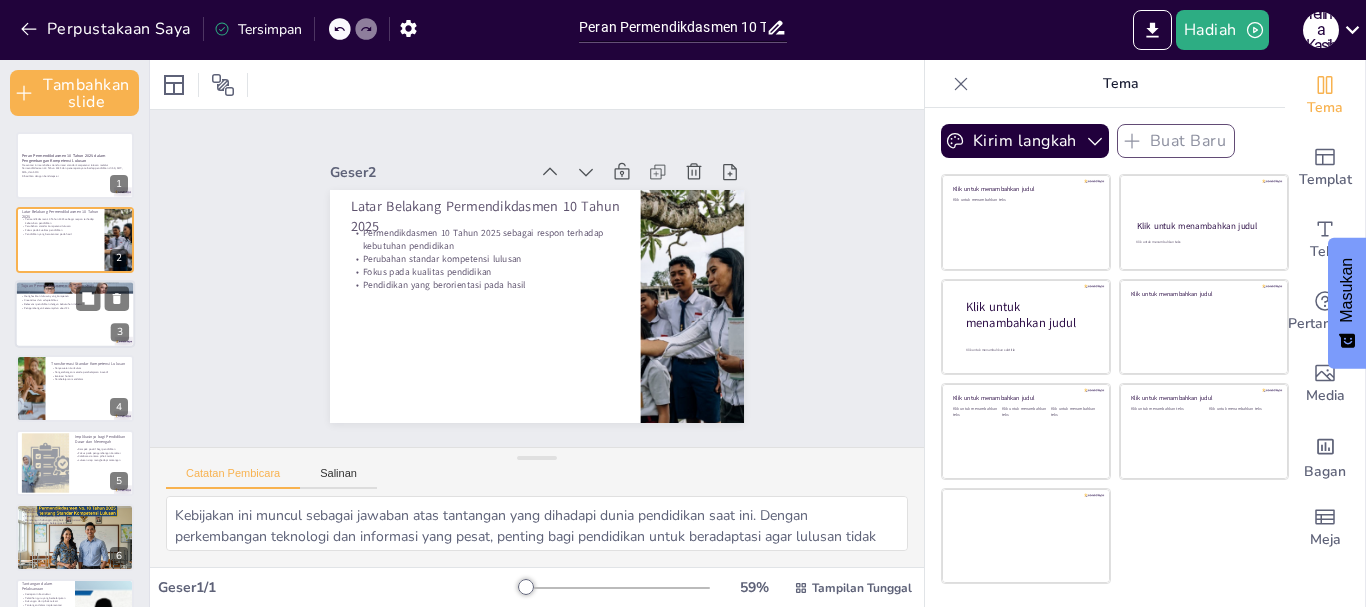 click at bounding box center (75, 314) 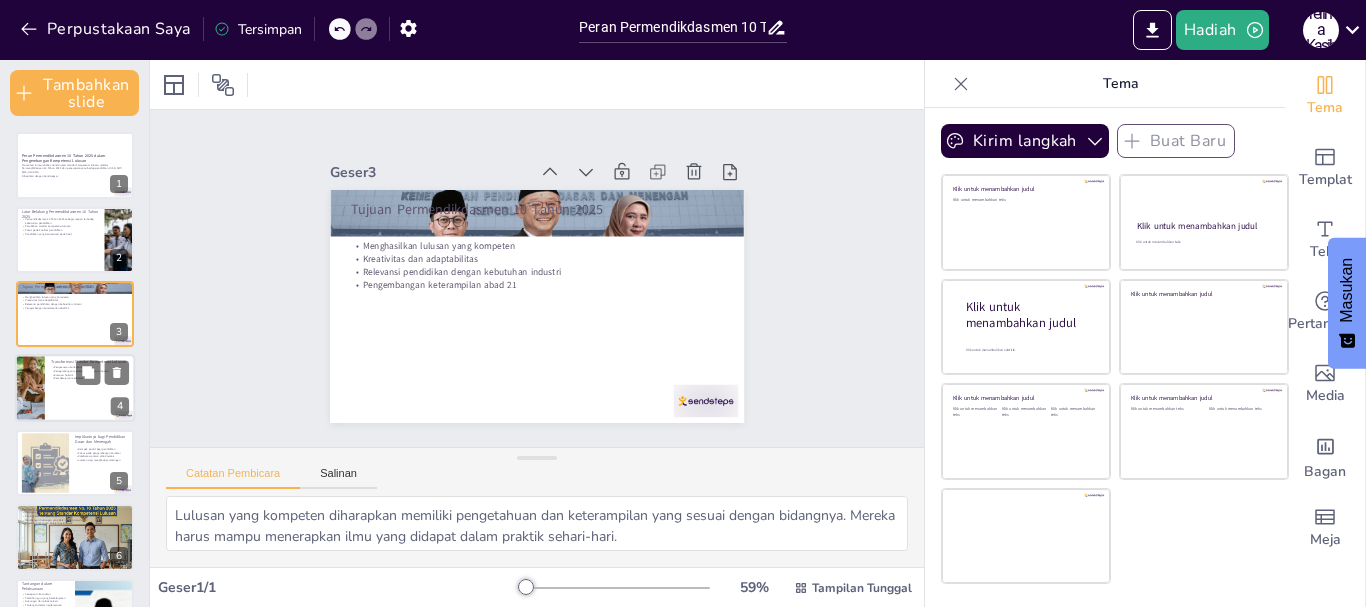 click at bounding box center (75, 389) 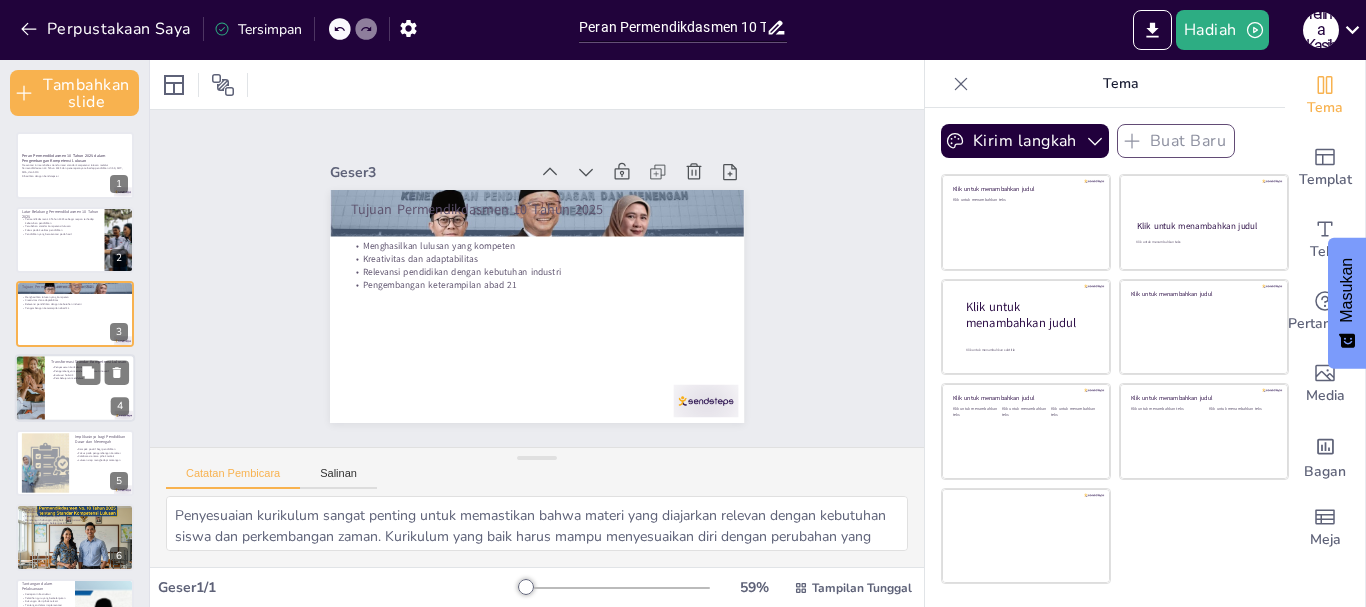 scroll, scrollTop: 27, scrollLeft: 0, axis: vertical 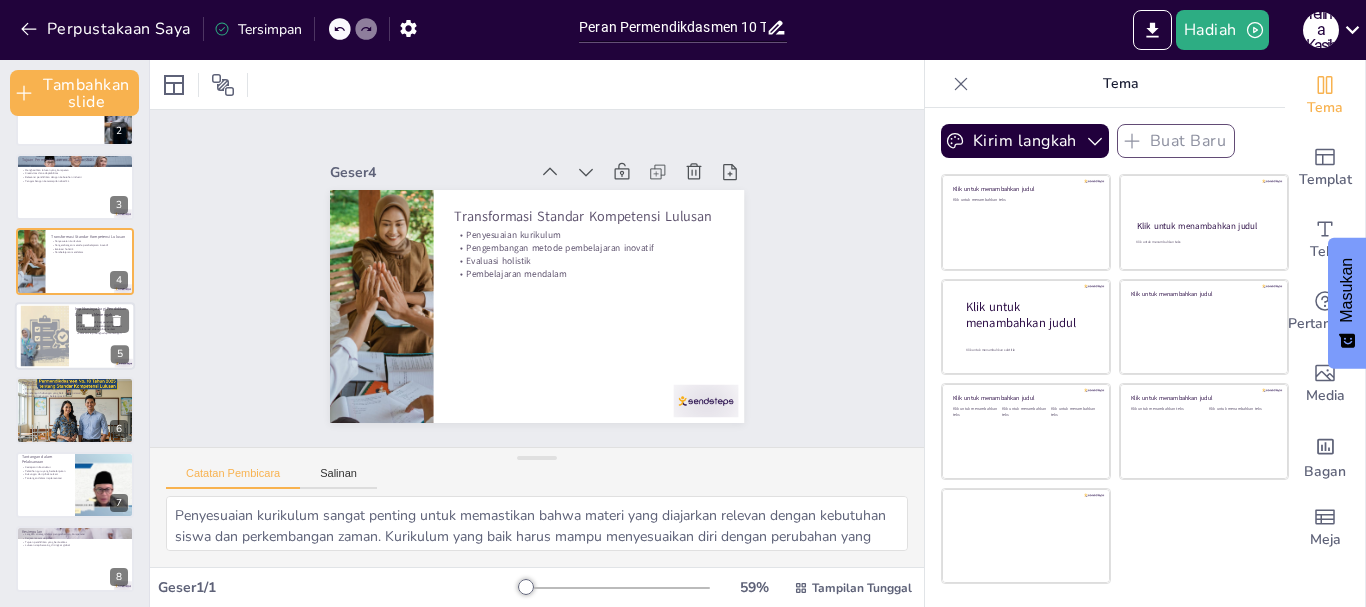 click at bounding box center [44, 335] 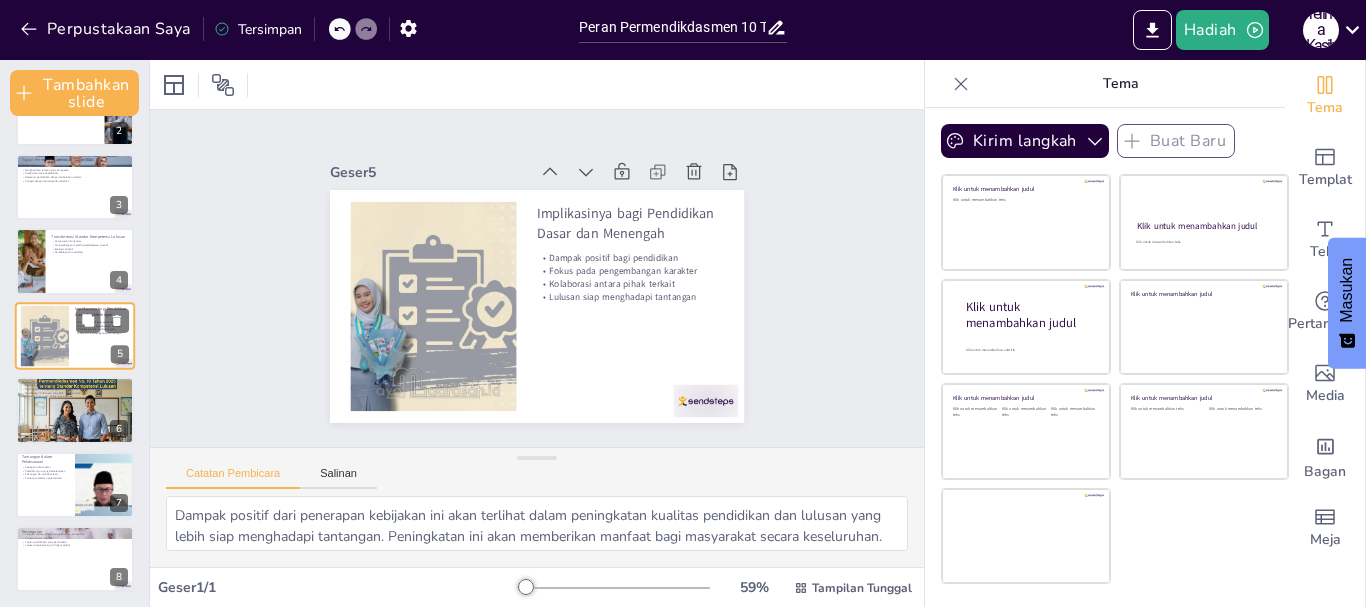 scroll, scrollTop: 101, scrollLeft: 0, axis: vertical 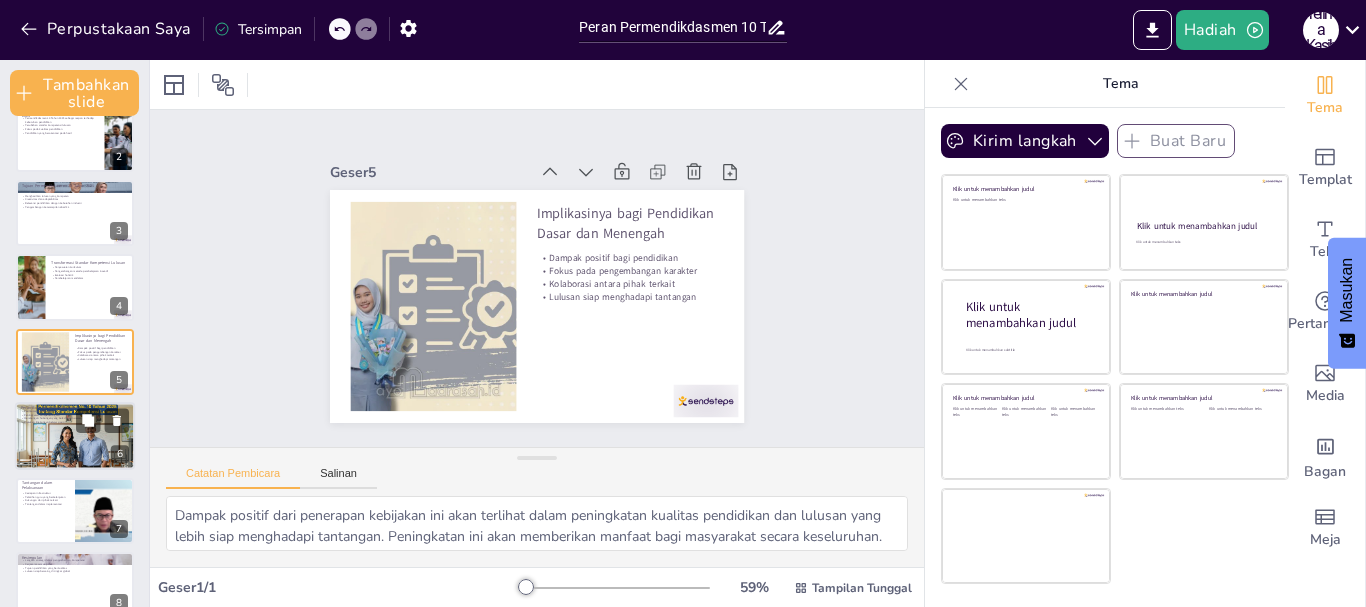 click at bounding box center [75, 437] 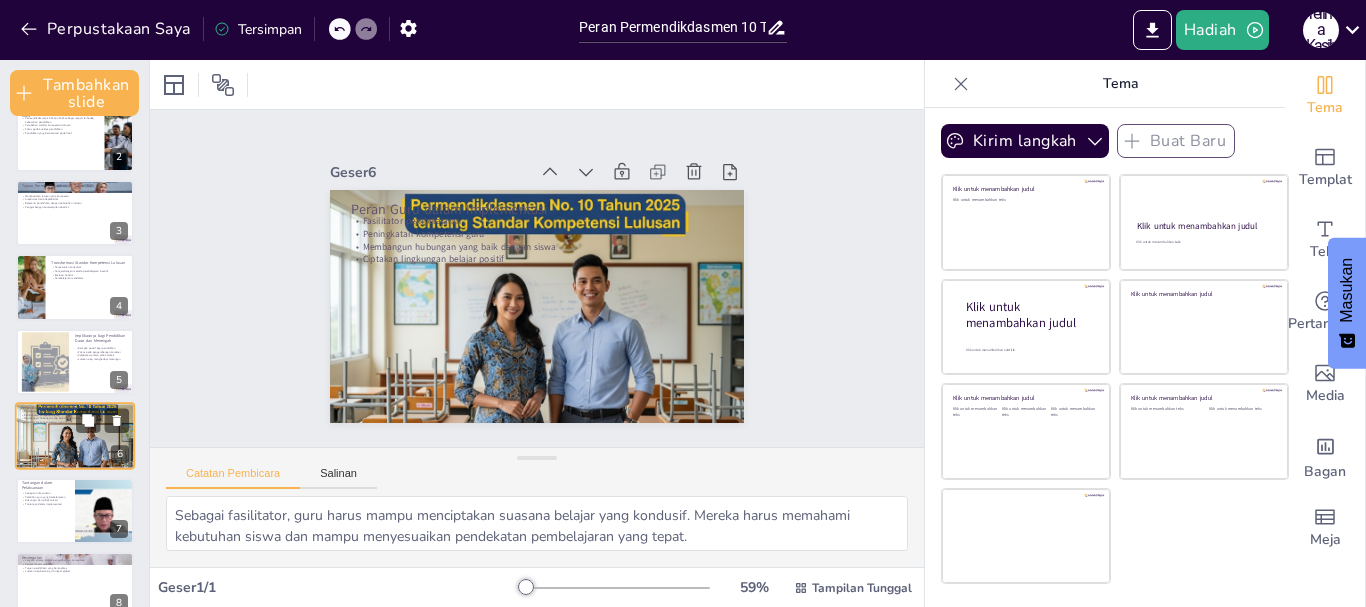 scroll, scrollTop: 128, scrollLeft: 0, axis: vertical 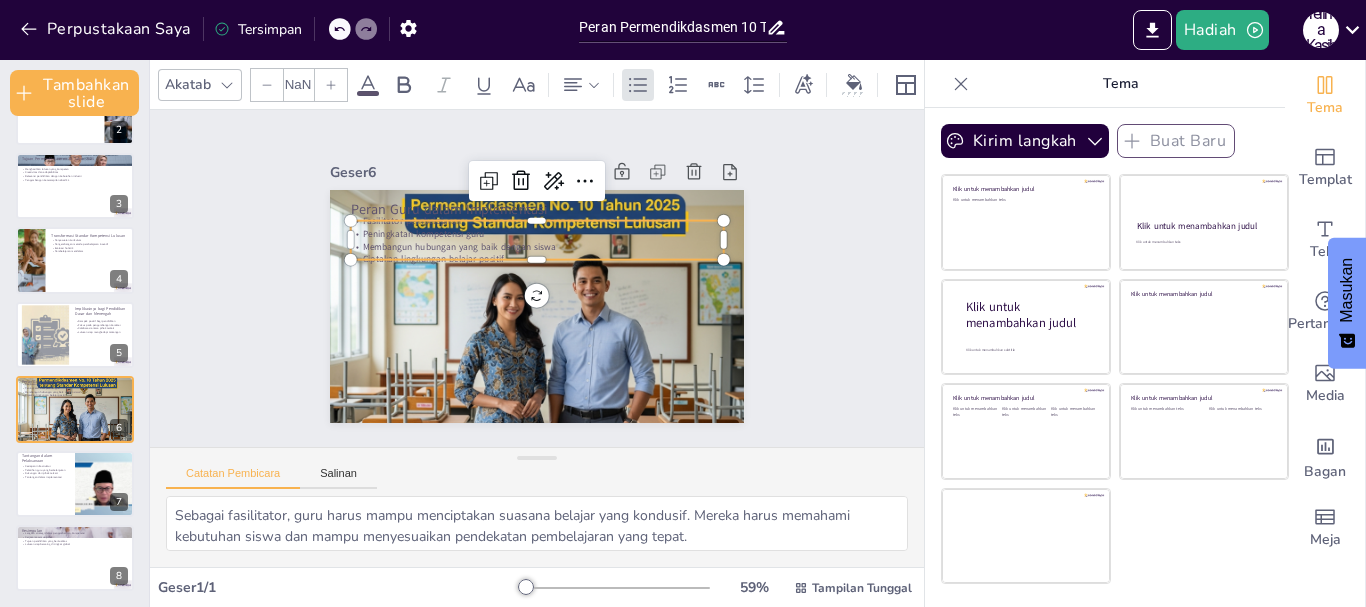 type on "32" 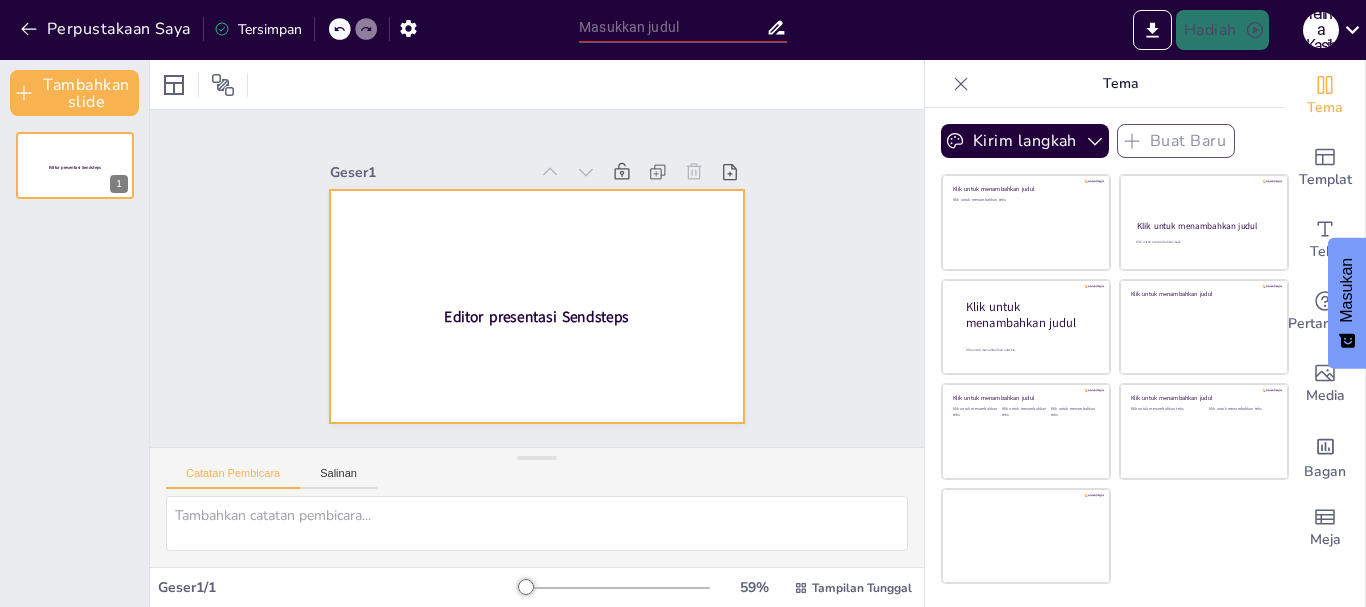 scroll, scrollTop: 0, scrollLeft: 0, axis: both 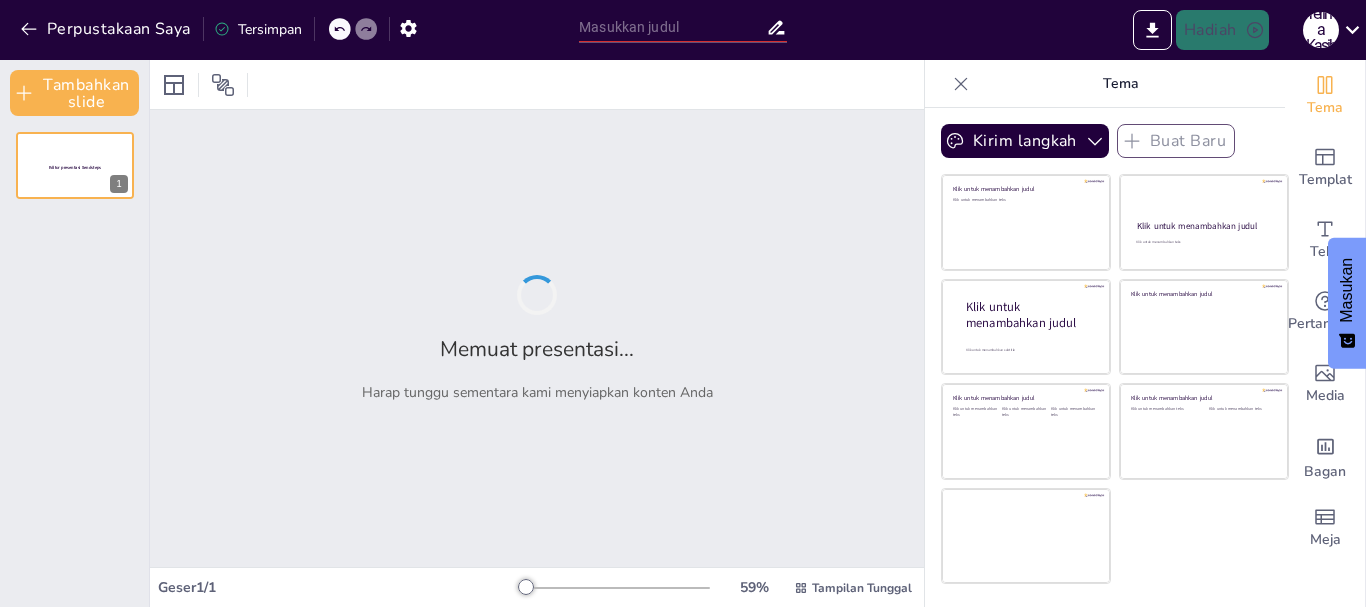 type on "Peran Permendikdasmen 10 Tahun 2025 dalam Pengembangan Kompetensi Lulusan SD, SMP, SMA, dan SMK" 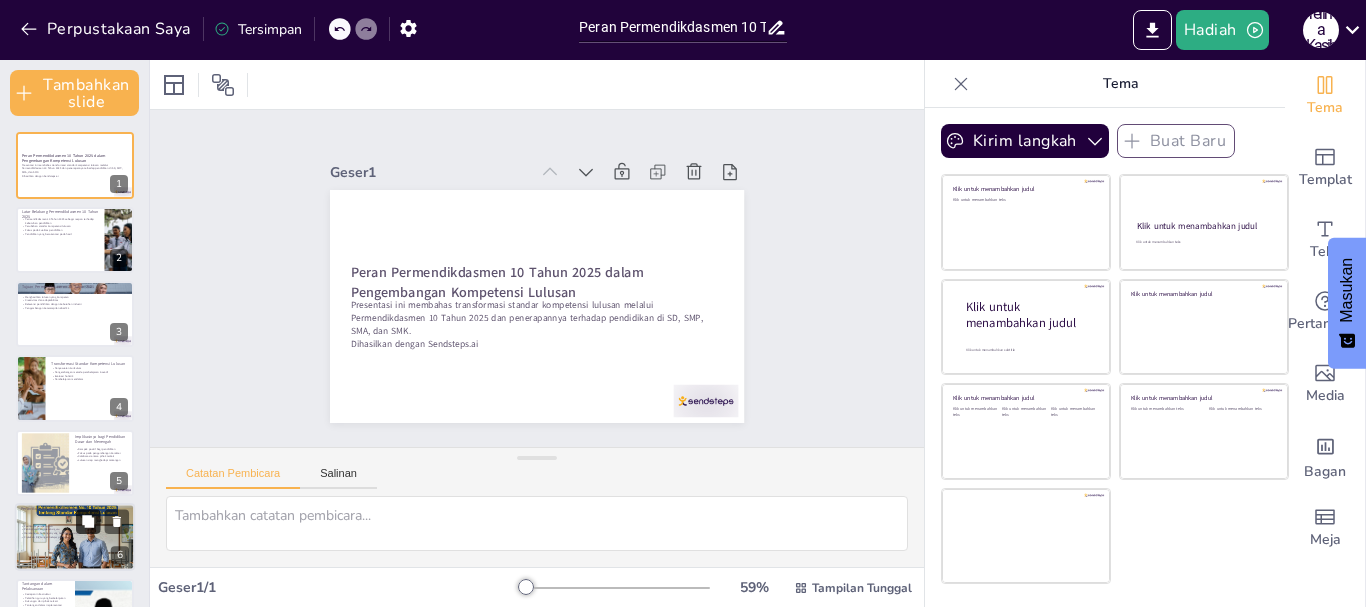 click at bounding box center (88, 522) 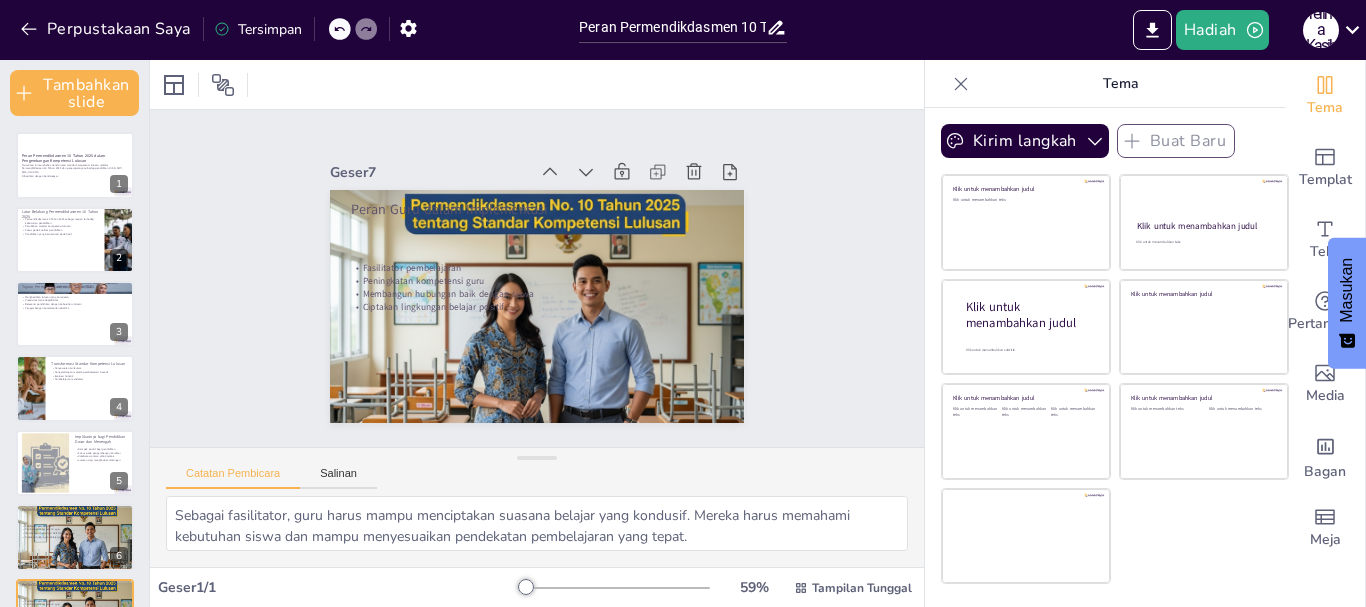 scroll, scrollTop: 202, scrollLeft: 0, axis: vertical 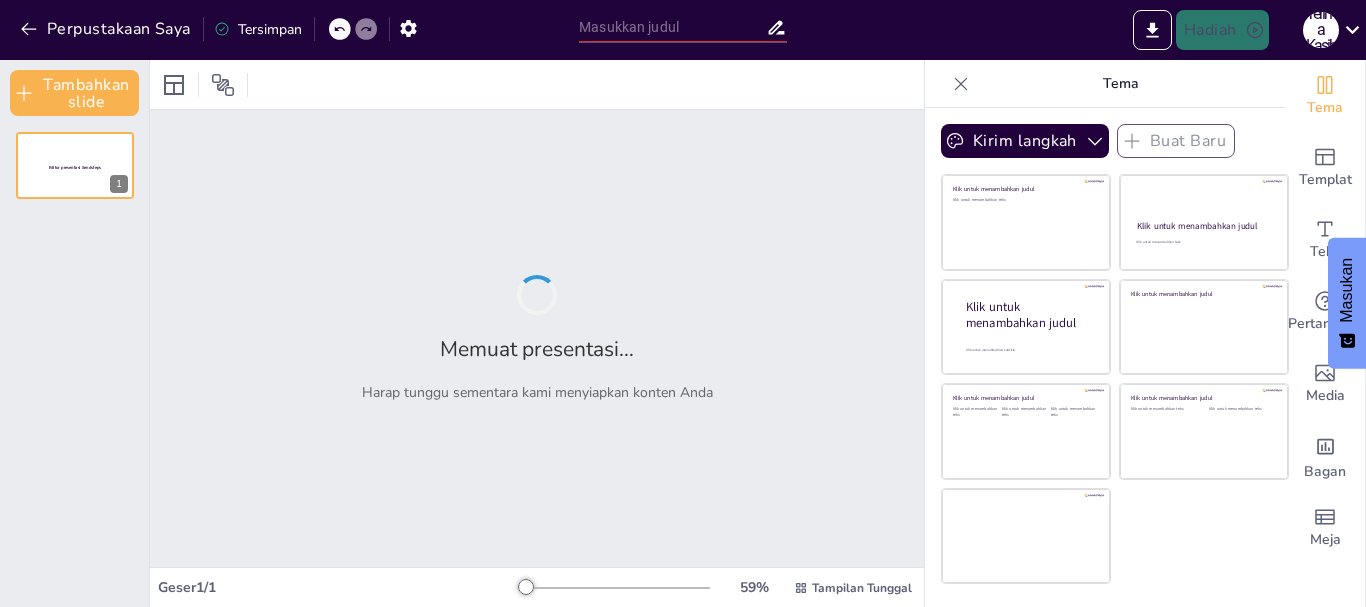 type on "Peran Permendikdasmen 10 Tahun 2025 dalam Pengembangan Kompetensi Lulusan SD, SMP, SMA, dan SMK" 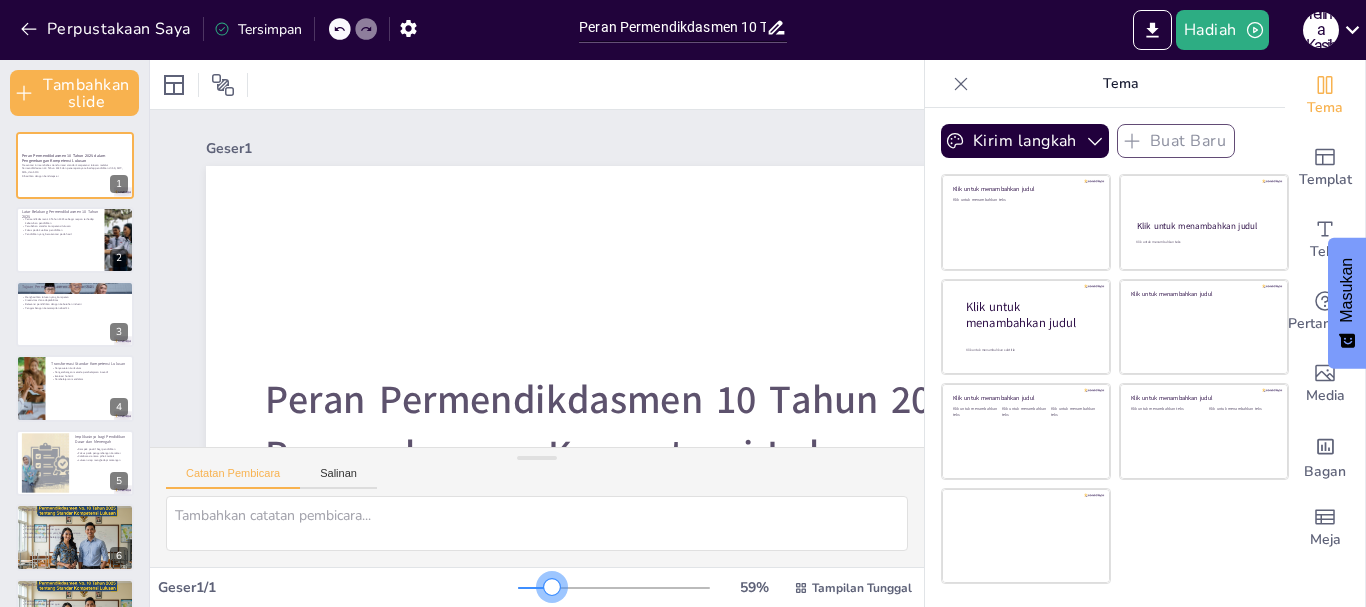 drag, startPoint x: 512, startPoint y: 591, endPoint x: 537, endPoint y: 589, distance: 25.079872 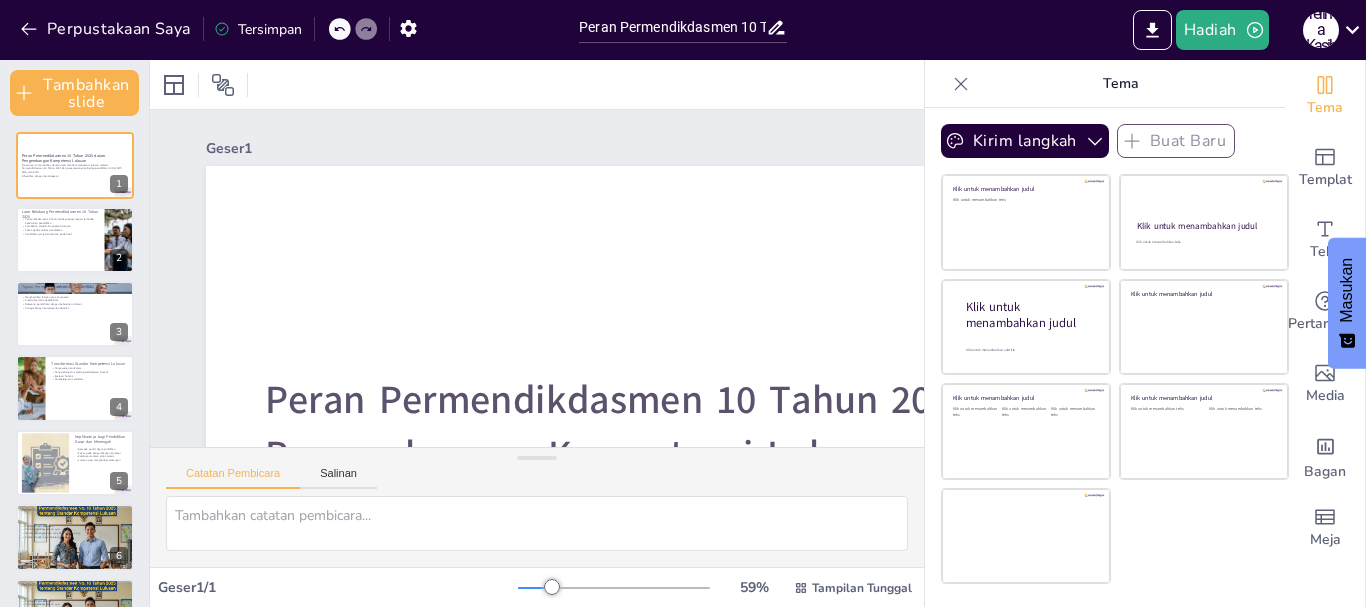 click 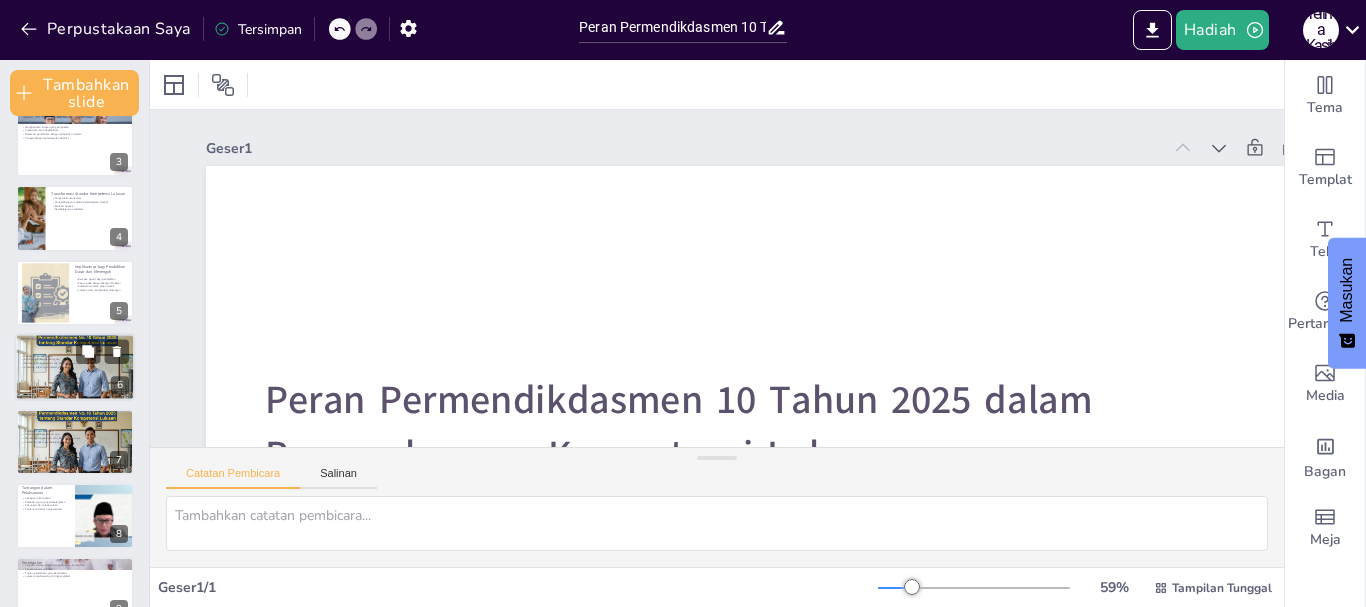 click at bounding box center (75, 368) 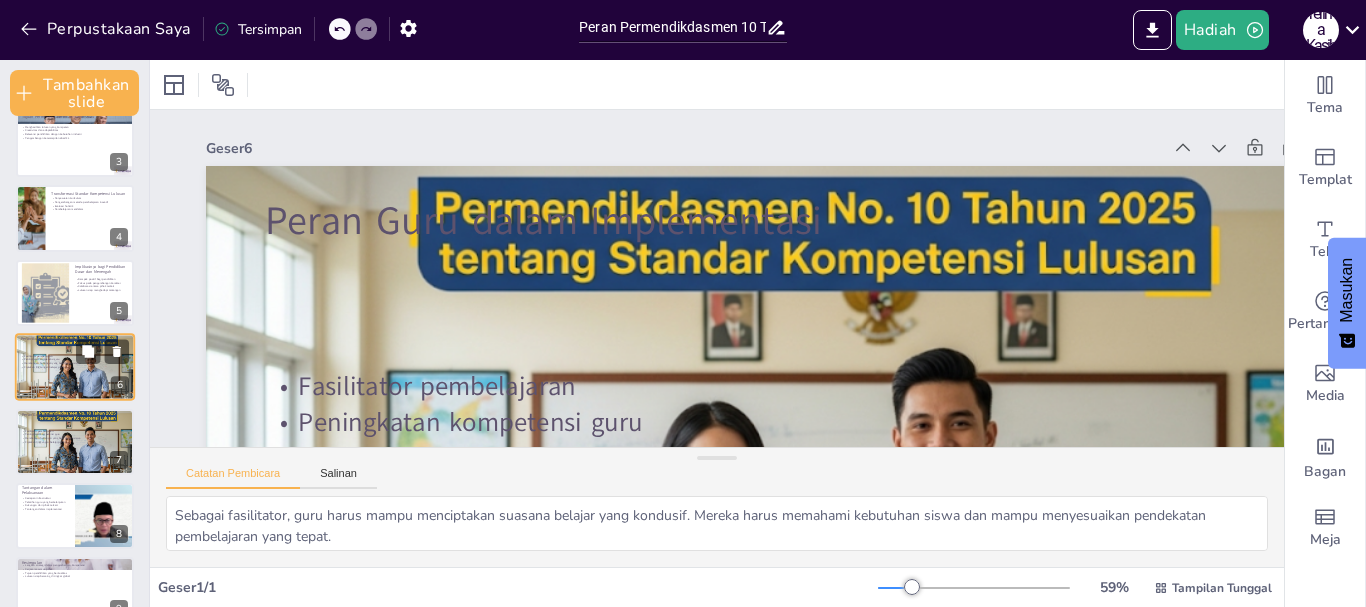scroll, scrollTop: 176, scrollLeft: 0, axis: vertical 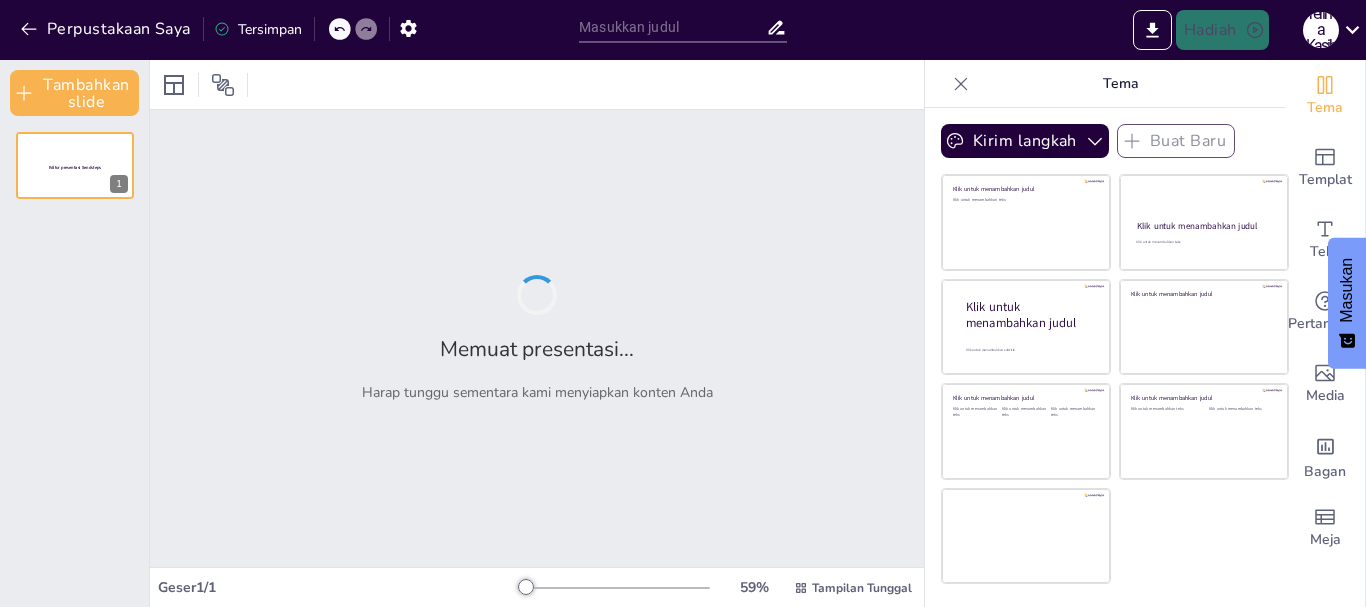 type on "Peran Permendikdasmen 10 Tahun 2025 dalam Pengembangan Kompetensi Lulusan SD, SMP, SMA, dan SMK" 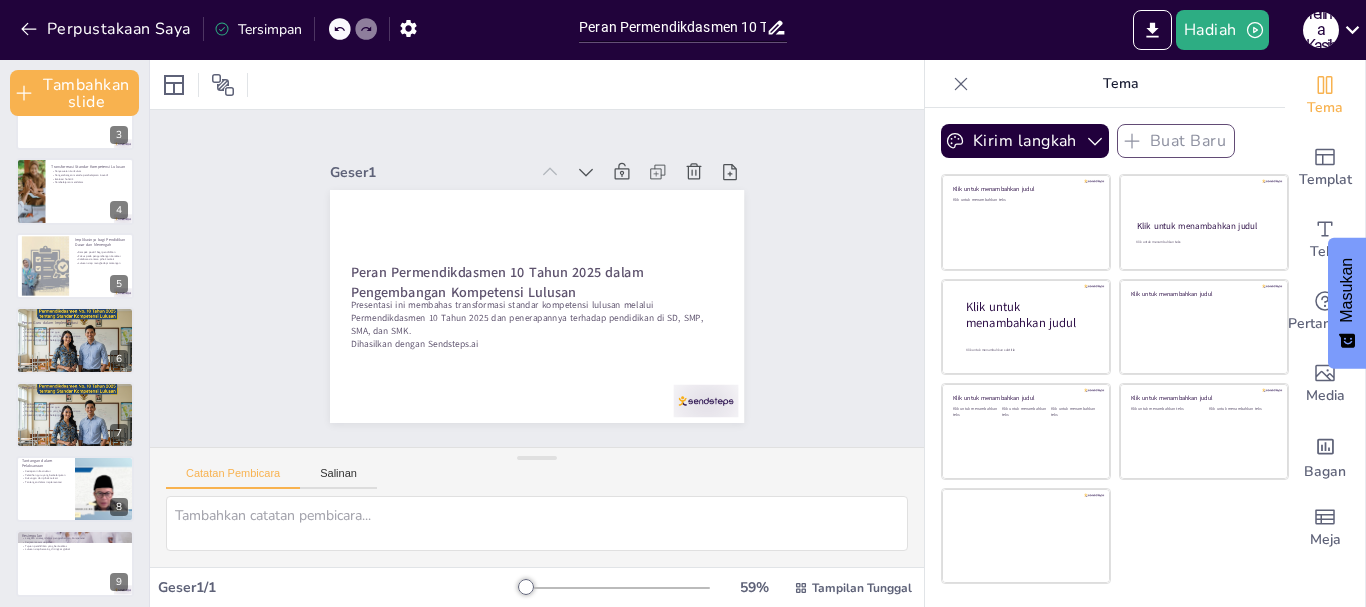 scroll, scrollTop: 202, scrollLeft: 0, axis: vertical 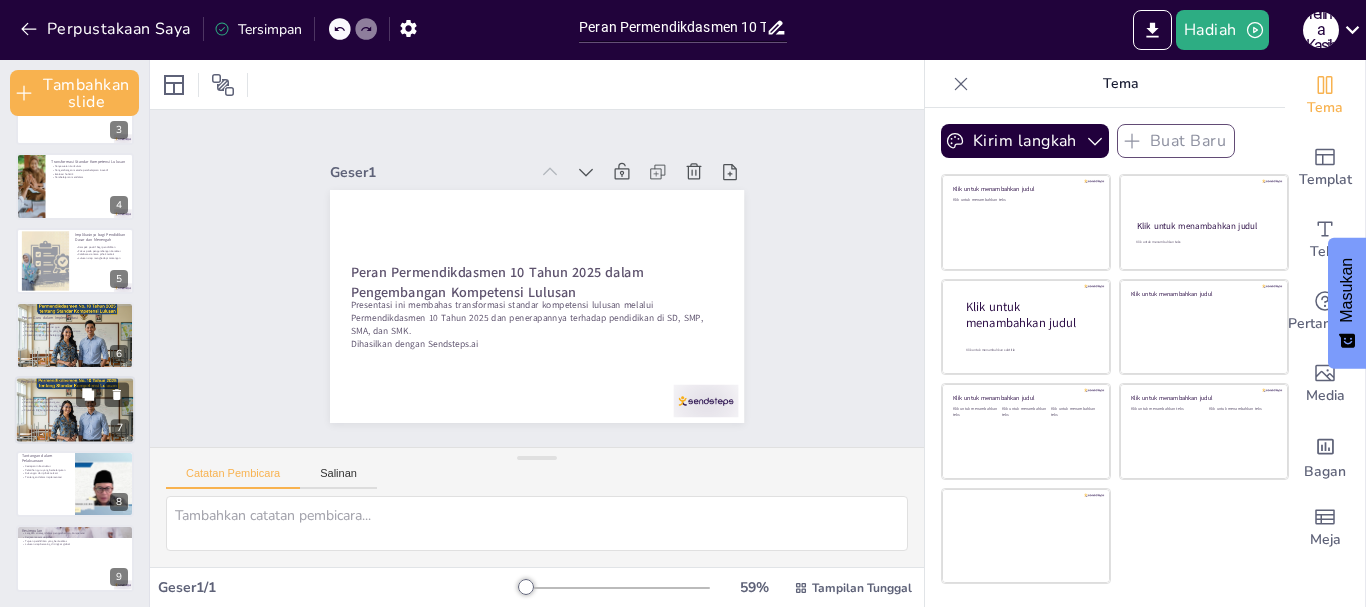 click on "Peningkatan kompetensi guru" at bounding box center [41, 402] 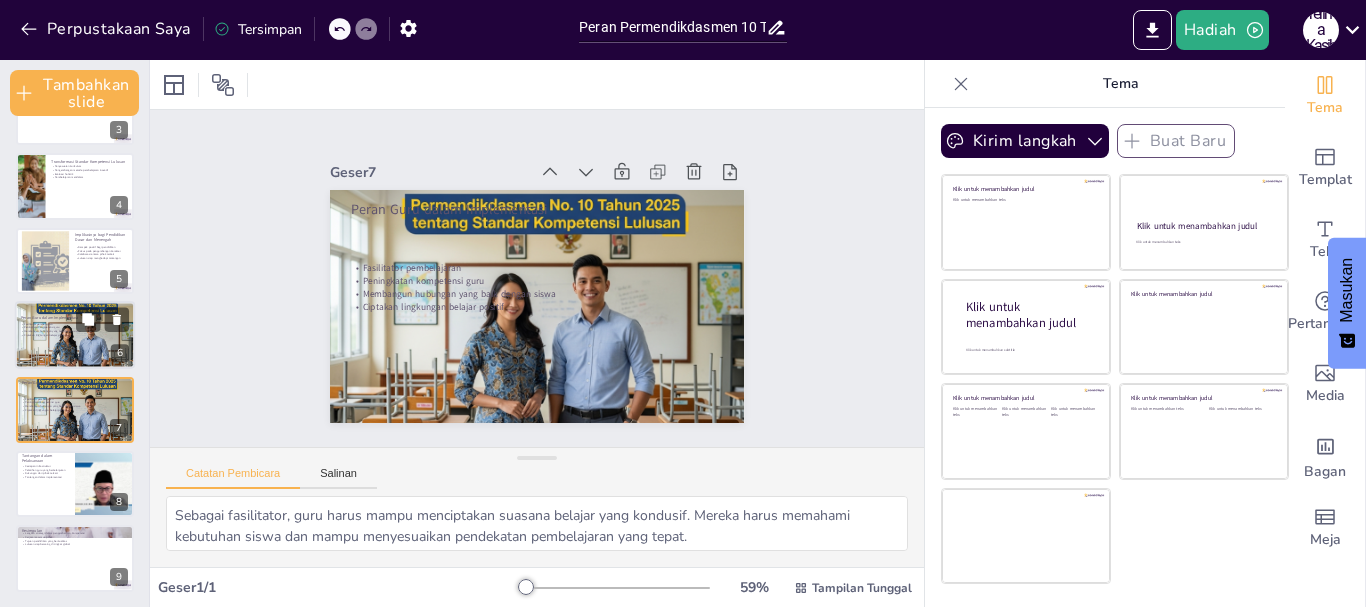click on "Membangun hubungan yang baik dengan siswa" at bounding box center (52, 332) 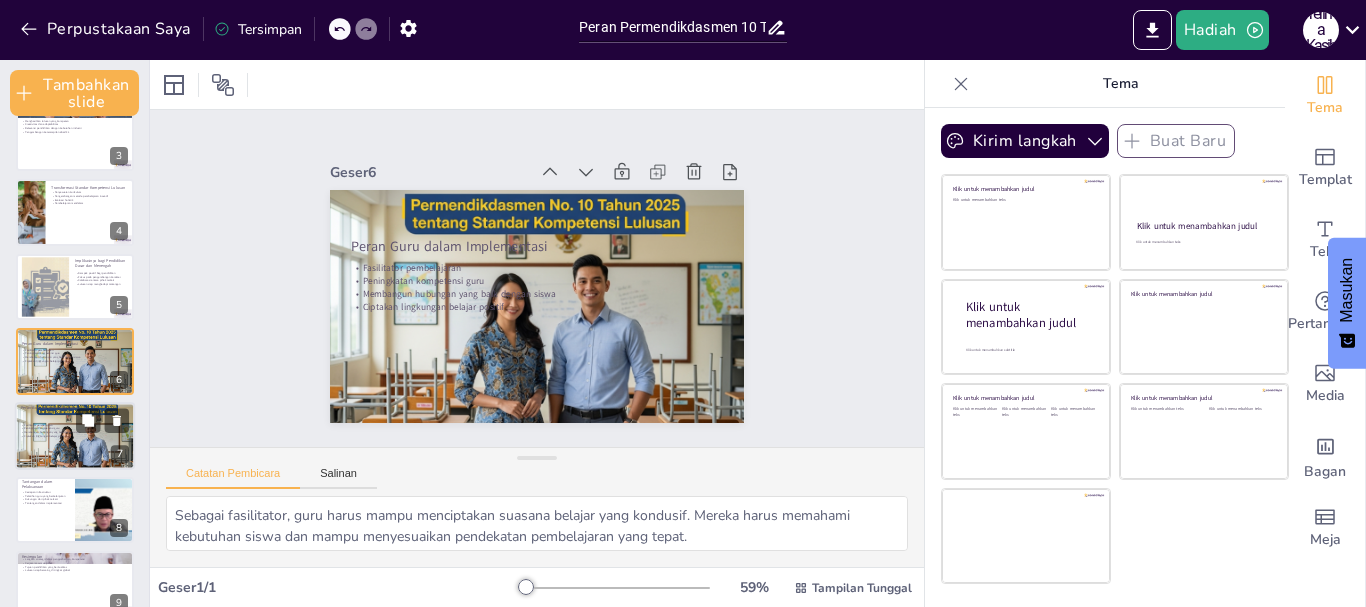 click on "Fasilitator pembelajaran" at bounding box center (38, 425) 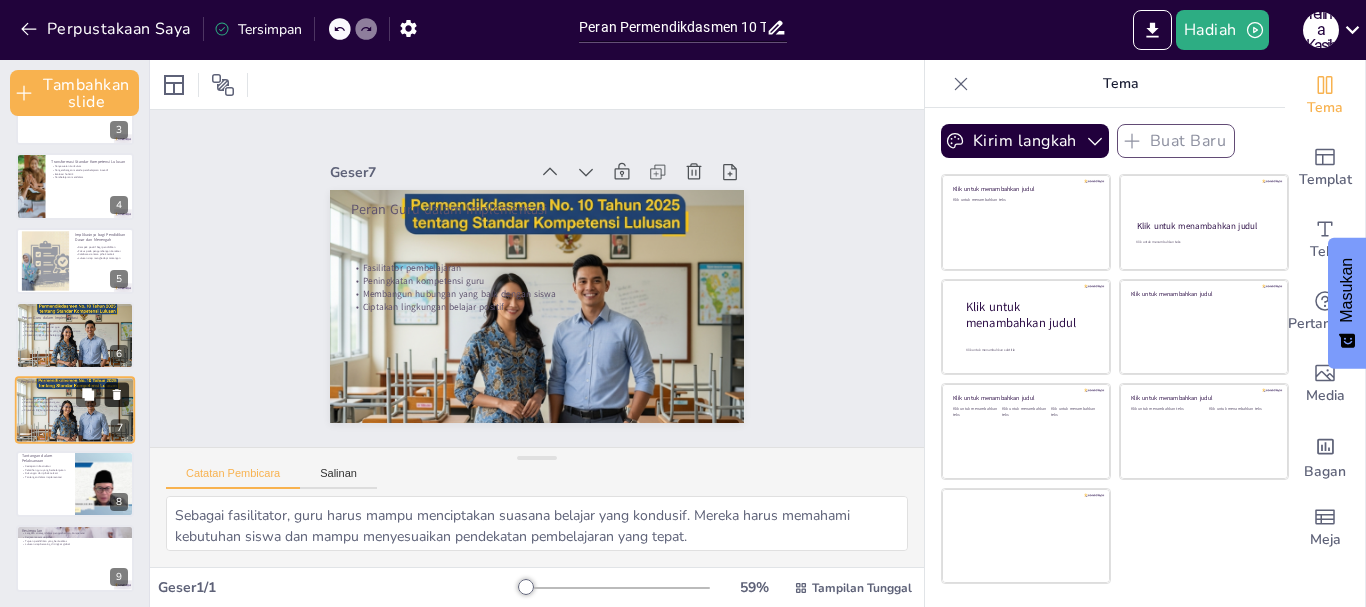 click 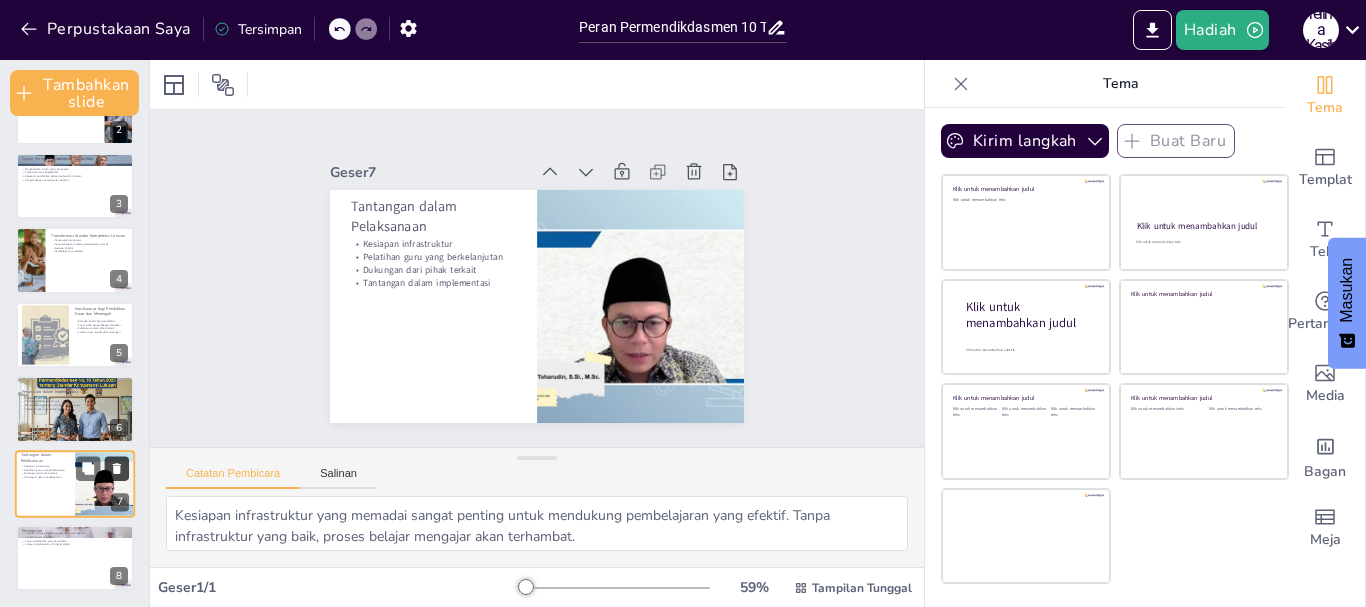 scroll, scrollTop: 128, scrollLeft: 0, axis: vertical 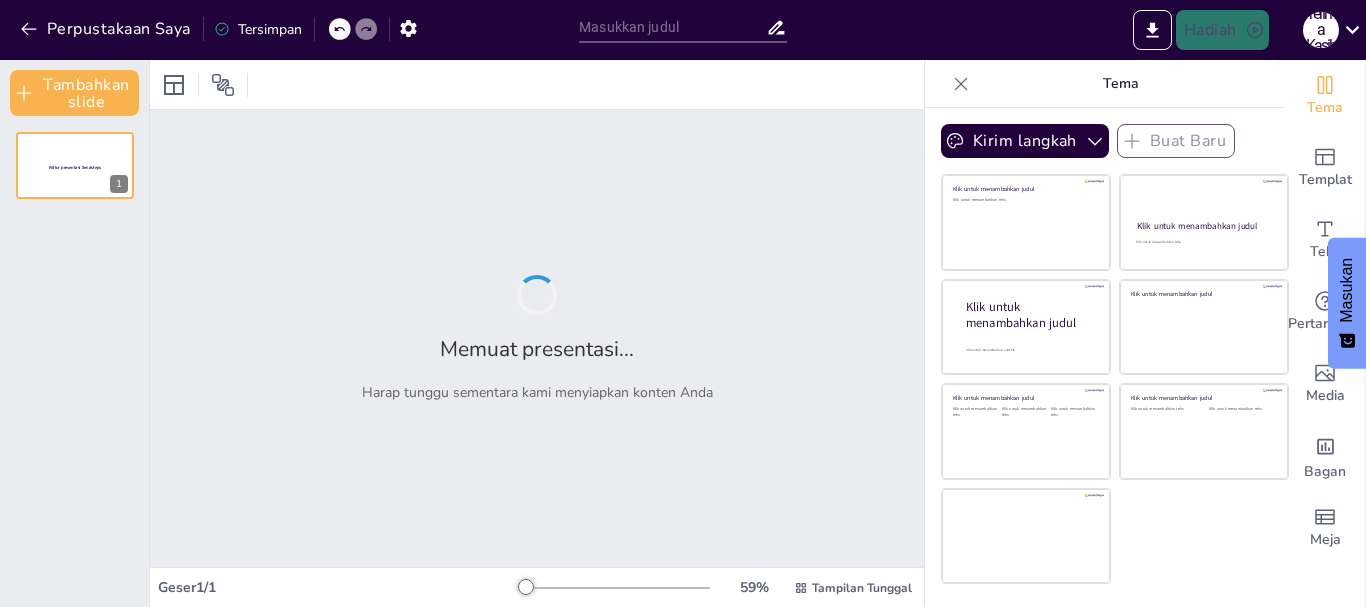 type on "Peran Permendikdasmen 10 Tahun 2025 dalam Pengembangan Kompetensi Lulusan SD, SMP, SMA, dan SMK" 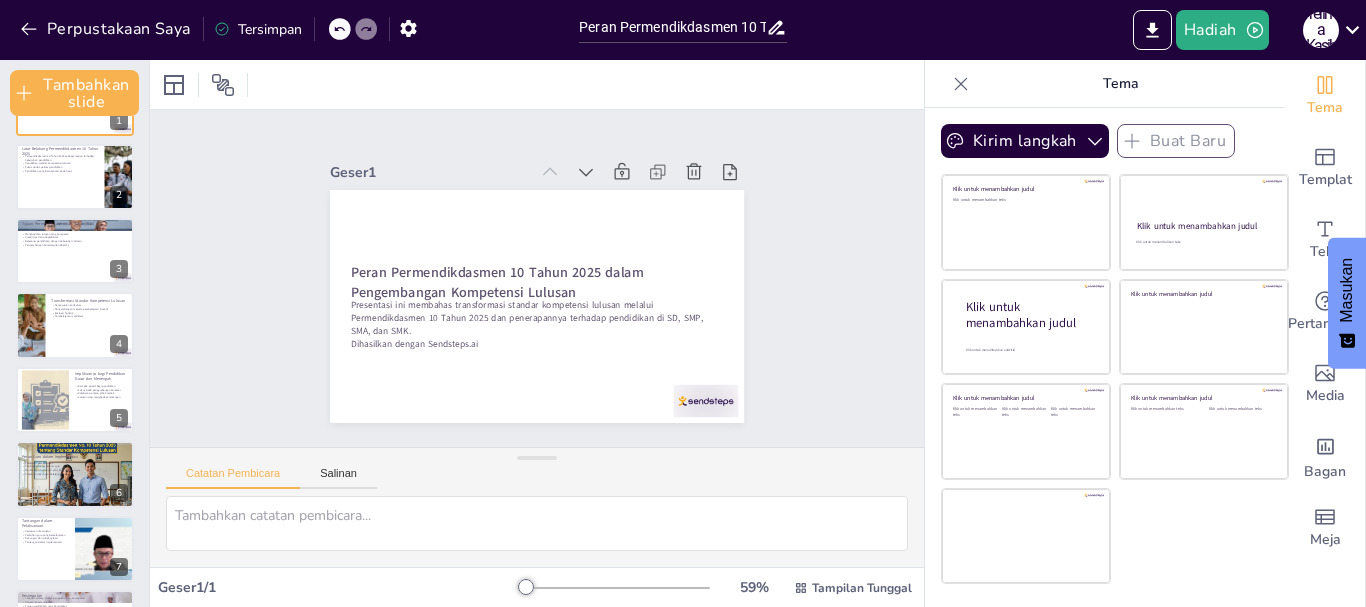 scroll, scrollTop: 128, scrollLeft: 0, axis: vertical 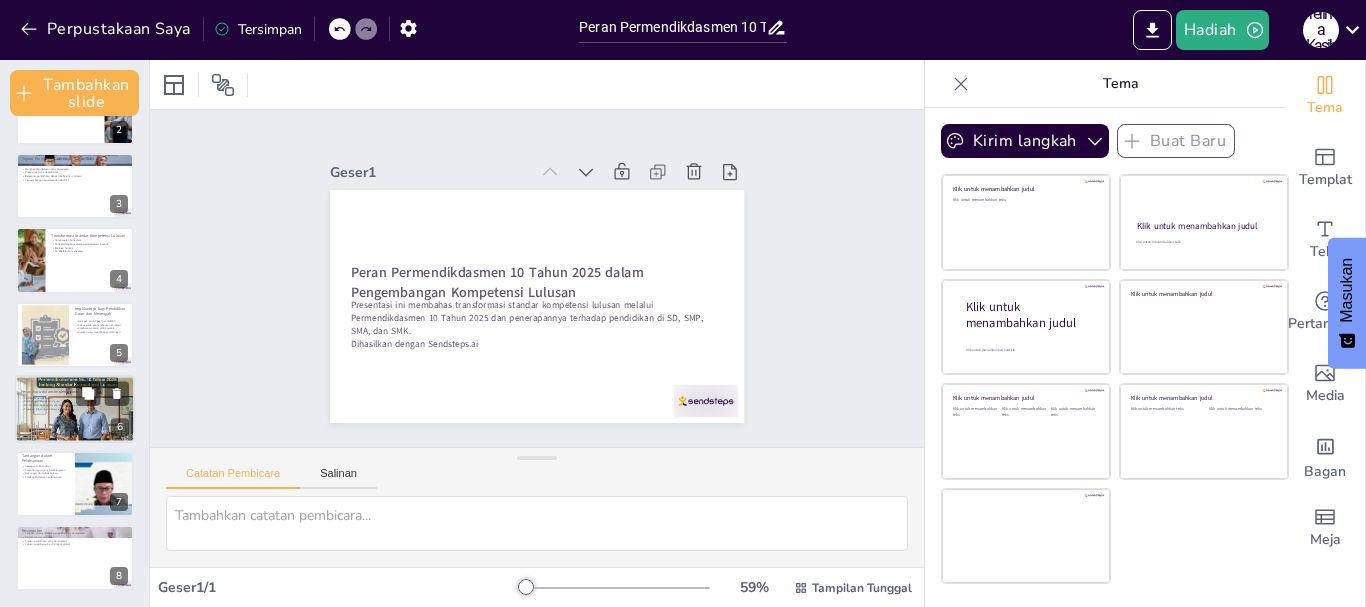 click on "Fasilitator pembelajaran" at bounding box center (75, 398) 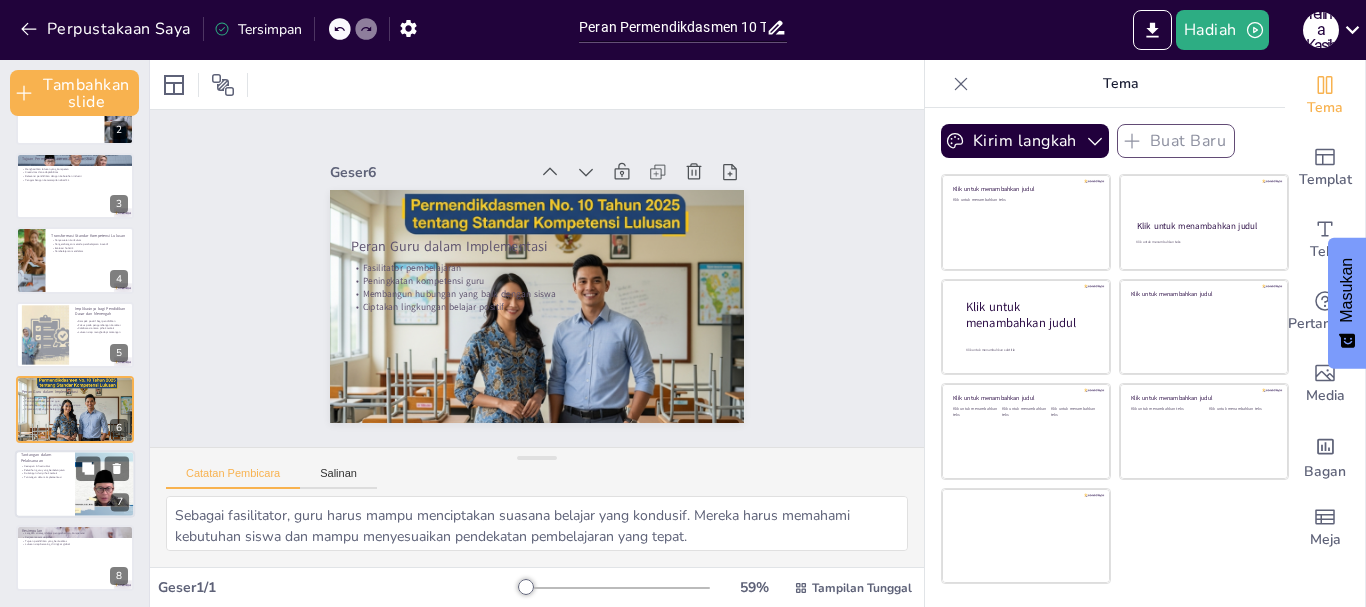 click at bounding box center [75, 484] 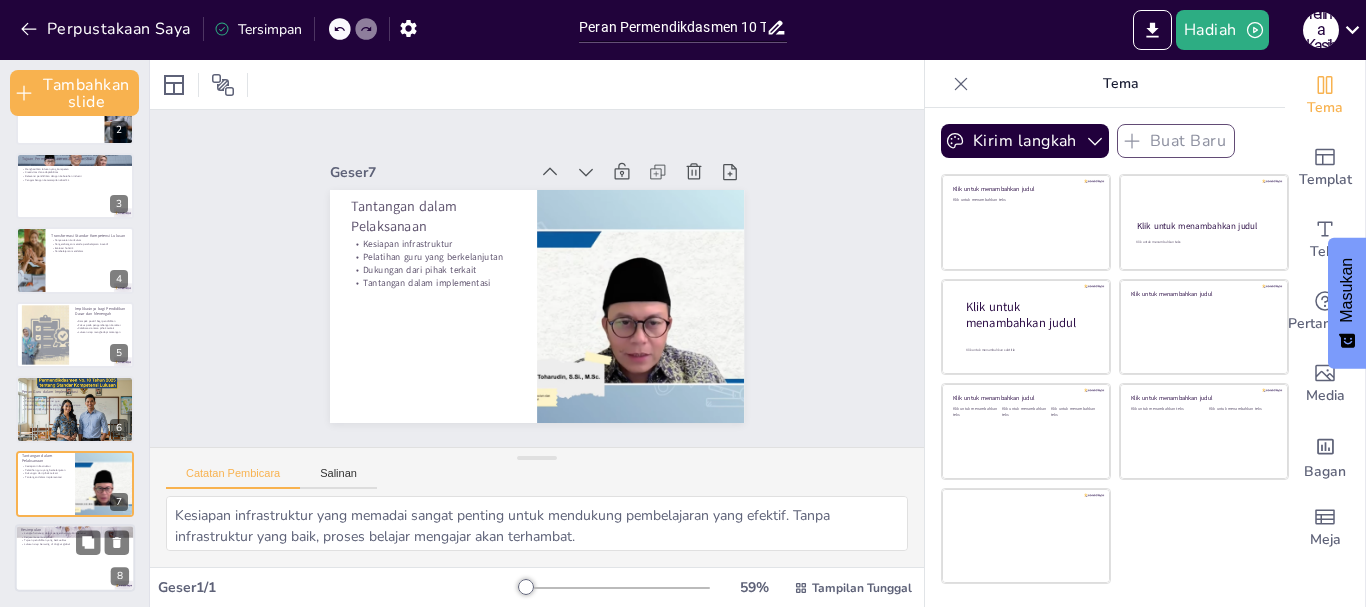 click at bounding box center [75, 558] 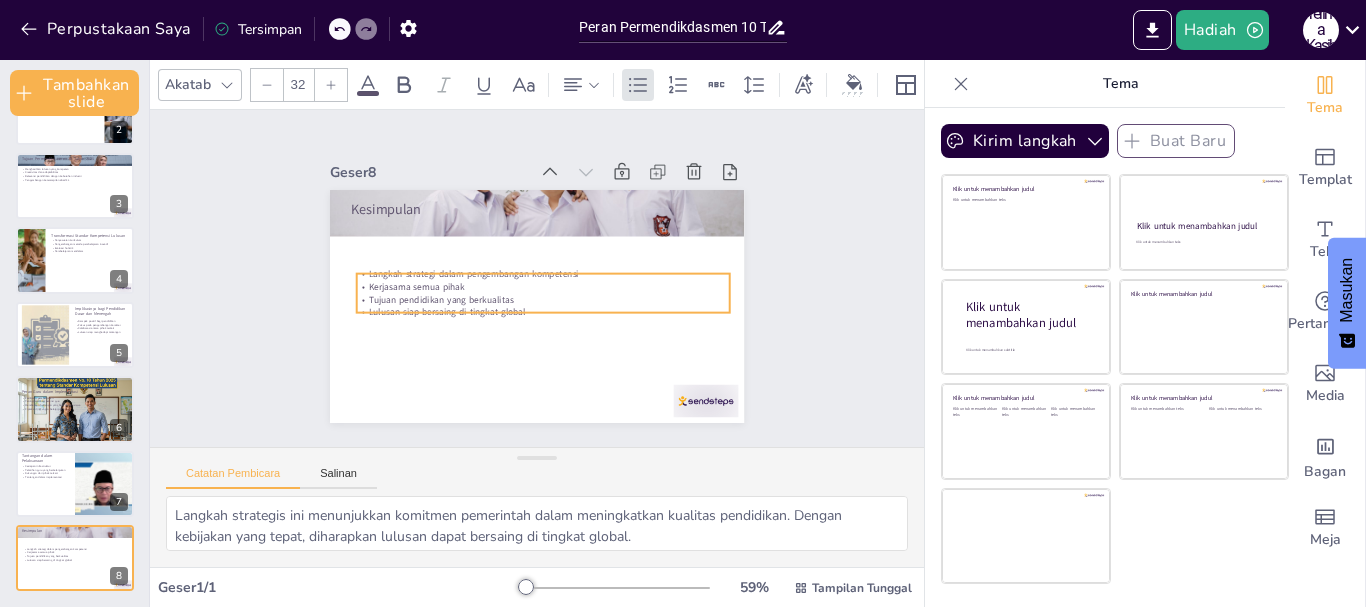 drag, startPoint x: 414, startPoint y: 235, endPoint x: 420, endPoint y: 288, distance: 53.338543 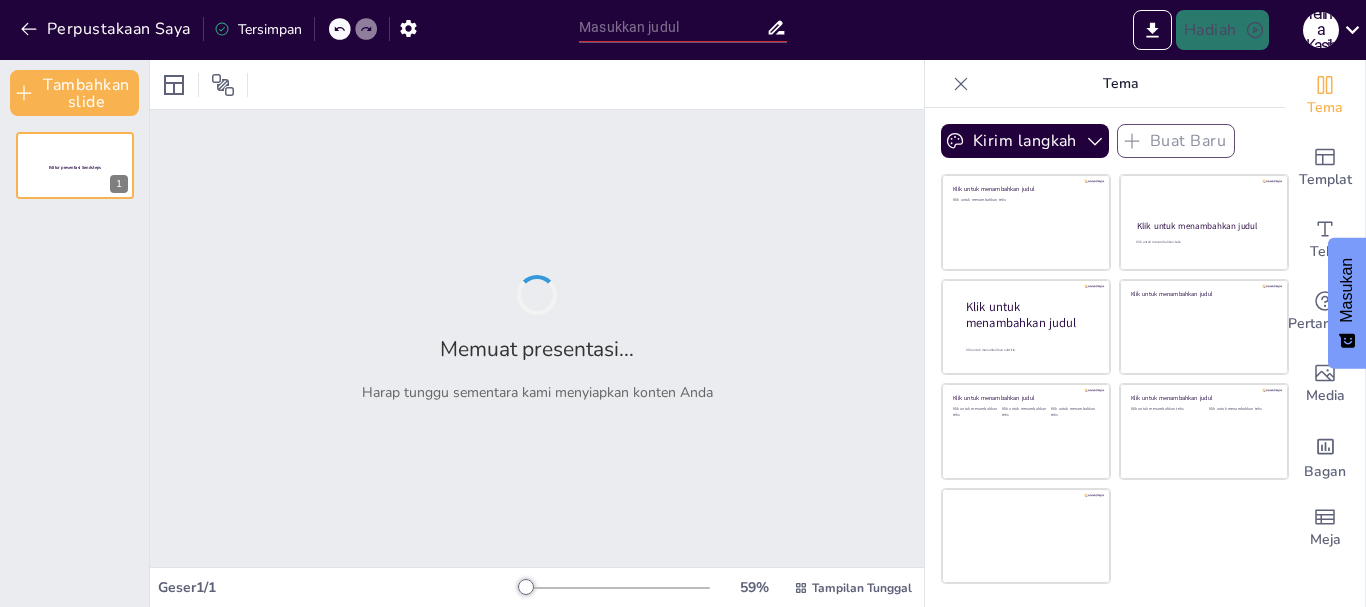 type on "Peran Permendikdasmen 10 Tahun 2025 dalam Pengembangan Kompetensi Lulusan SD, SMP, SMA, dan SMK" 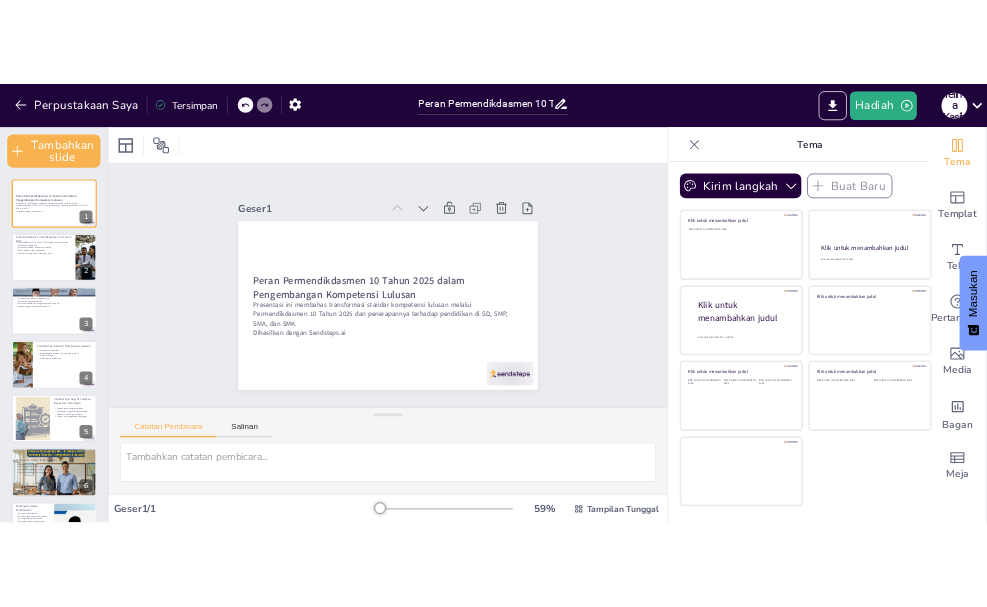 scroll, scrollTop: 128, scrollLeft: 0, axis: vertical 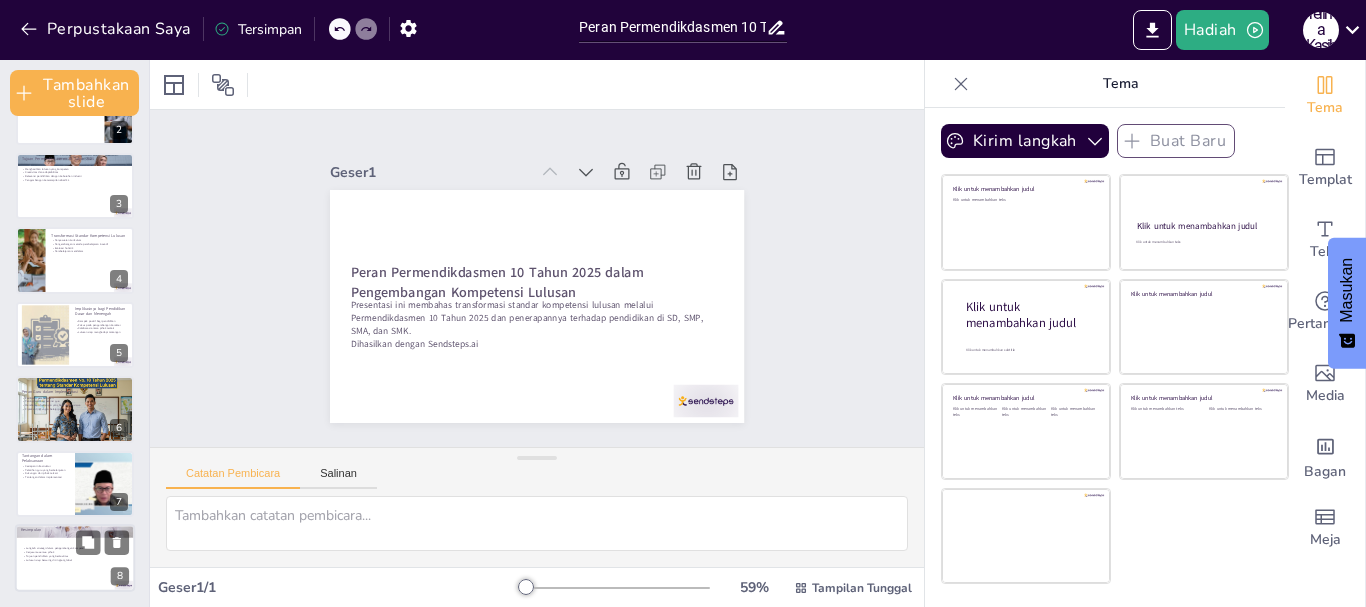 click at bounding box center [75, 558] 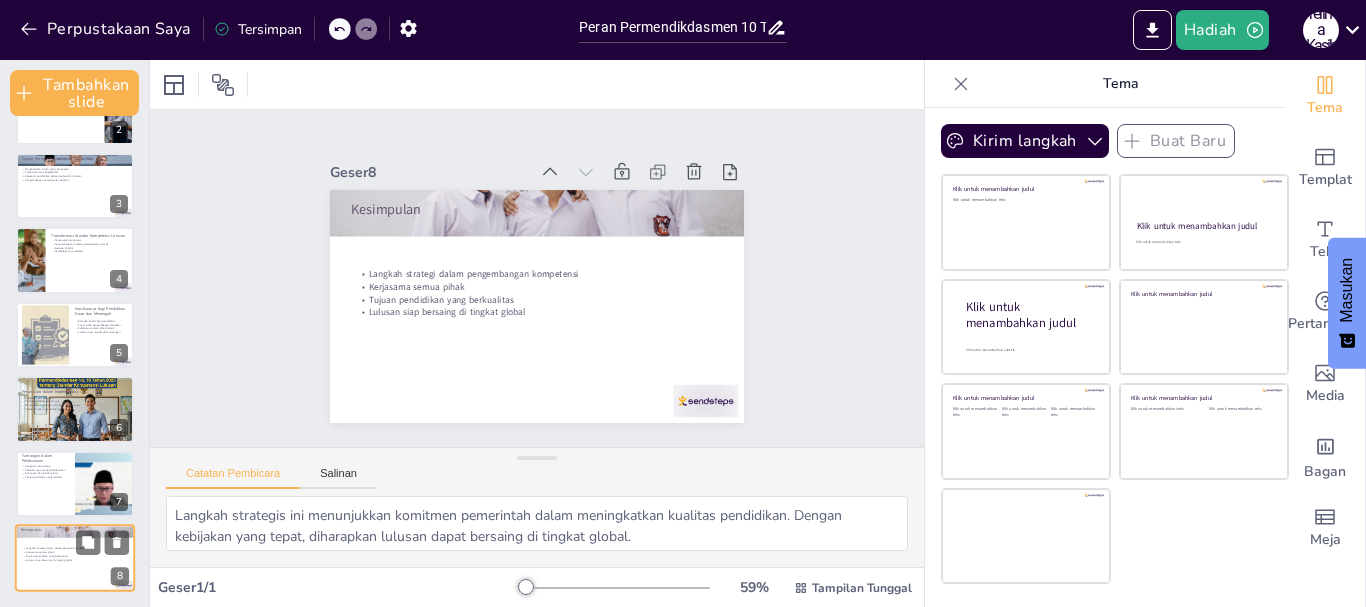 type on "Langkah strategis ini menunjukkan komitmen pemerintah dalam meningkatkan kualitas pendidikan. Dengan kebijakan yang tepat, diharapkan lulusan dapat bersaing di tingkat global.
Kerjasama antara semua pihak sangat penting untuk memastikan bahwa implementasi kebijakan berjalan lancar. Semua elemen masyarakat harus berkontribusi dalam mencapai tujuan pendidikan.
Pendidikan yang berkualitas adalah hak setiap anak. Dengan adanya kebijakan ini, diharapkan semua anak dapat mendapatkan pendidikan yang layak dan berkualitas.
Lulusan yang siap bersaing di tingkat global akan memiliki peluang yang lebih baik dalam dunia kerja. Mereka akan mampu beradaptasi dengan perubahan dan berkontribusi dalam masyarakat." 